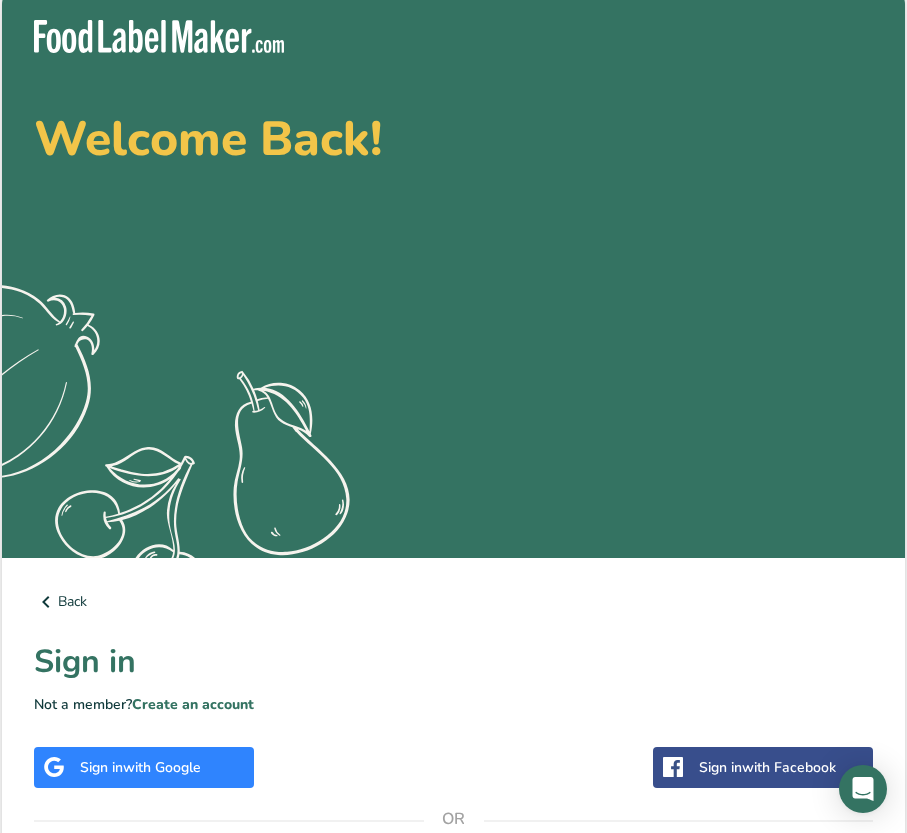 scroll, scrollTop: 0, scrollLeft: 0, axis: both 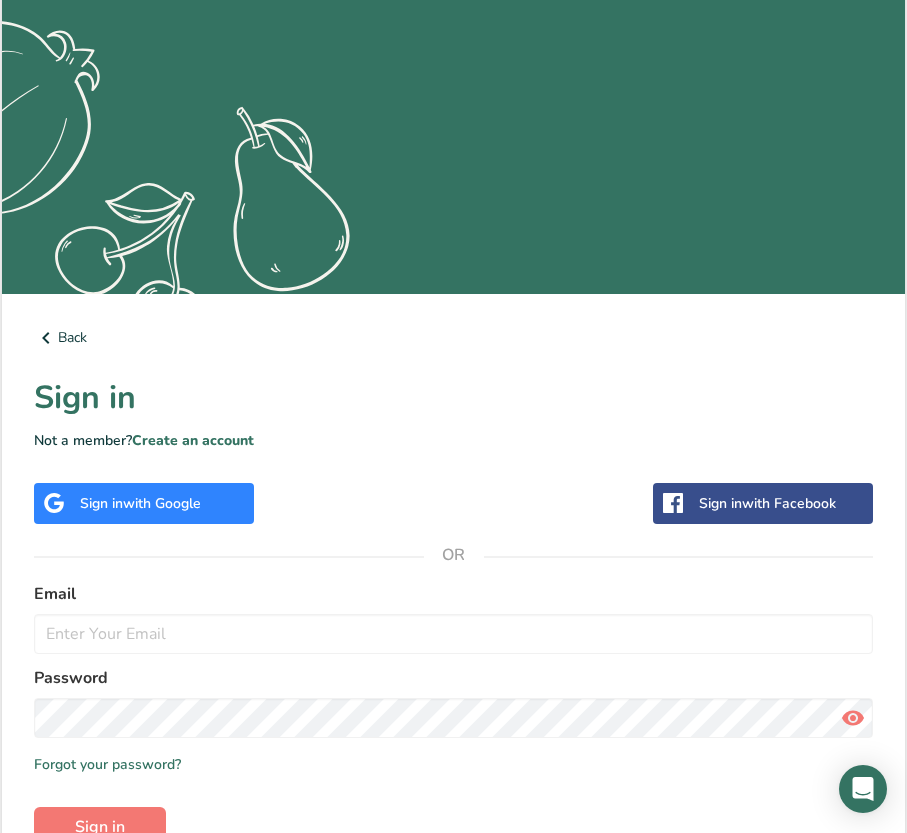 click on "with Google" at bounding box center [162, 503] 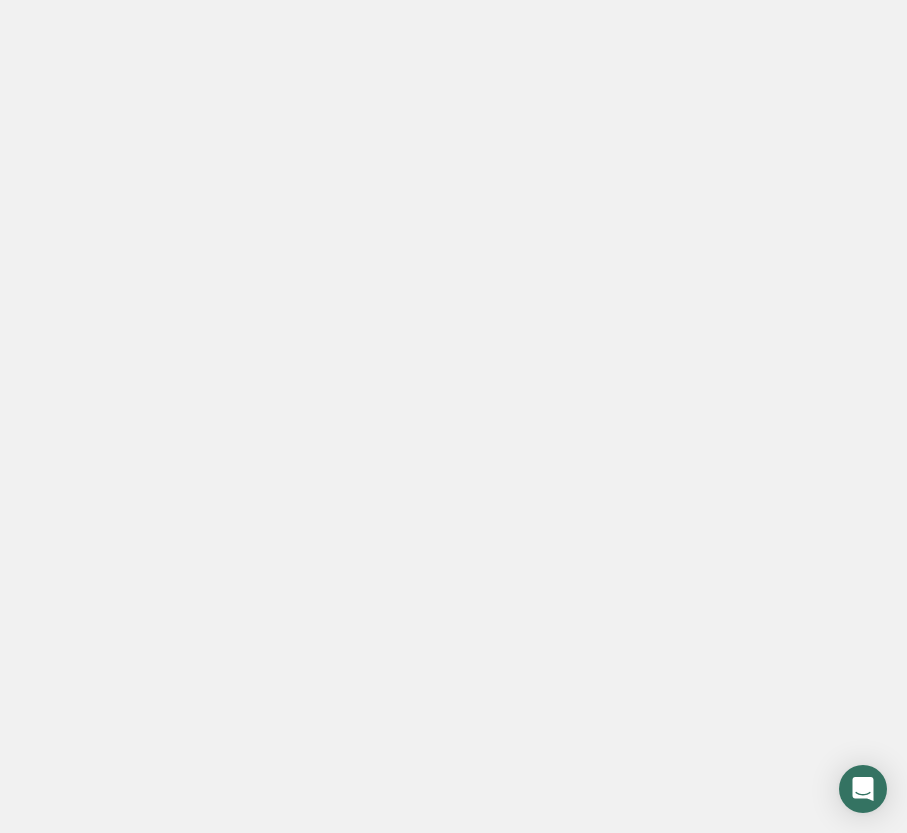 scroll, scrollTop: 0, scrollLeft: 0, axis: both 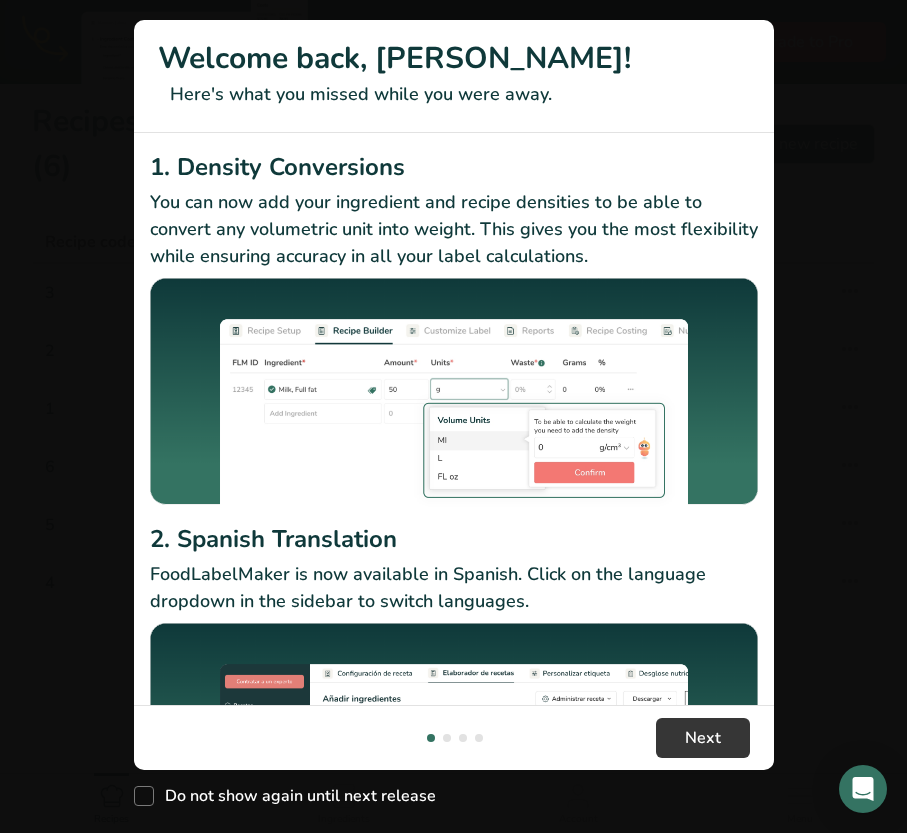 click on "1. Density Conversions
You can now add your ingredient and recipe densities to be able to convert any volumetric unit into weight. This gives you the most flexibility while ensuring accuracy in all your label calculations.
2. Spanish Translation
FoodLabelMaker is now available in Spanish. Click on the language dropdown in the sidebar to switch languages." at bounding box center [454, 419] 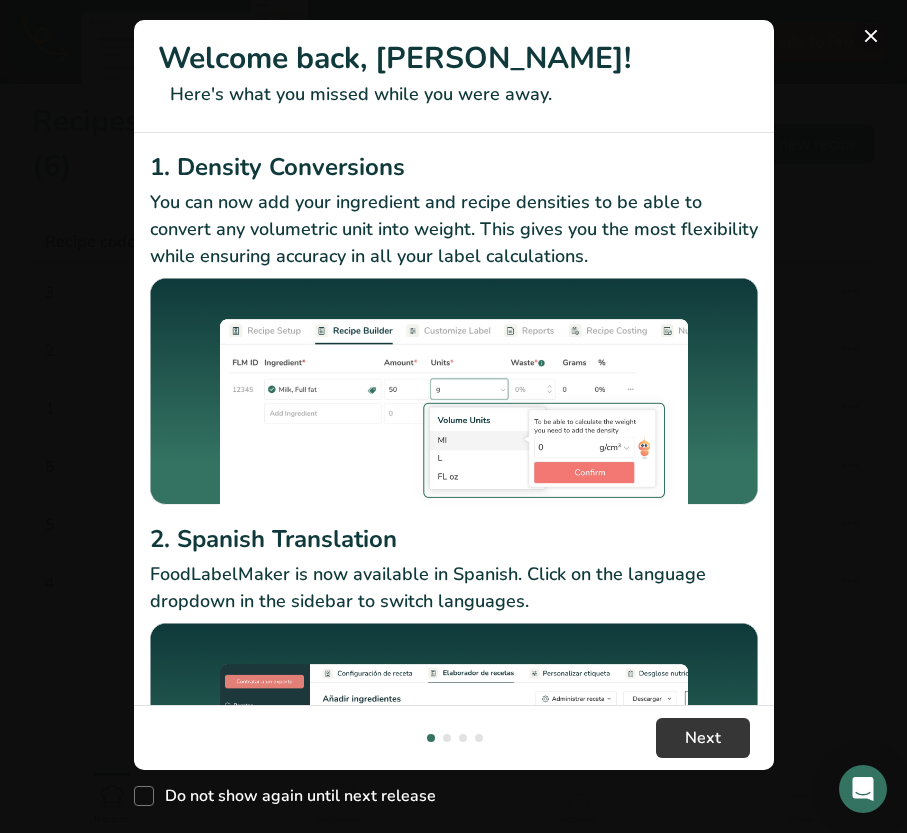 click at bounding box center [871, 36] 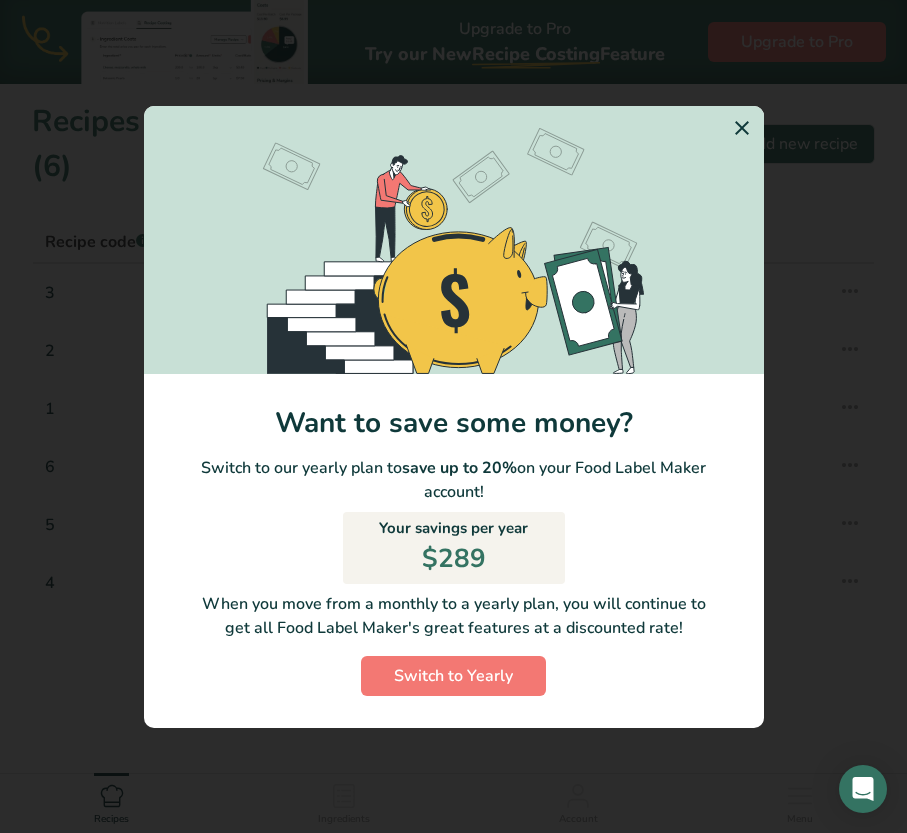 click at bounding box center [742, 128] 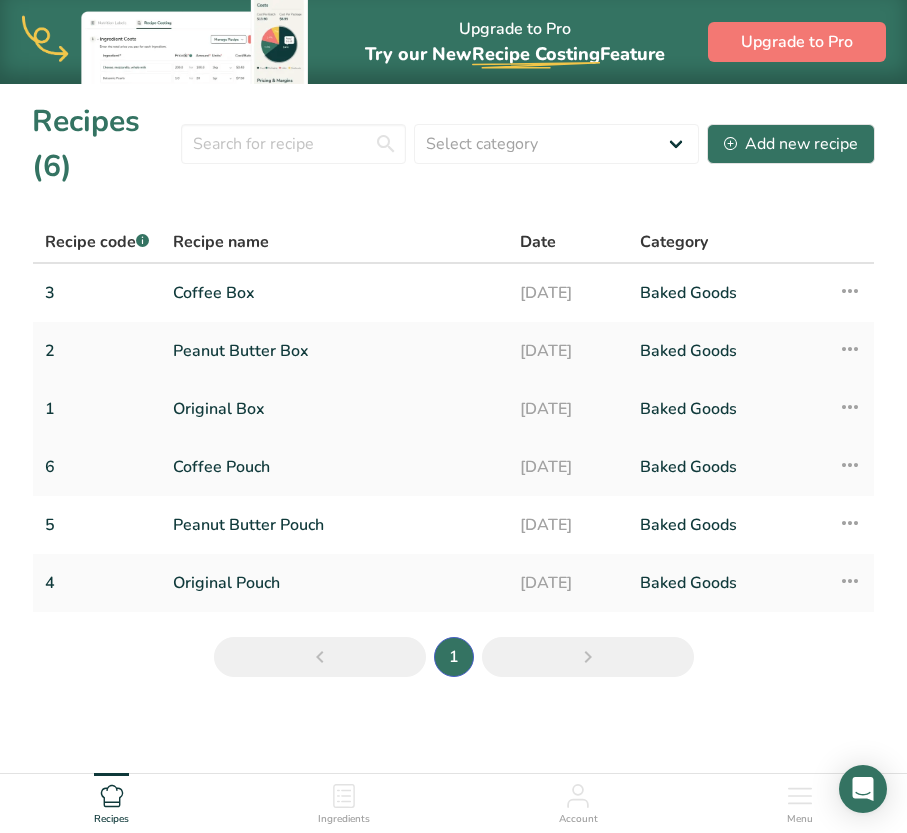 click on "Original Box" at bounding box center (334, 409) 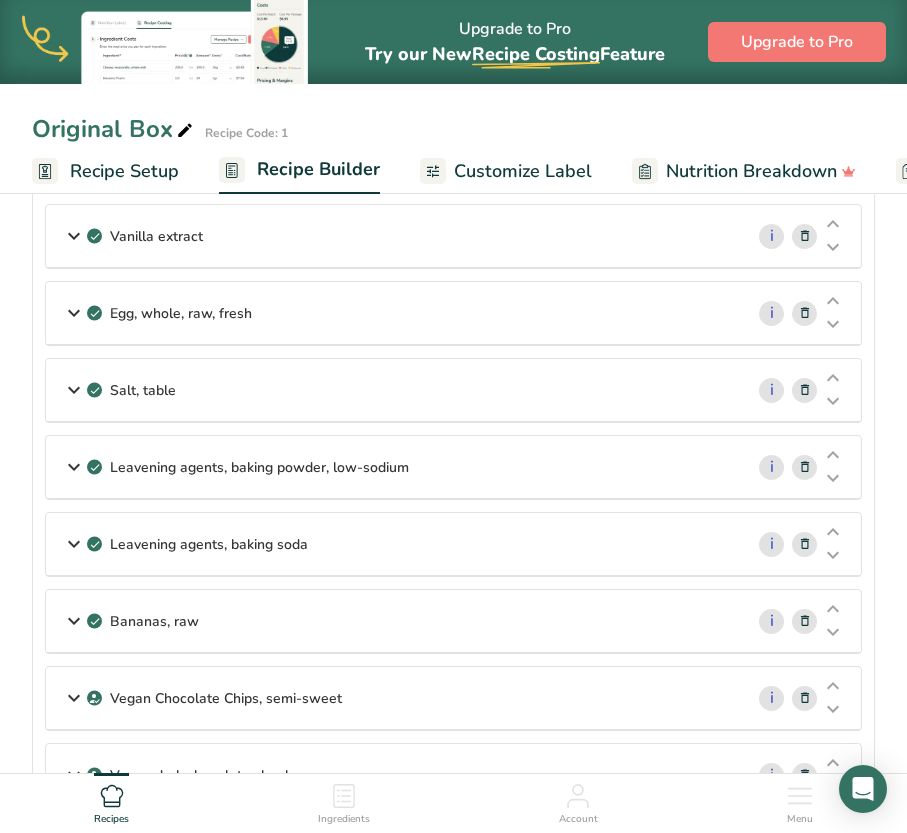 scroll, scrollTop: 455, scrollLeft: 0, axis: vertical 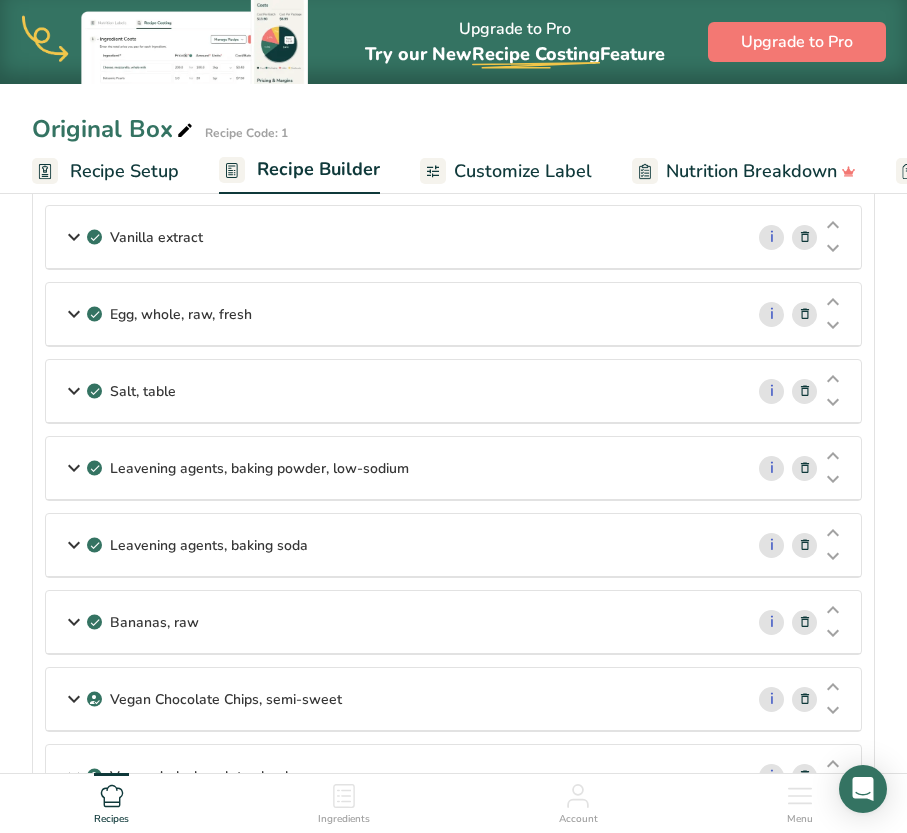 click on "Recipe Setup" at bounding box center [124, 171] 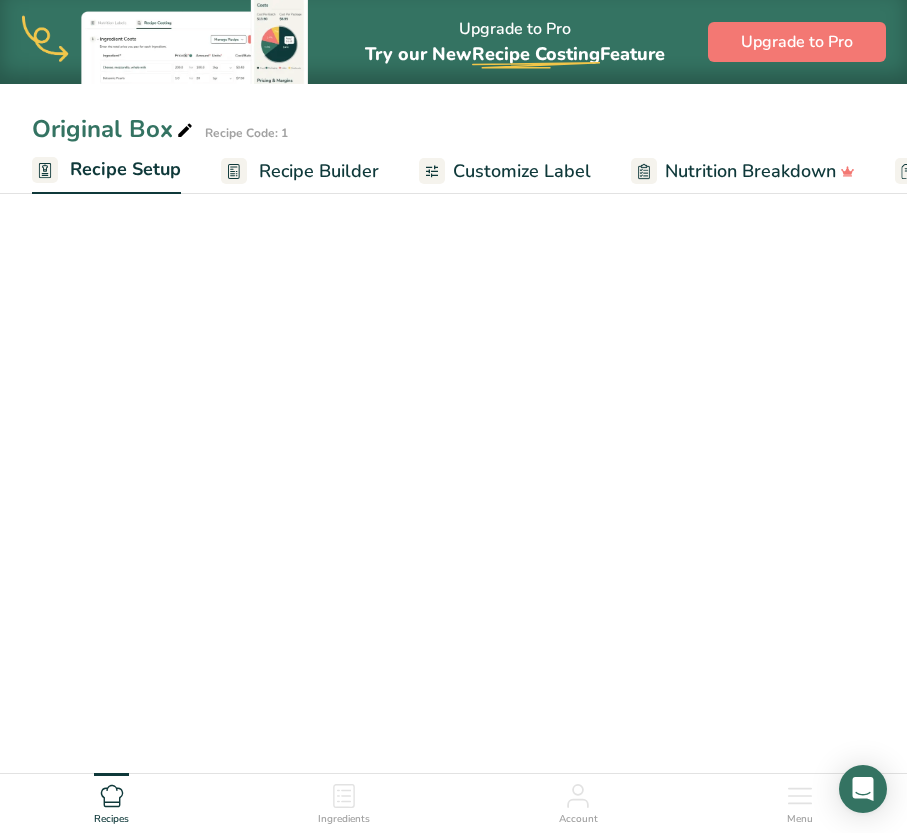 scroll, scrollTop: 0, scrollLeft: 7, axis: horizontal 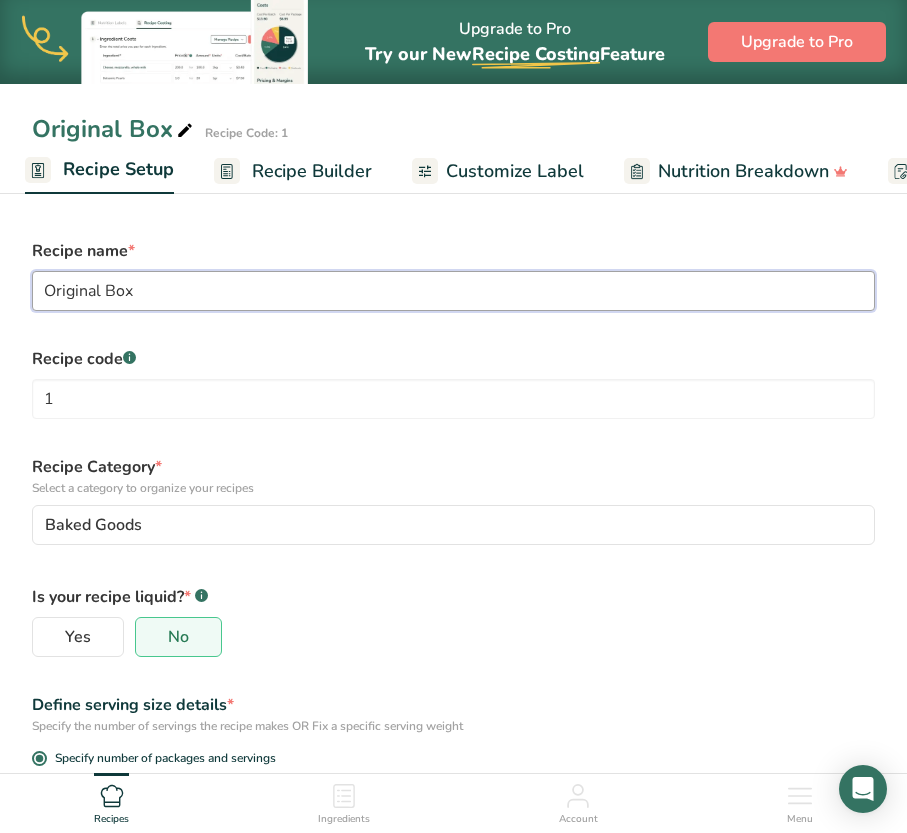 click on "Original Box" at bounding box center (453, 291) 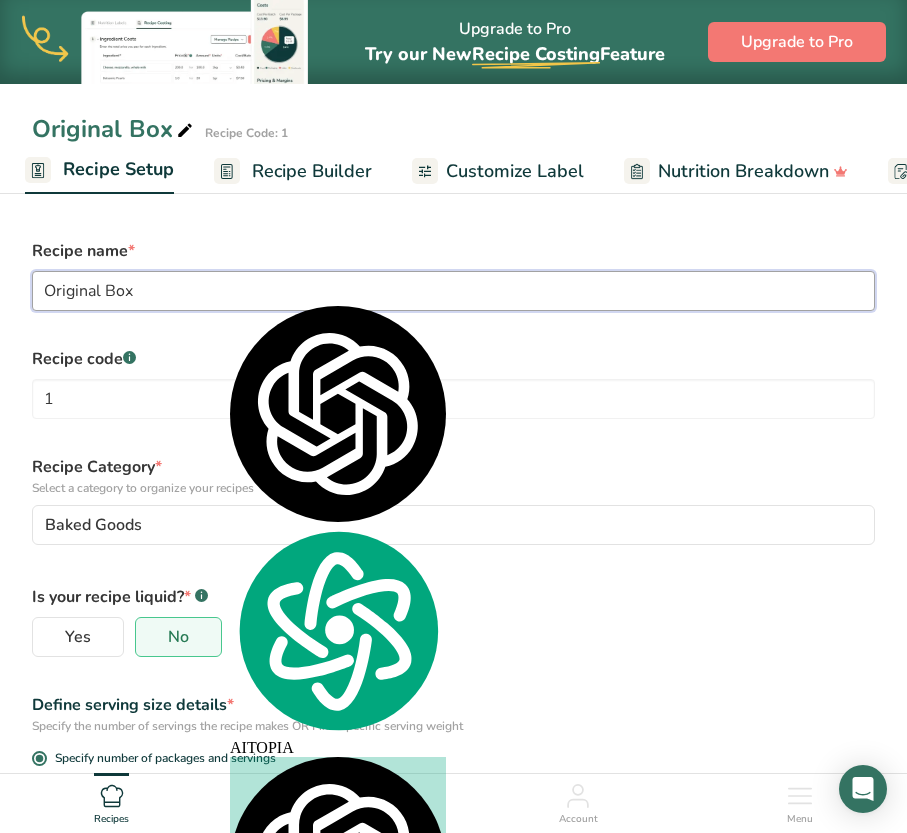 click on "Original Box" at bounding box center [453, 291] 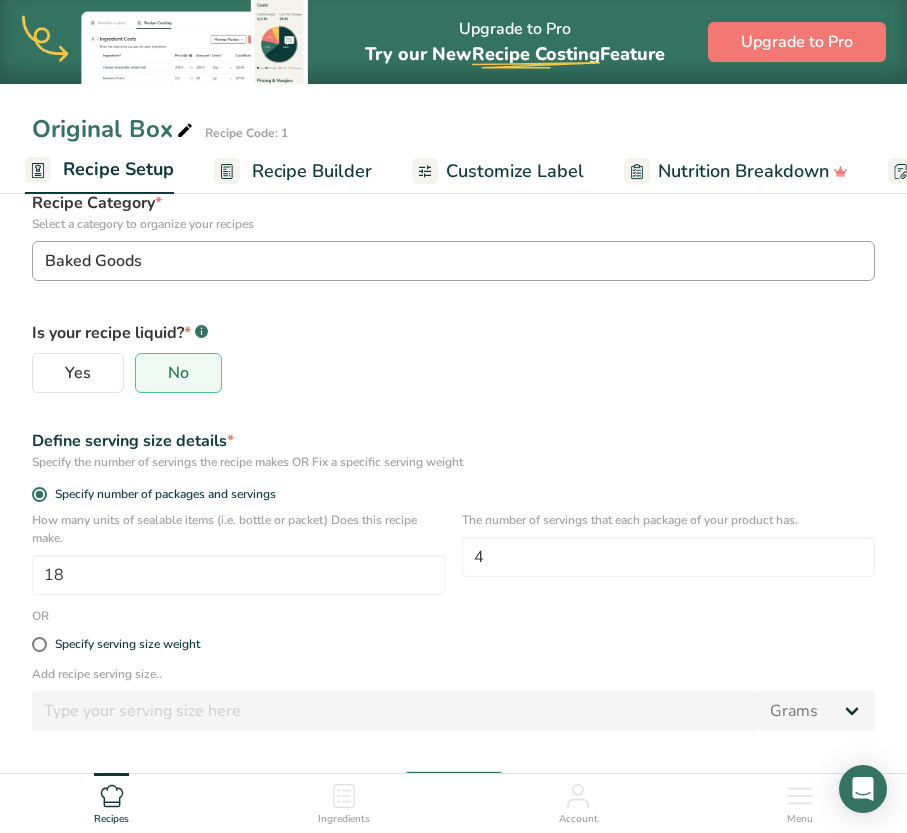 scroll, scrollTop: 334, scrollLeft: 0, axis: vertical 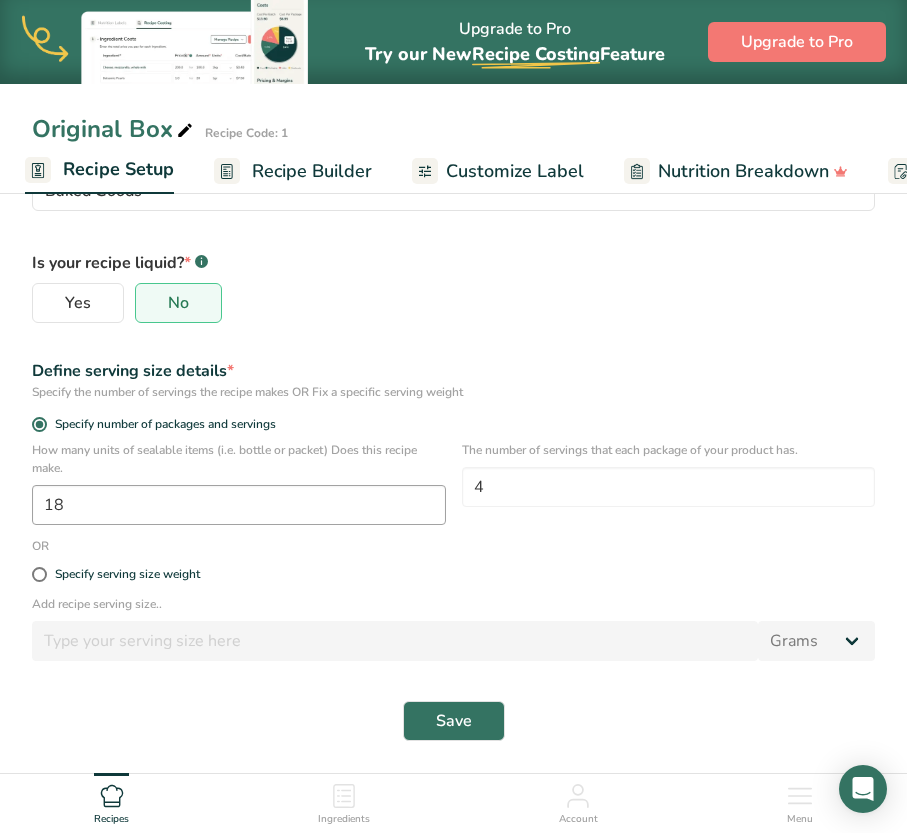 type on "Naners Recipe" 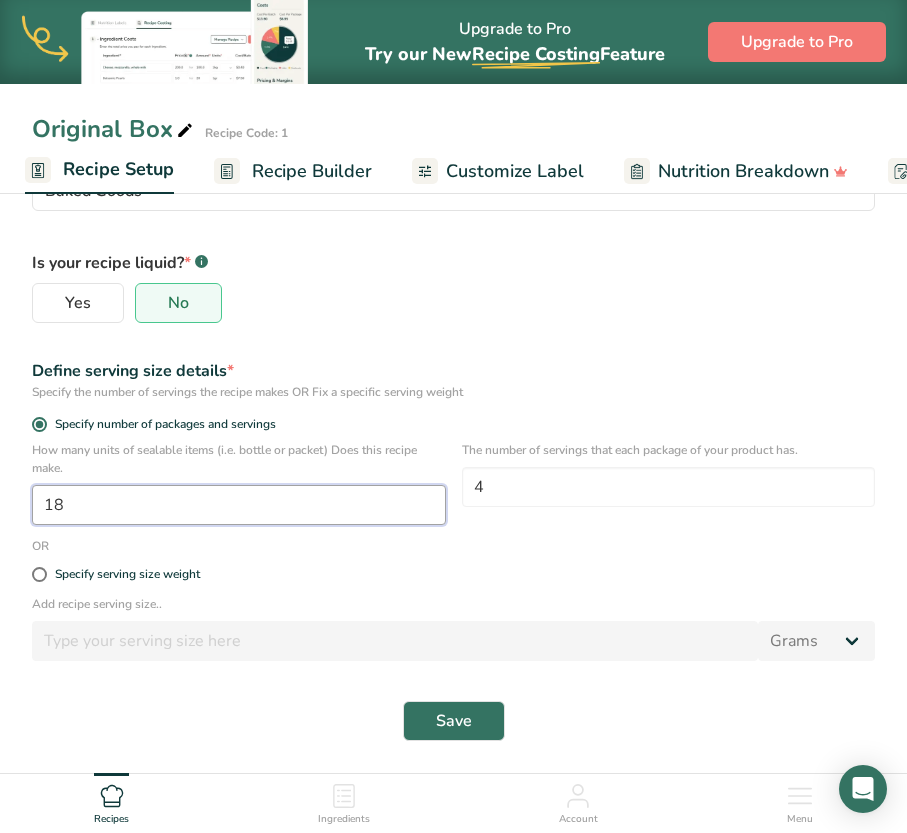 click on "18" at bounding box center (239, 505) 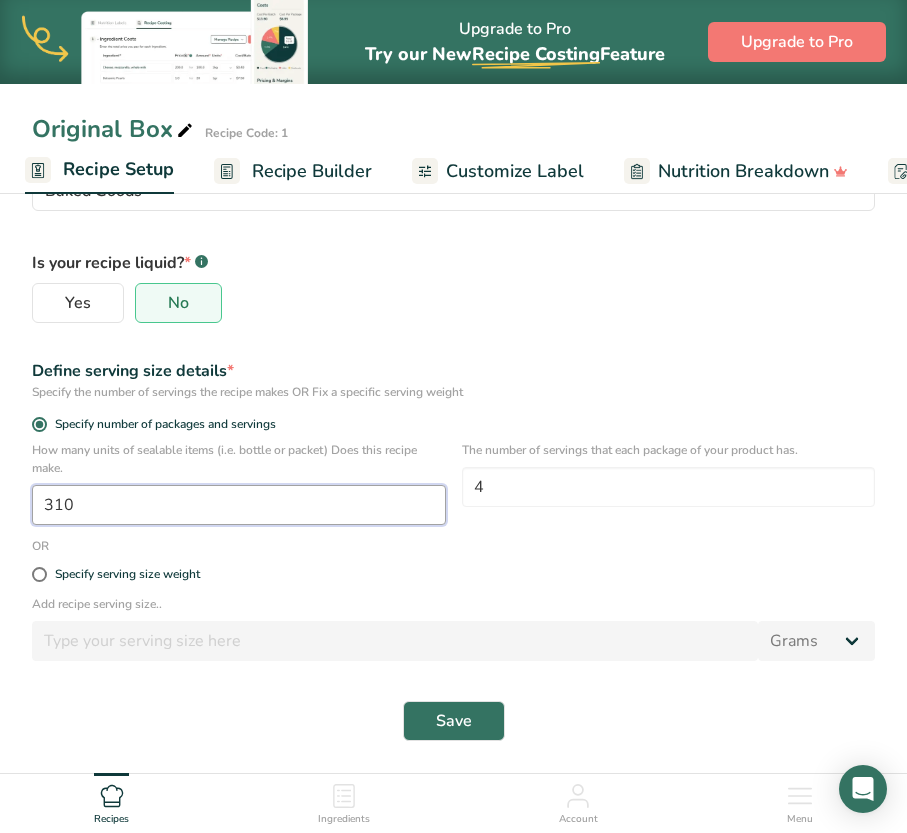 type on "310" 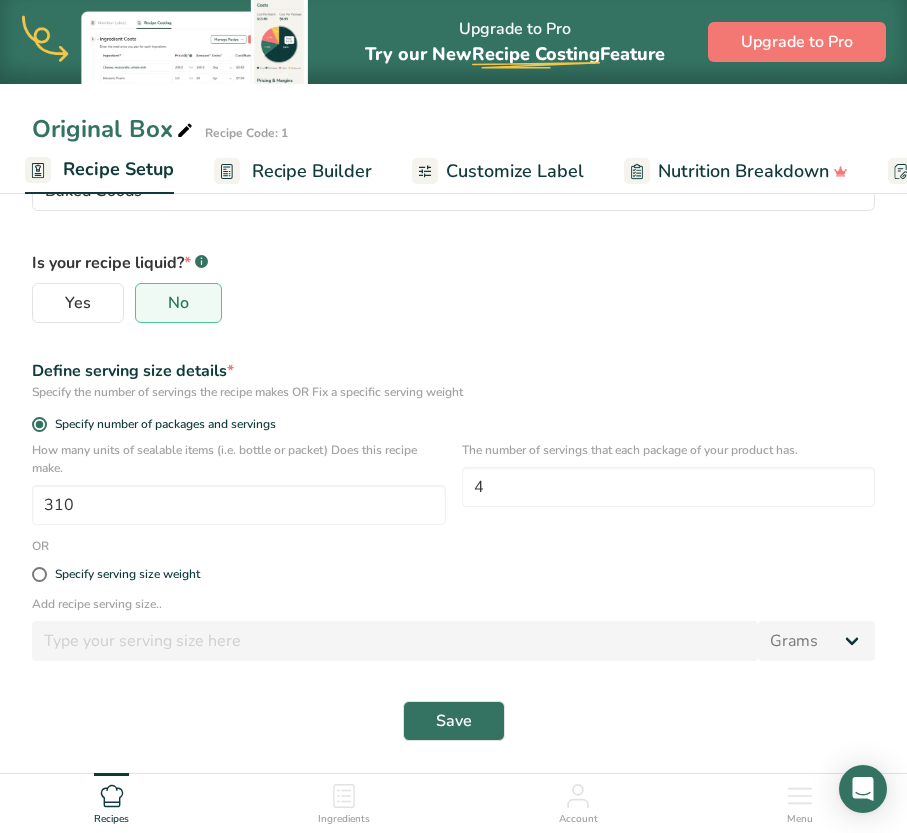 click on "OR" at bounding box center [453, 546] 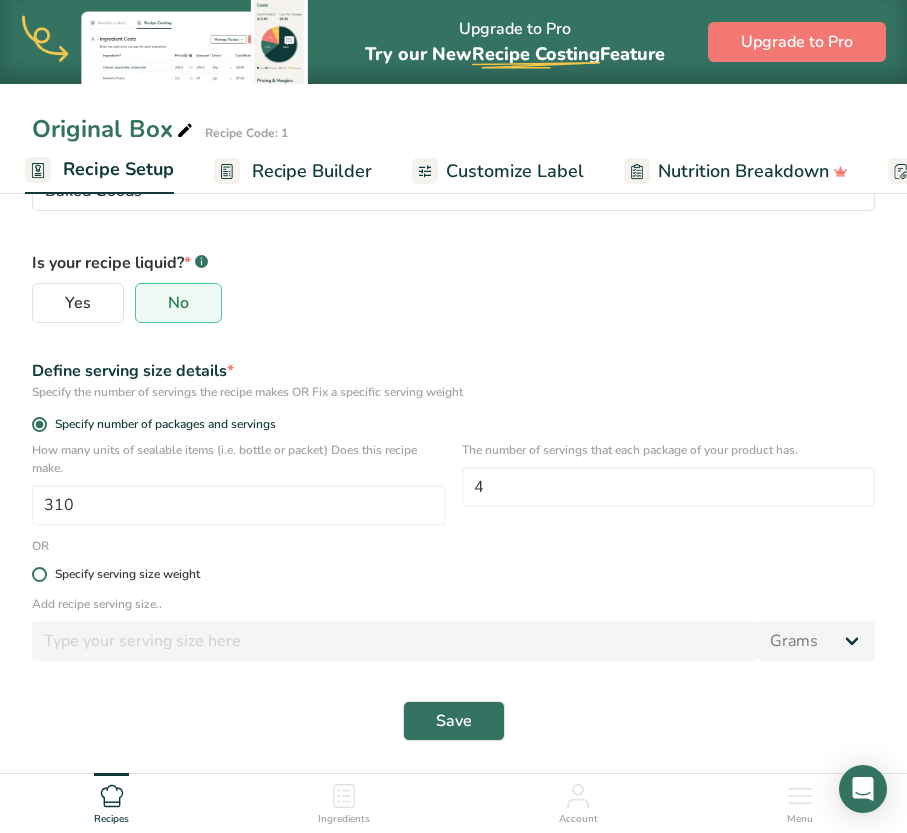 click at bounding box center [39, 574] 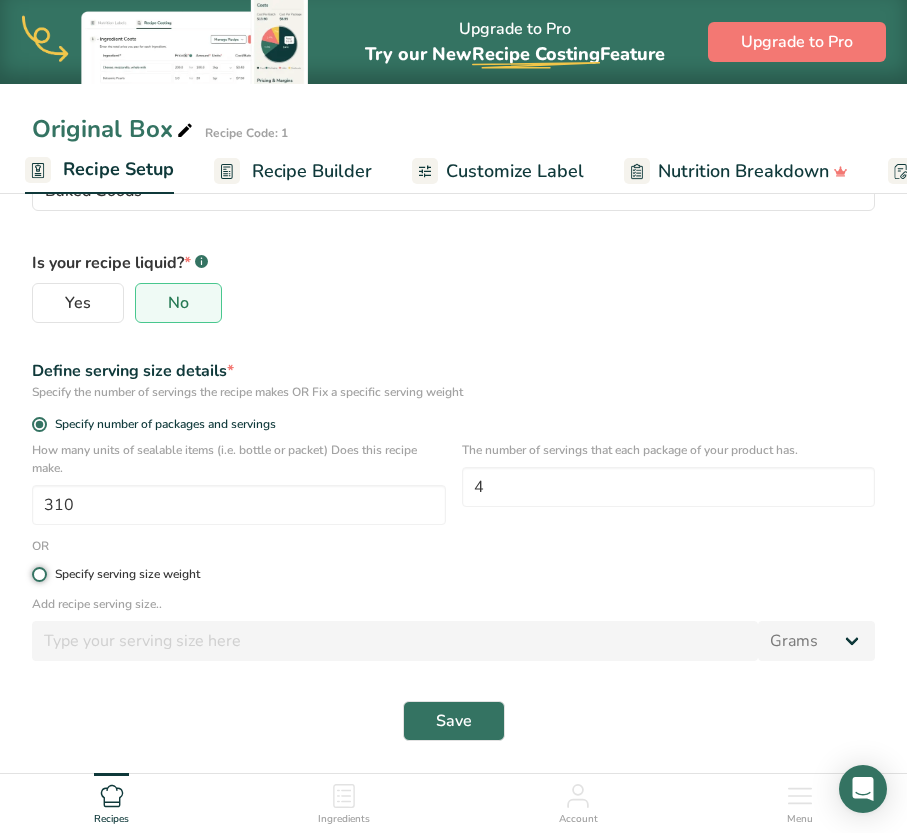 click on "Specify serving size weight" at bounding box center (38, 574) 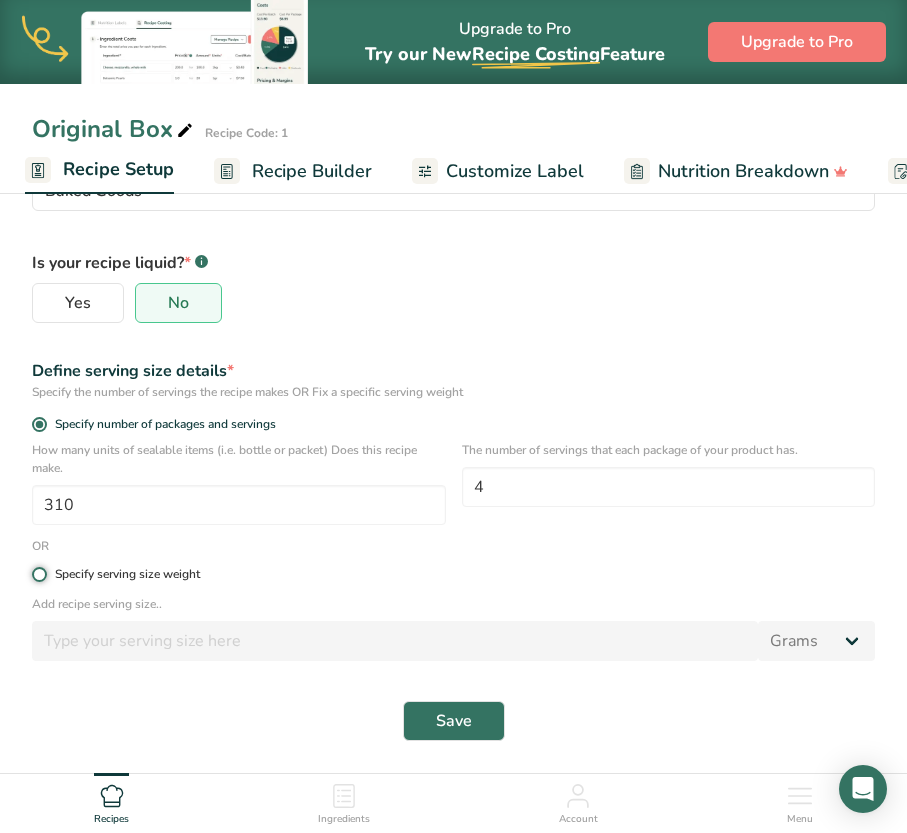 radio on "true" 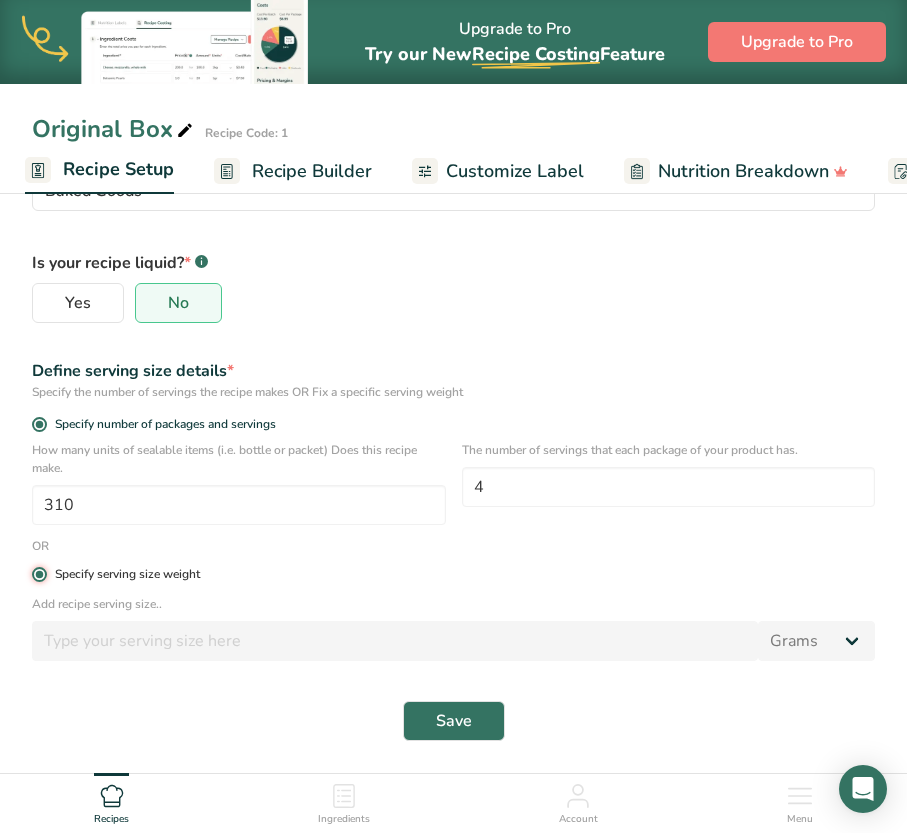 radio on "false" 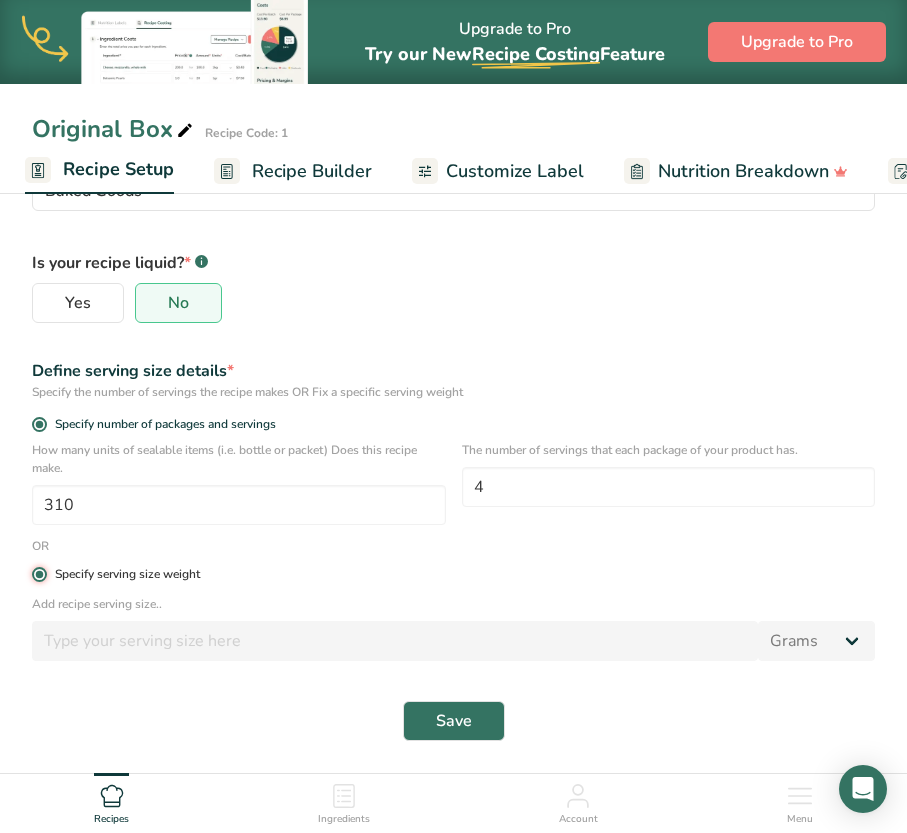 type 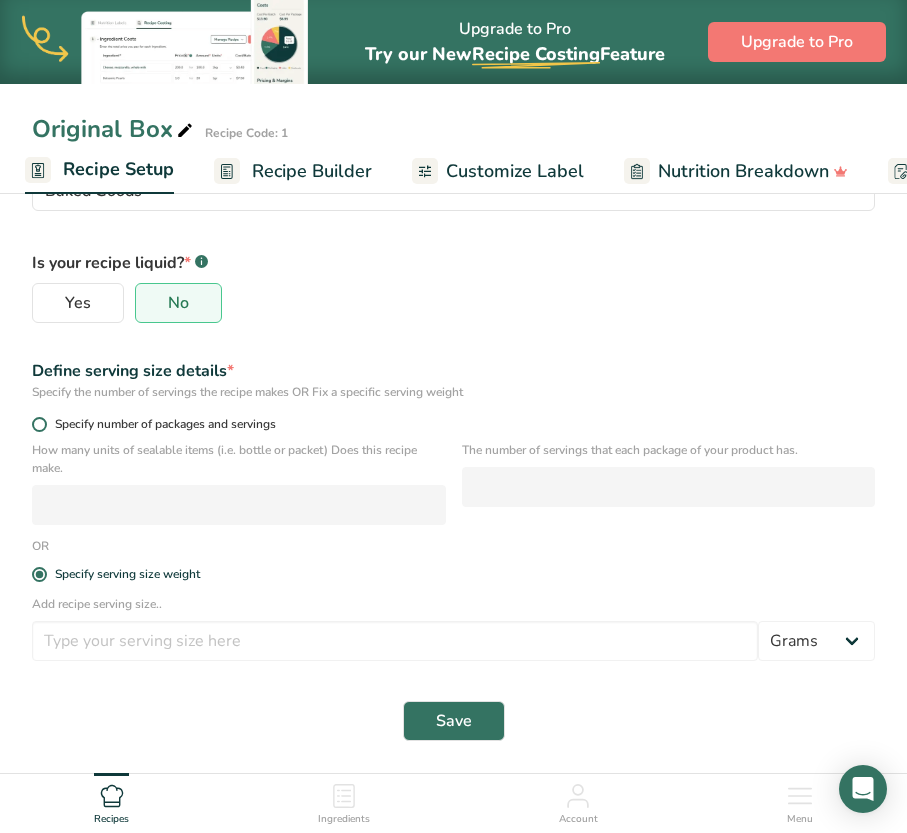 click on "Specify number of packages and servings" at bounding box center [161, 424] 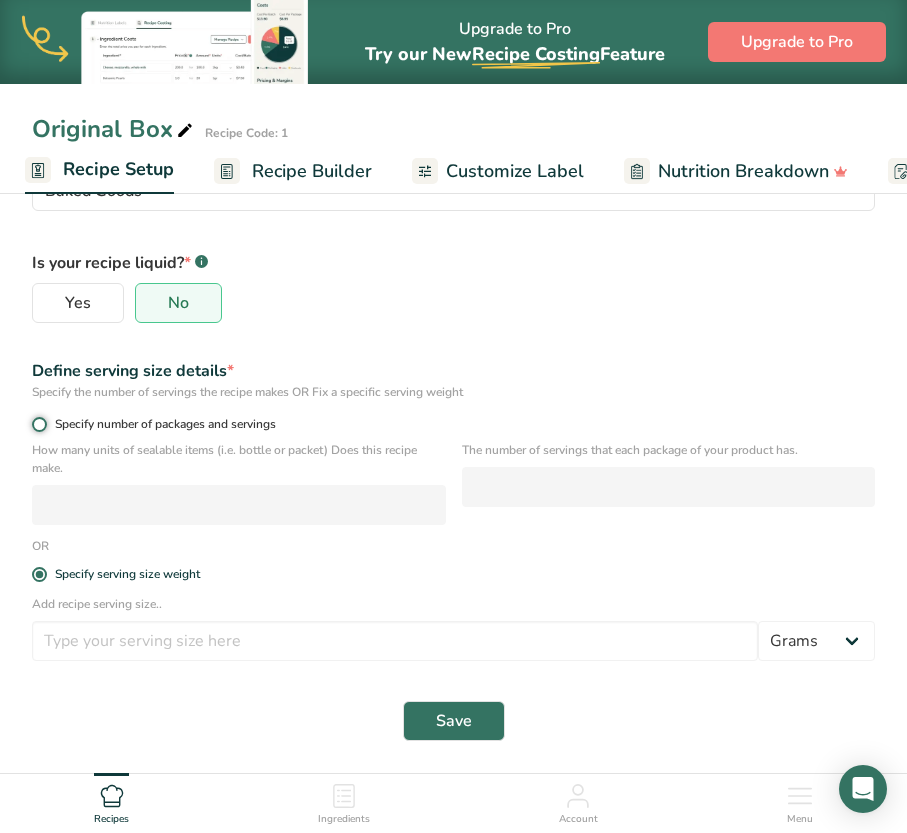 click on "Specify number of packages and servings" at bounding box center [38, 424] 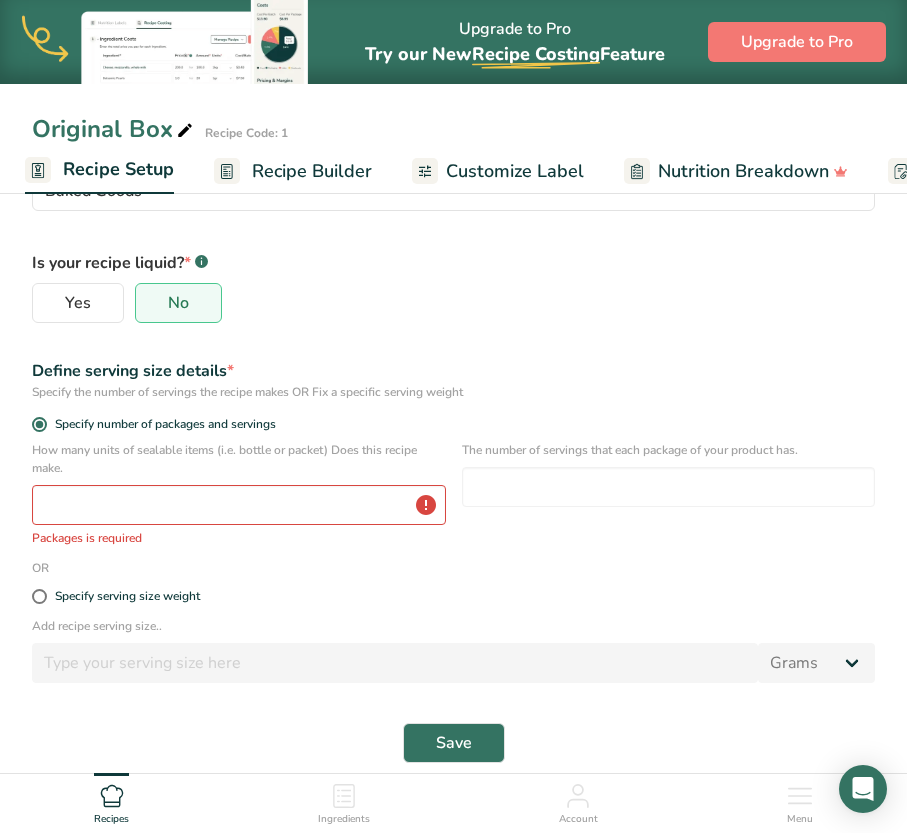 click on "OR" at bounding box center [453, 568] 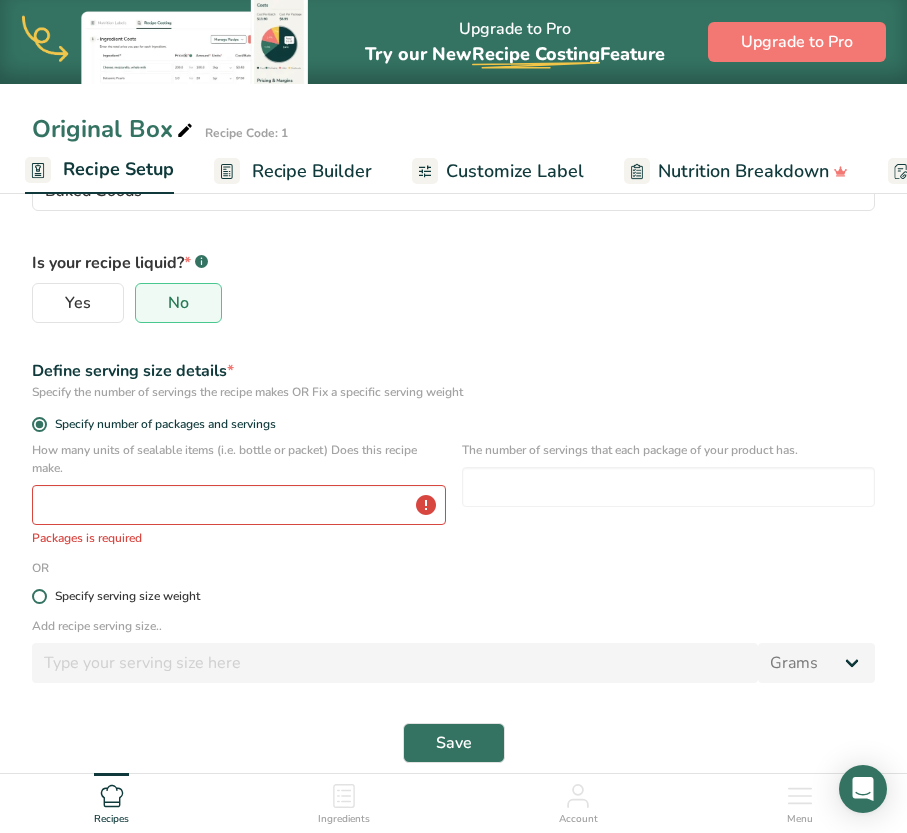 click at bounding box center (39, 596) 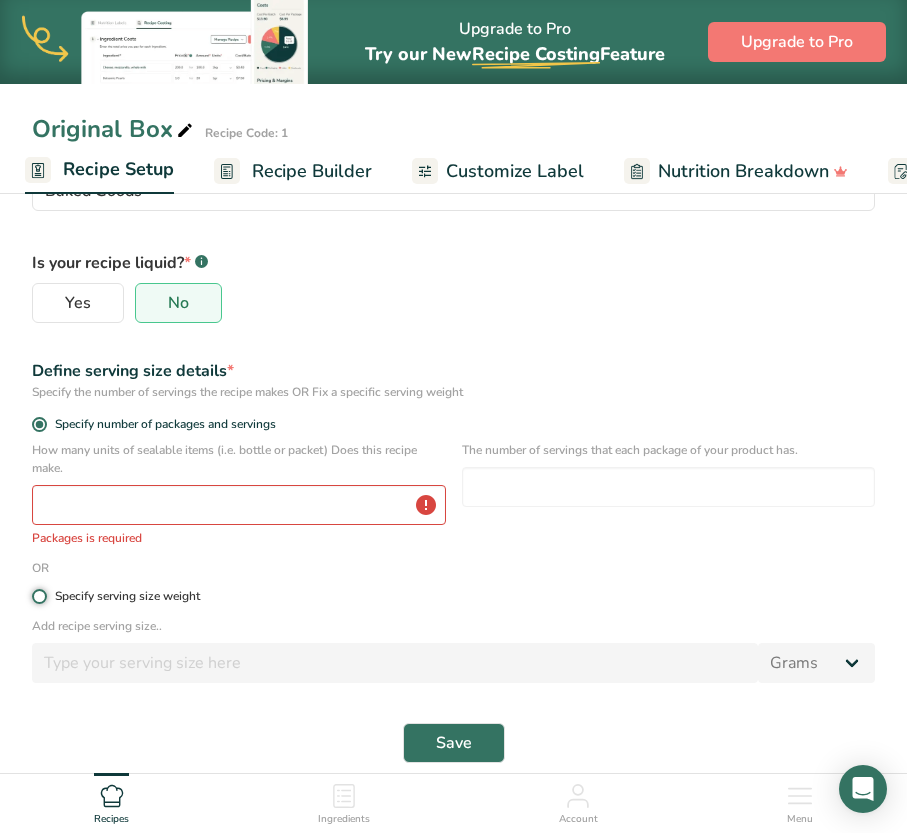 click on "Specify serving size weight" at bounding box center [38, 596] 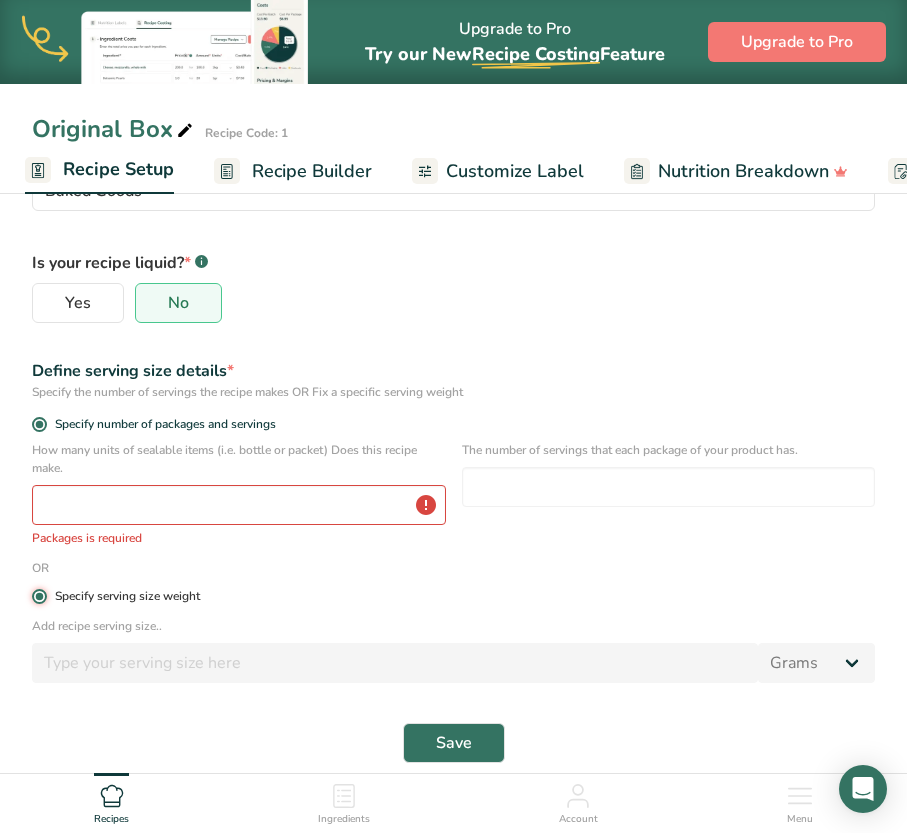 radio on "false" 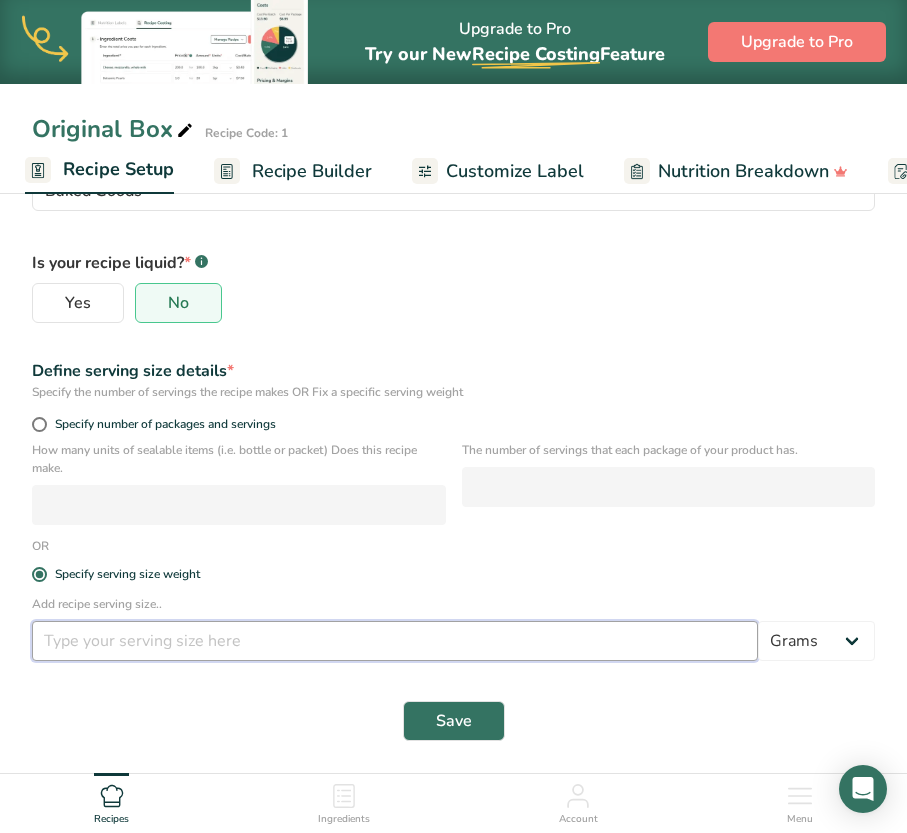 click at bounding box center (395, 641) 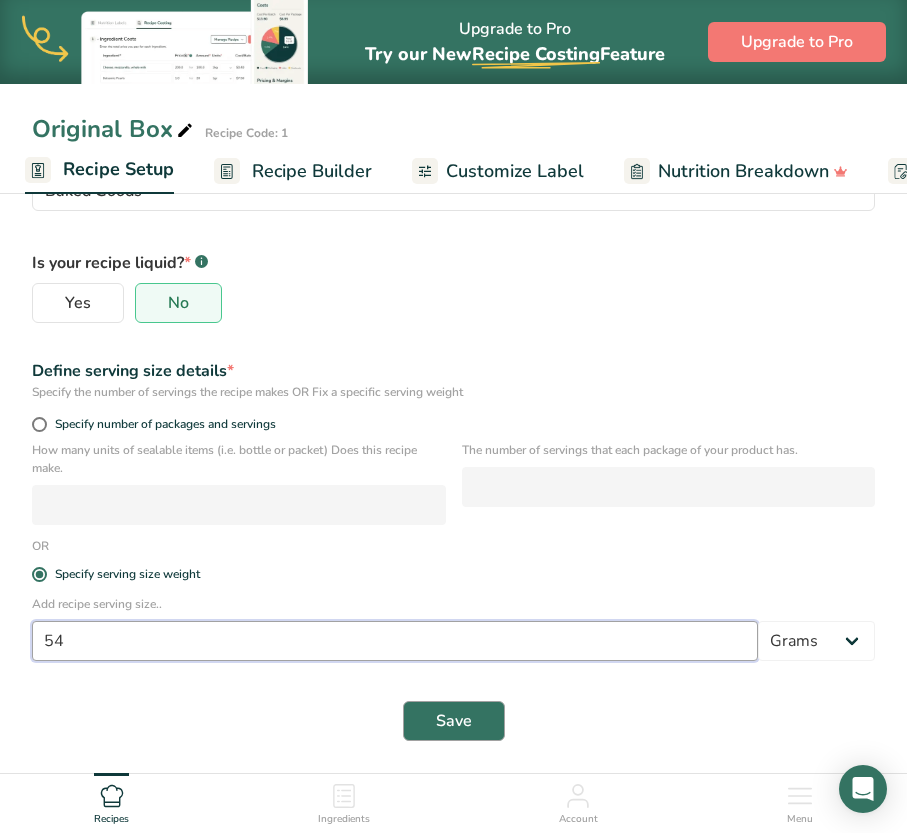type on "54" 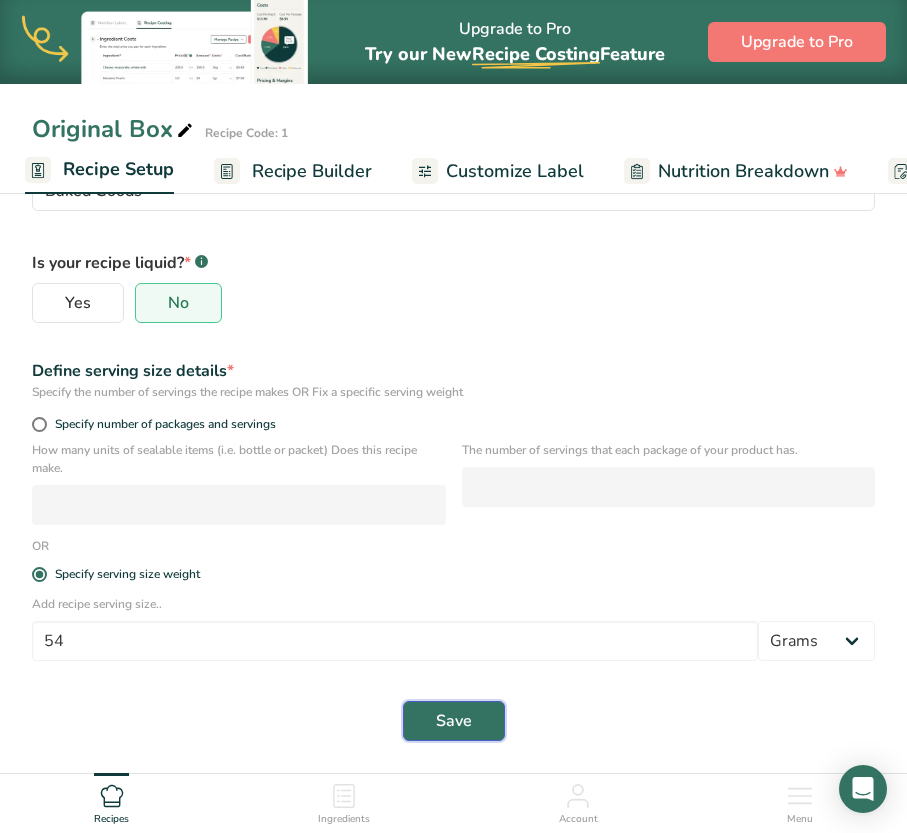 click on "Save" at bounding box center [454, 721] 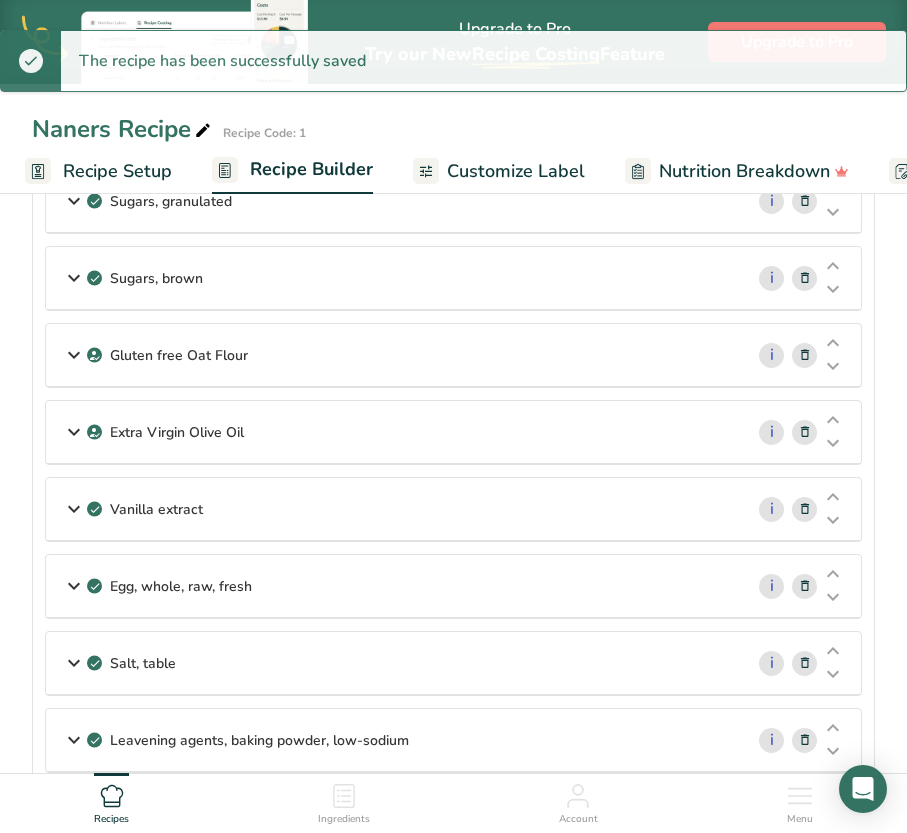 scroll, scrollTop: 0, scrollLeft: 0, axis: both 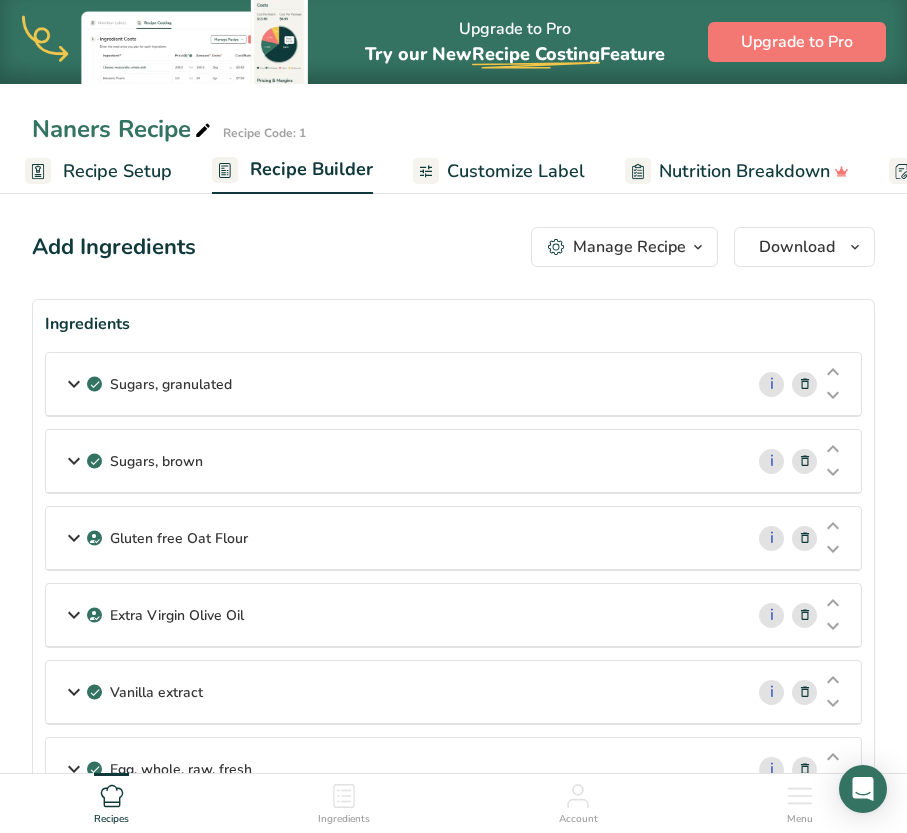click on "Sugars, granulated" at bounding box center (394, 384) 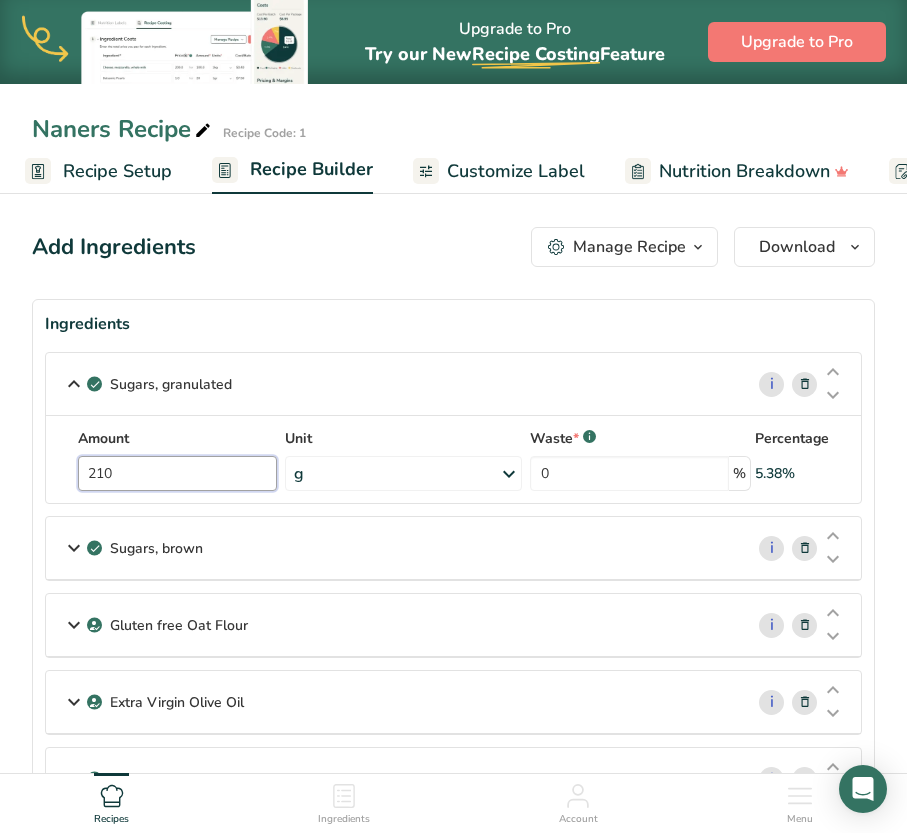 click on "210" at bounding box center [177, 473] 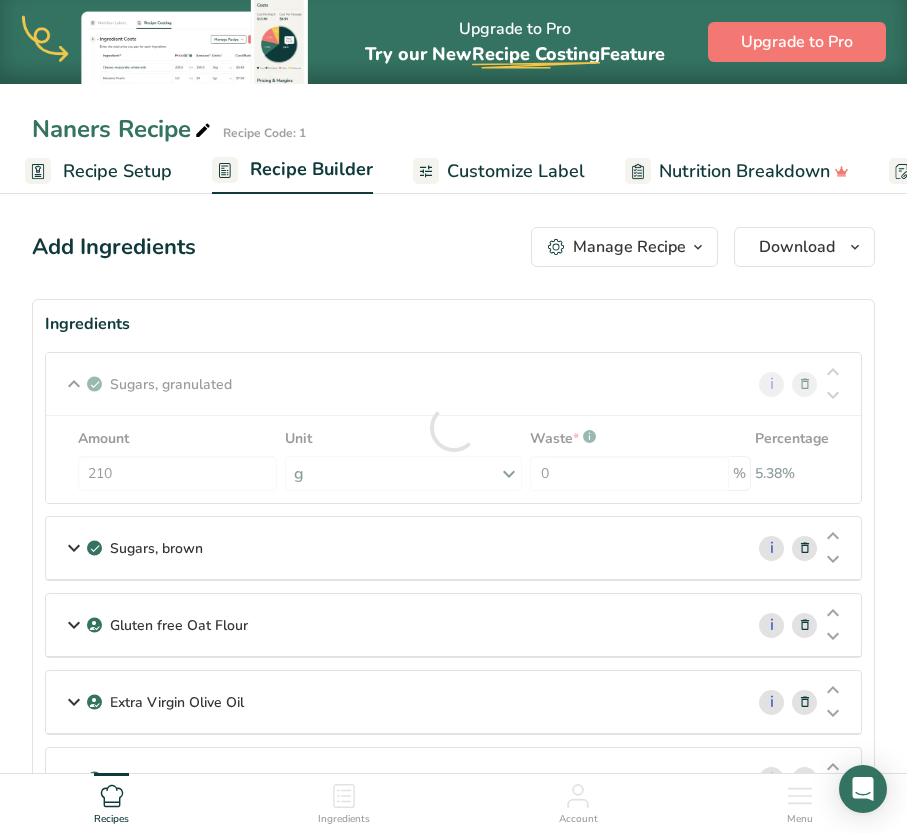 click on "Sugars, brown" at bounding box center [394, 548] 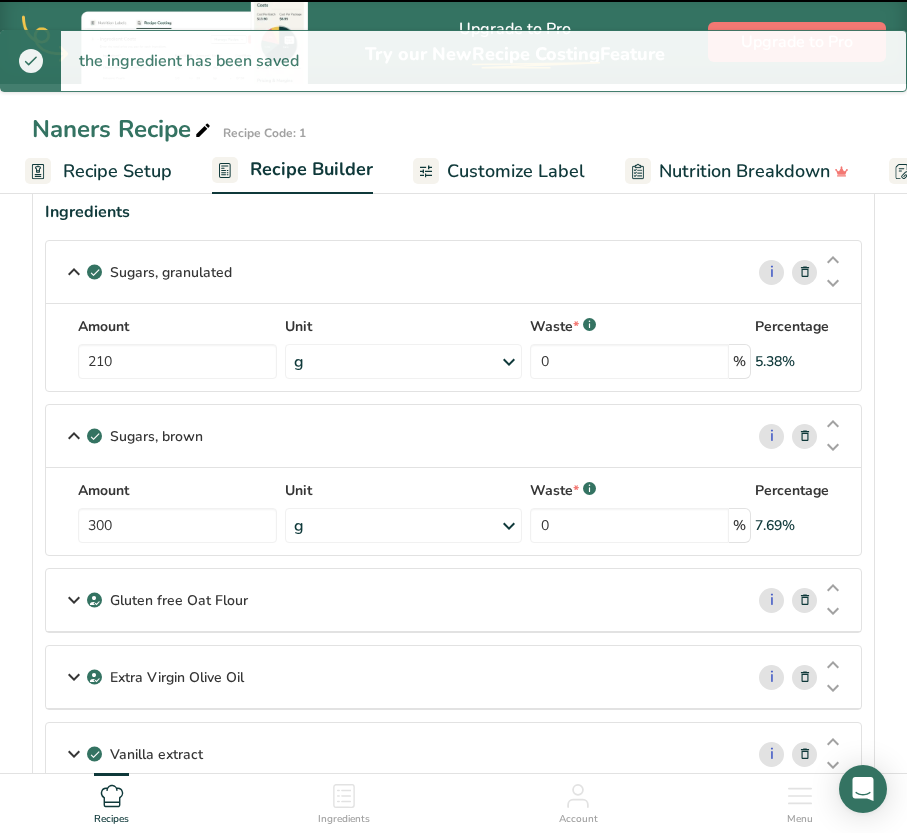 scroll, scrollTop: 136, scrollLeft: 0, axis: vertical 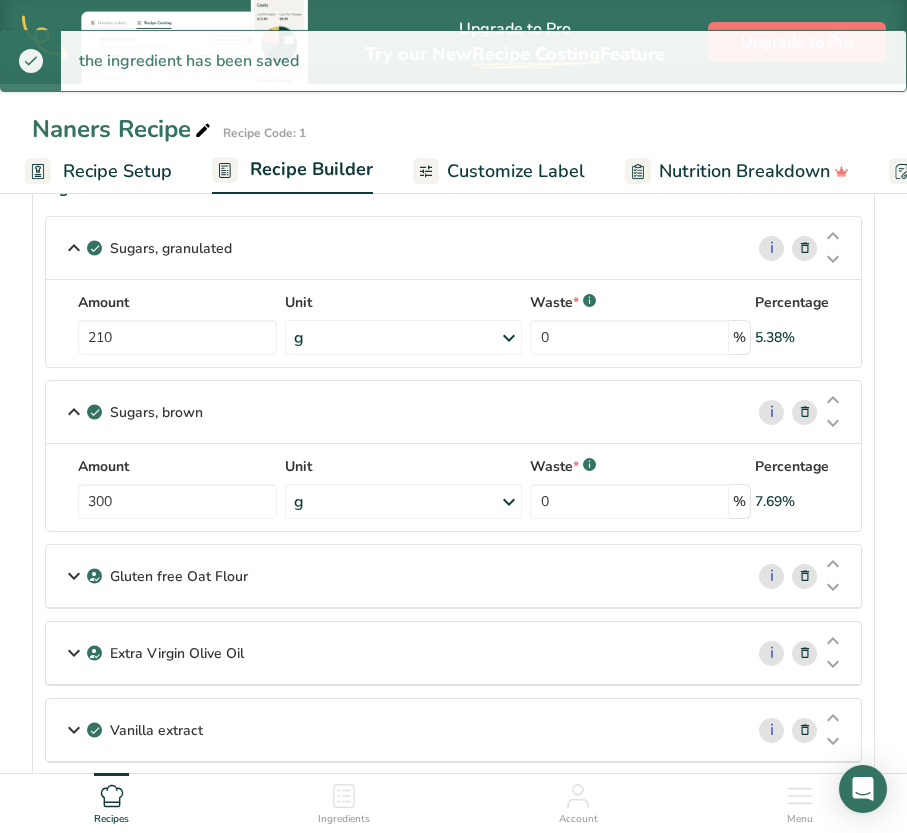 click on "Gluten free Oat Flour" at bounding box center [394, 576] 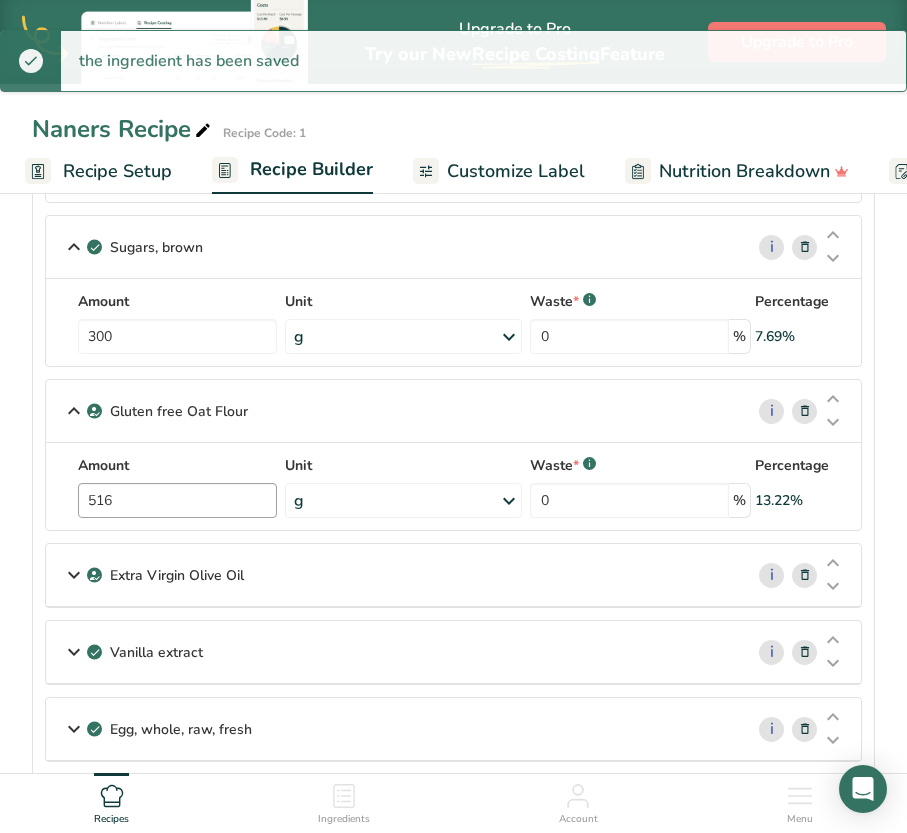 scroll, scrollTop: 307, scrollLeft: 0, axis: vertical 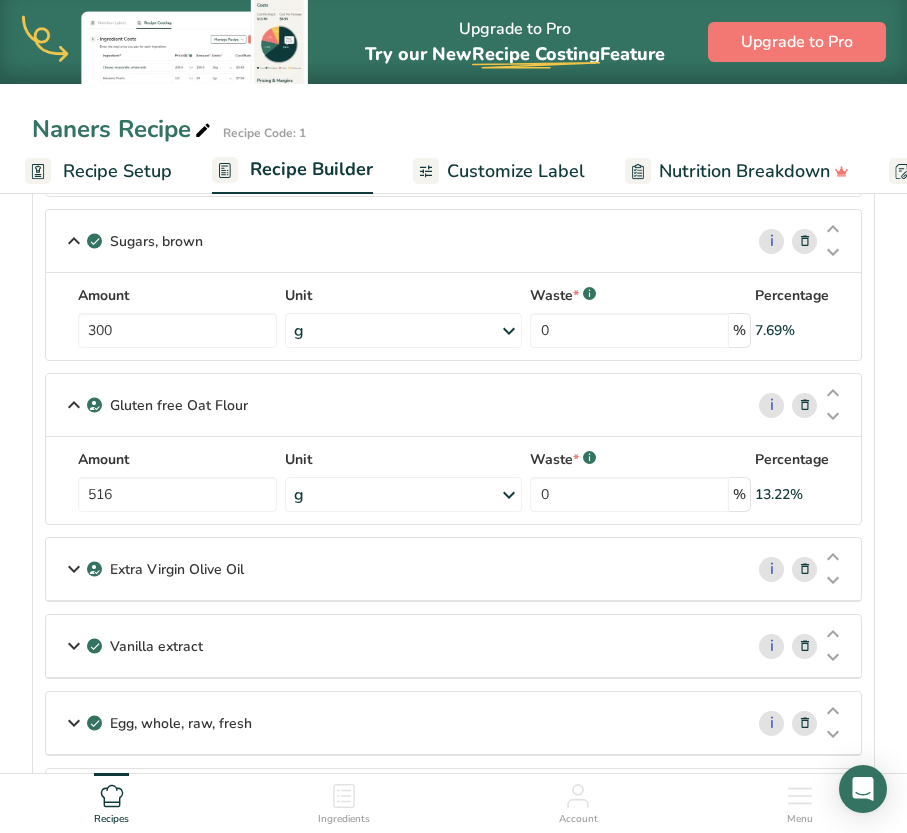 click on "Extra Virgin Olive Oil" at bounding box center [177, 569] 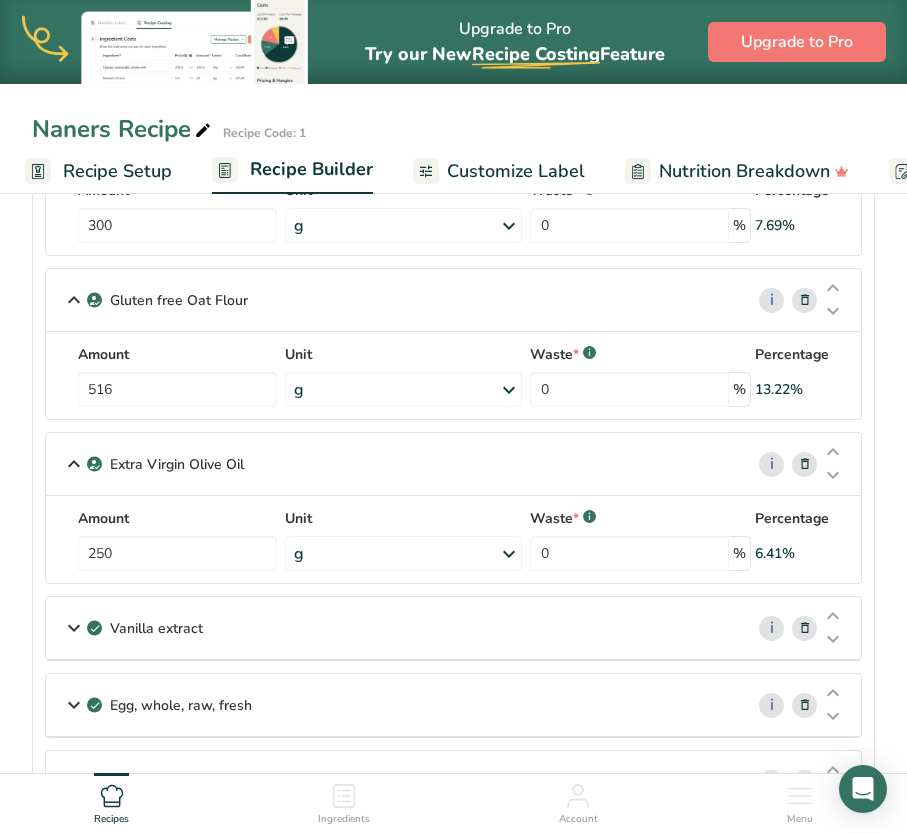 scroll, scrollTop: 462, scrollLeft: 0, axis: vertical 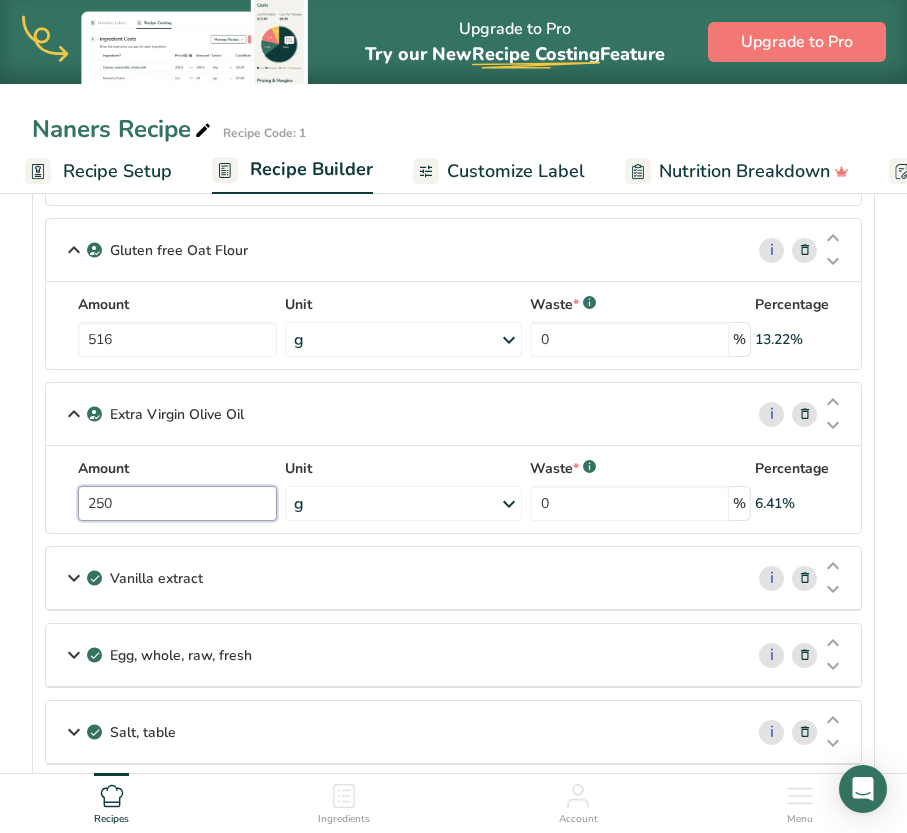 click on "250" at bounding box center (177, 503) 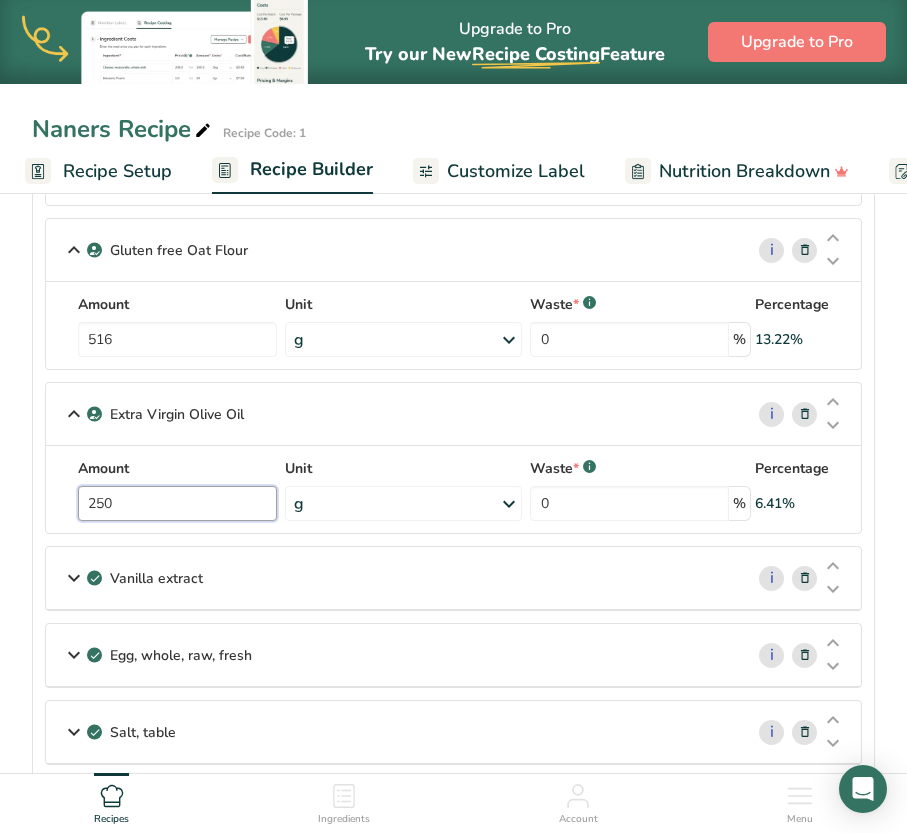 click on "250" at bounding box center (177, 503) 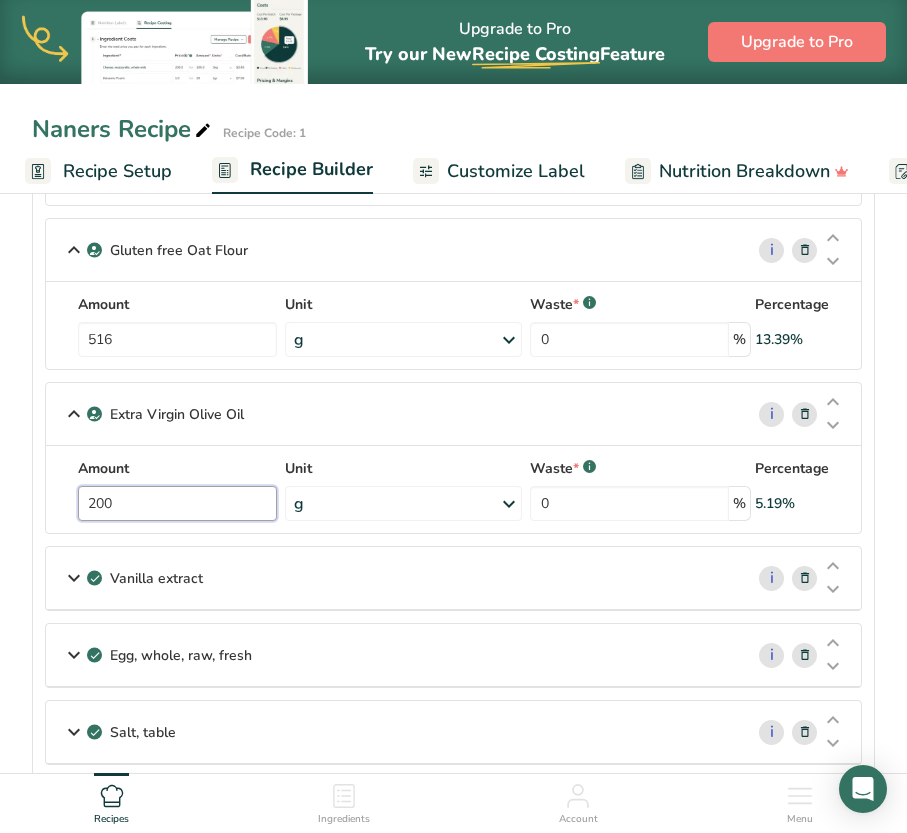 type on "200" 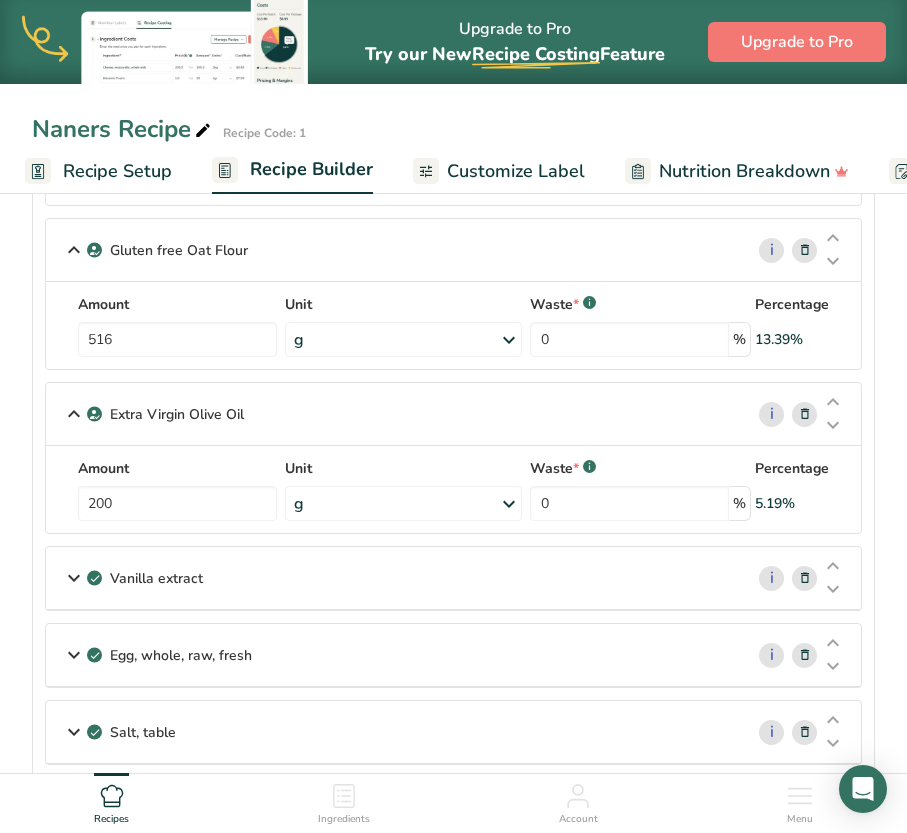 click on "Vanilla extract" at bounding box center [394, 578] 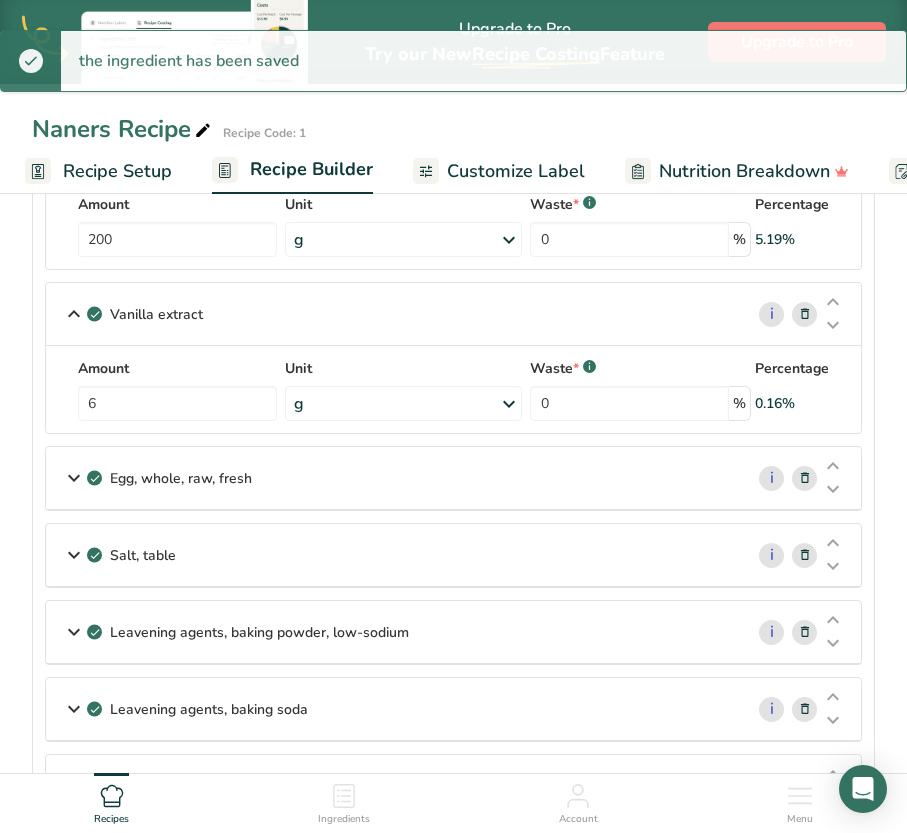 scroll, scrollTop: 738, scrollLeft: 0, axis: vertical 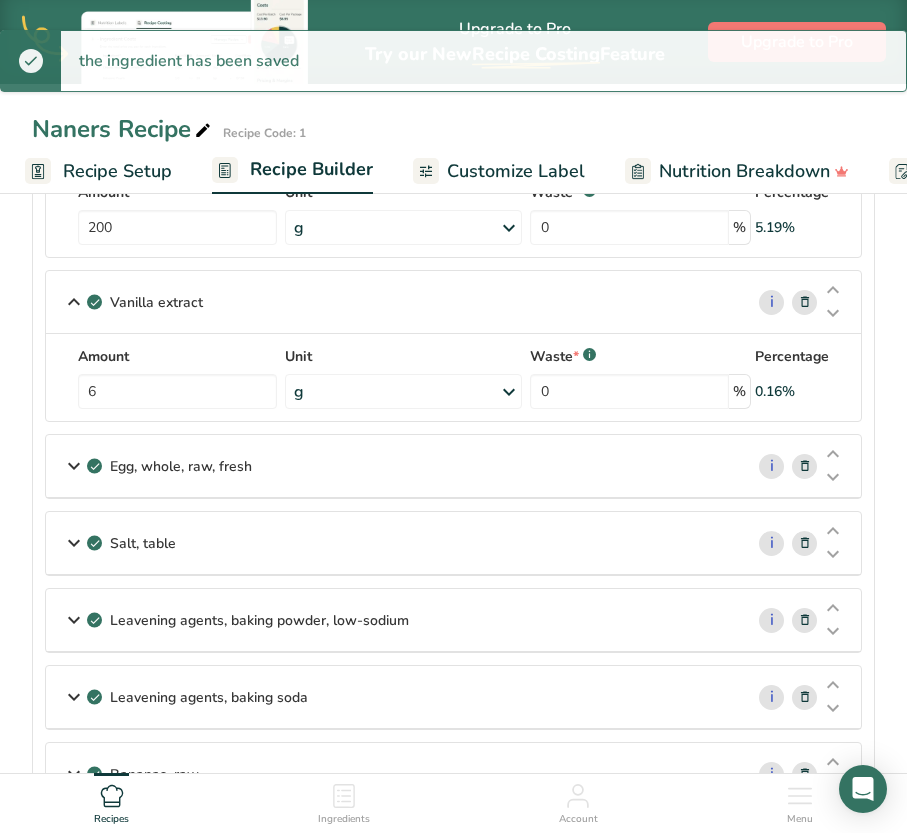 click on "Egg, whole, raw, fresh" at bounding box center (181, 466) 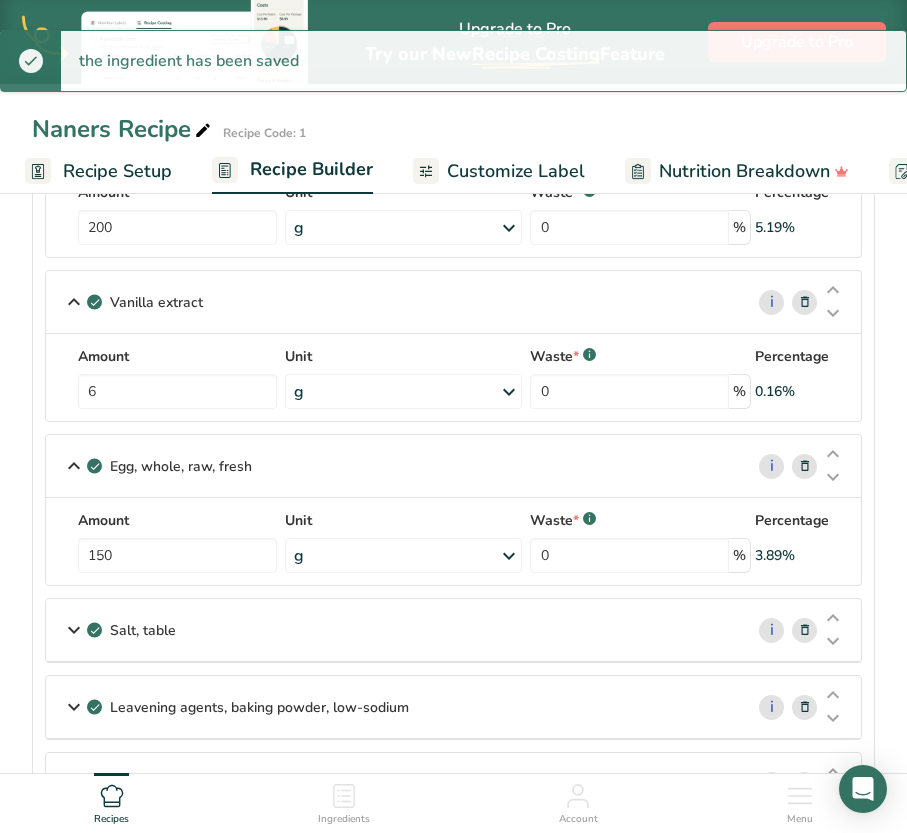 click on "Salt, table" at bounding box center [394, 630] 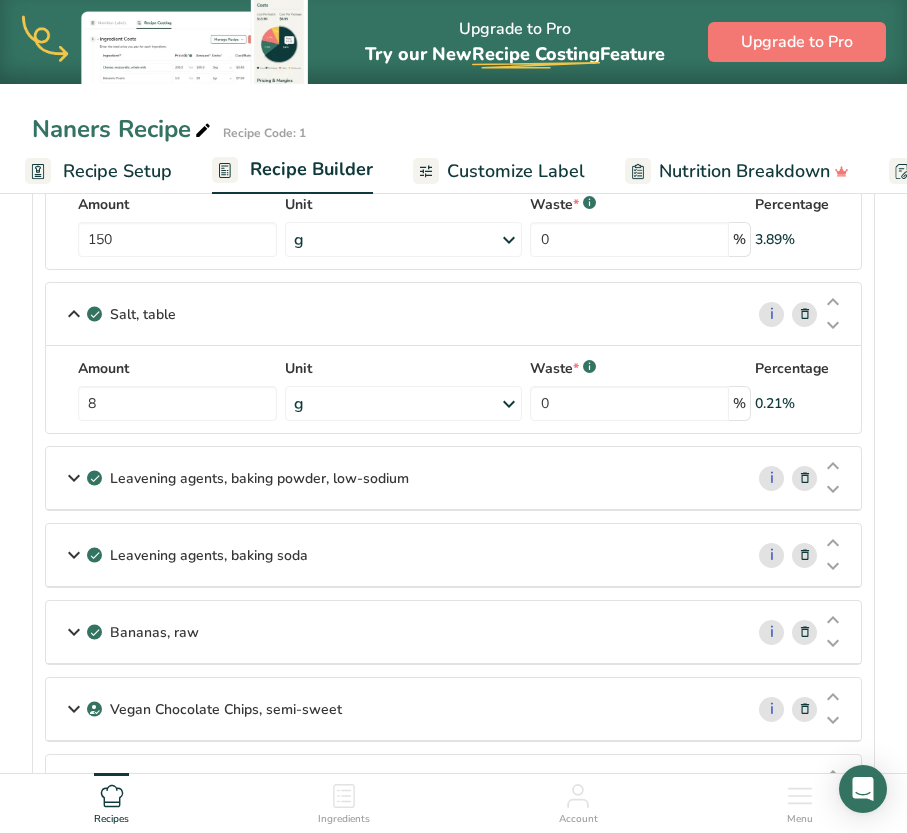 click on "Leavening agents, baking powder, low-sodium" at bounding box center (394, 478) 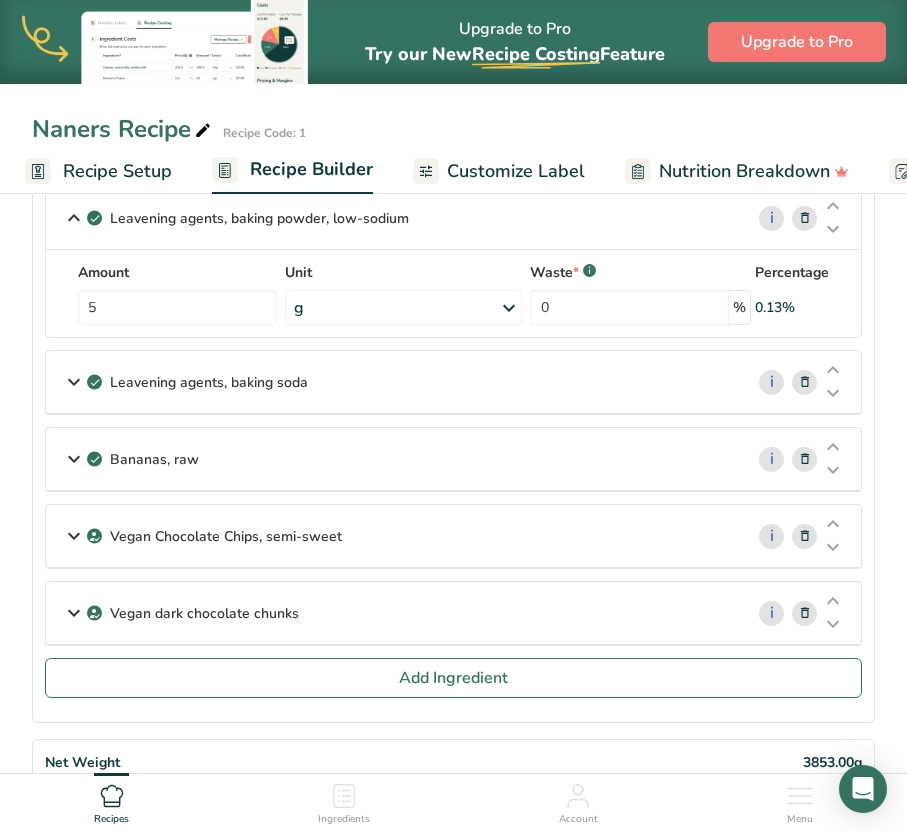 scroll, scrollTop: 1331, scrollLeft: 0, axis: vertical 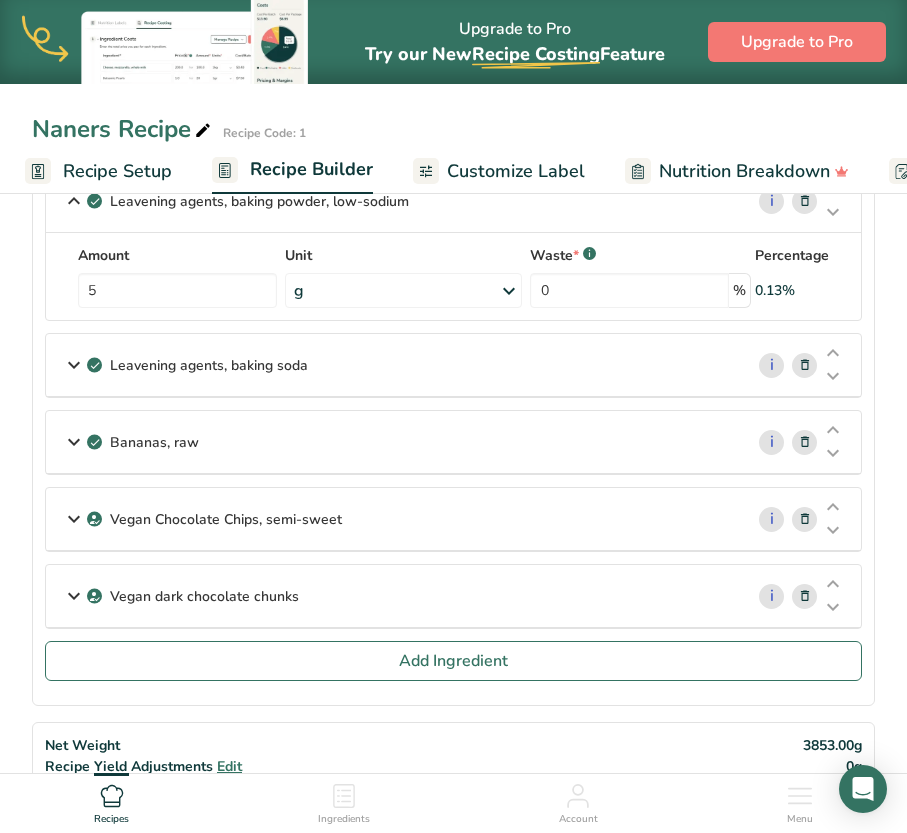 click on "Leavening agents, baking soda" at bounding box center [394, 365] 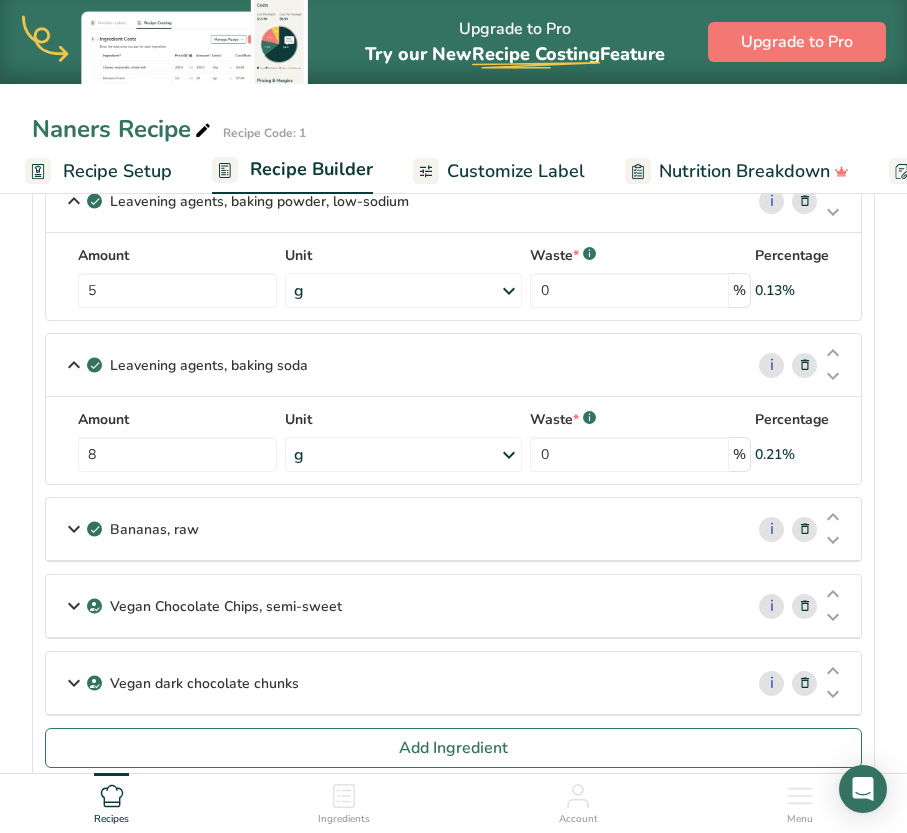 click on "Bananas, raw" at bounding box center (394, 529) 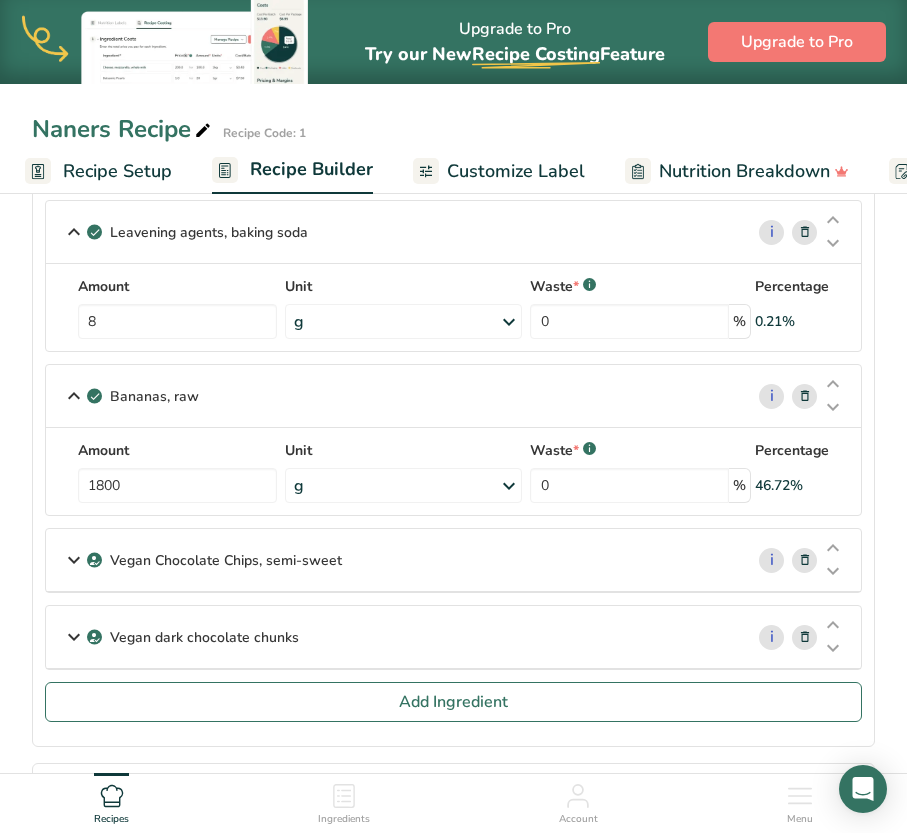 scroll, scrollTop: 1505, scrollLeft: 0, axis: vertical 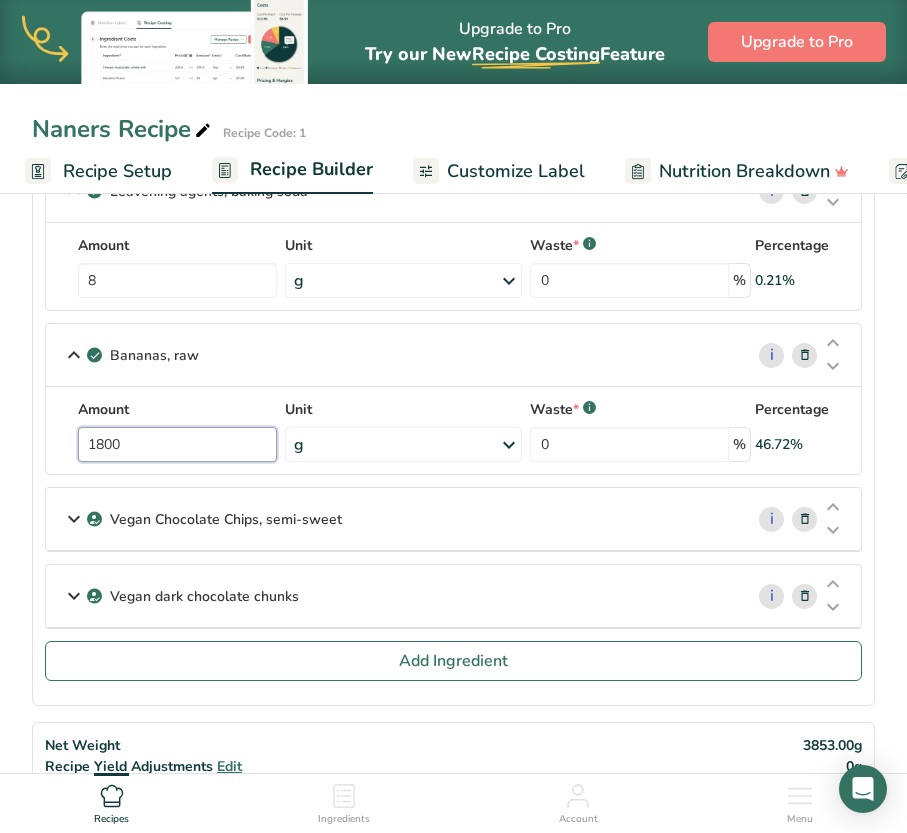 click on "1800" at bounding box center (177, 444) 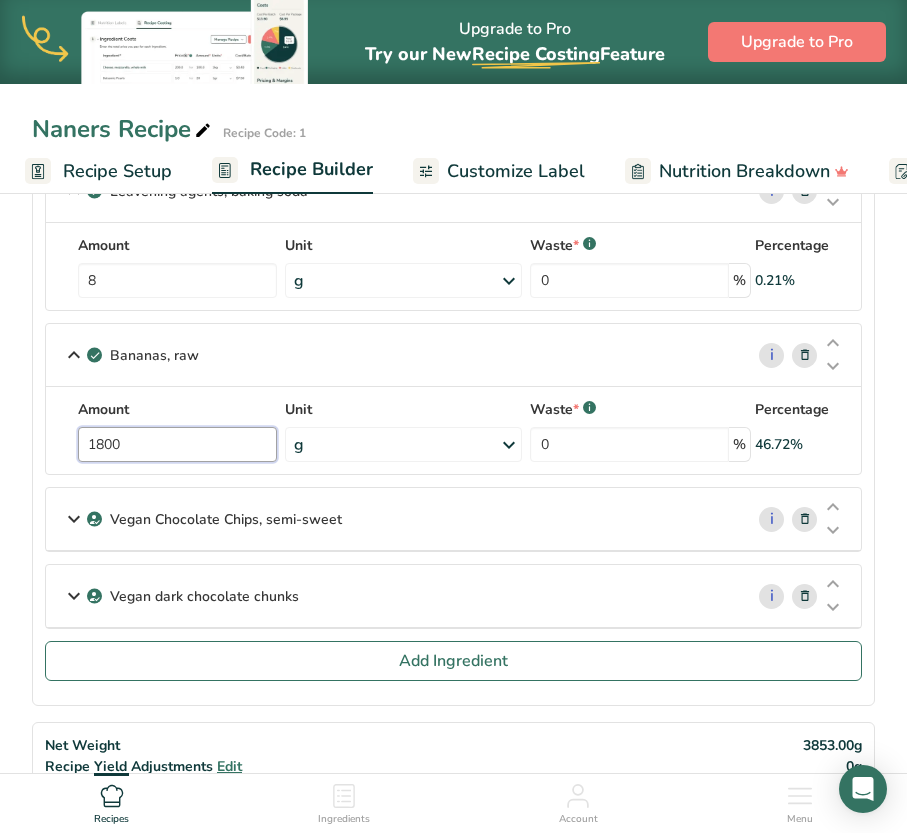 click on "1800" at bounding box center [177, 444] 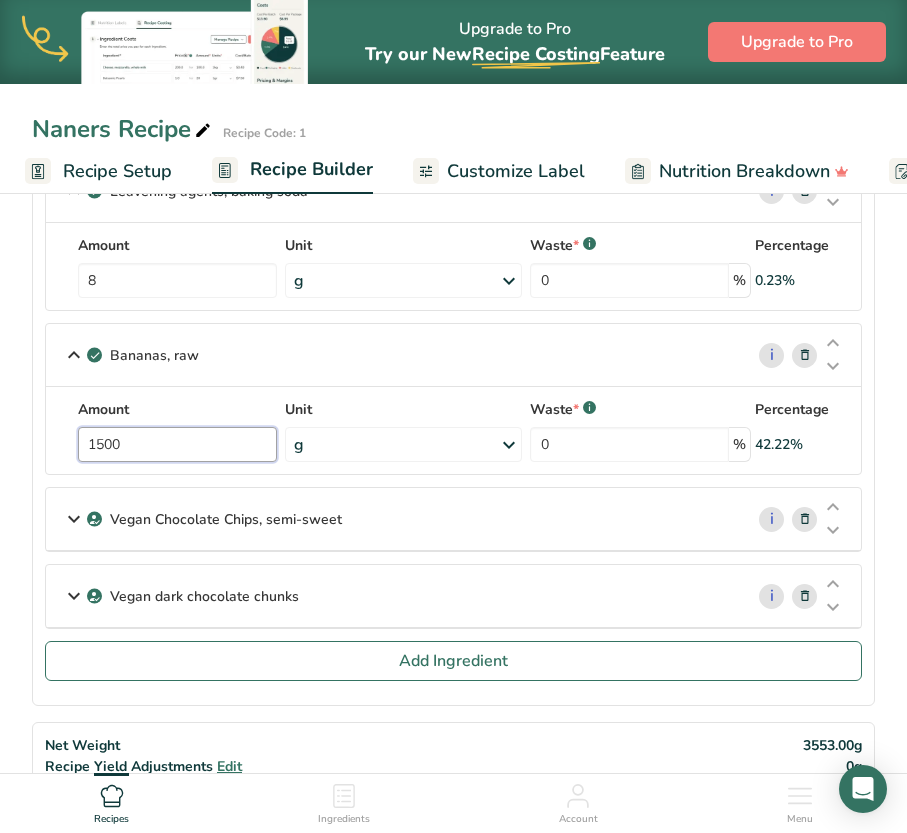 type on "1500" 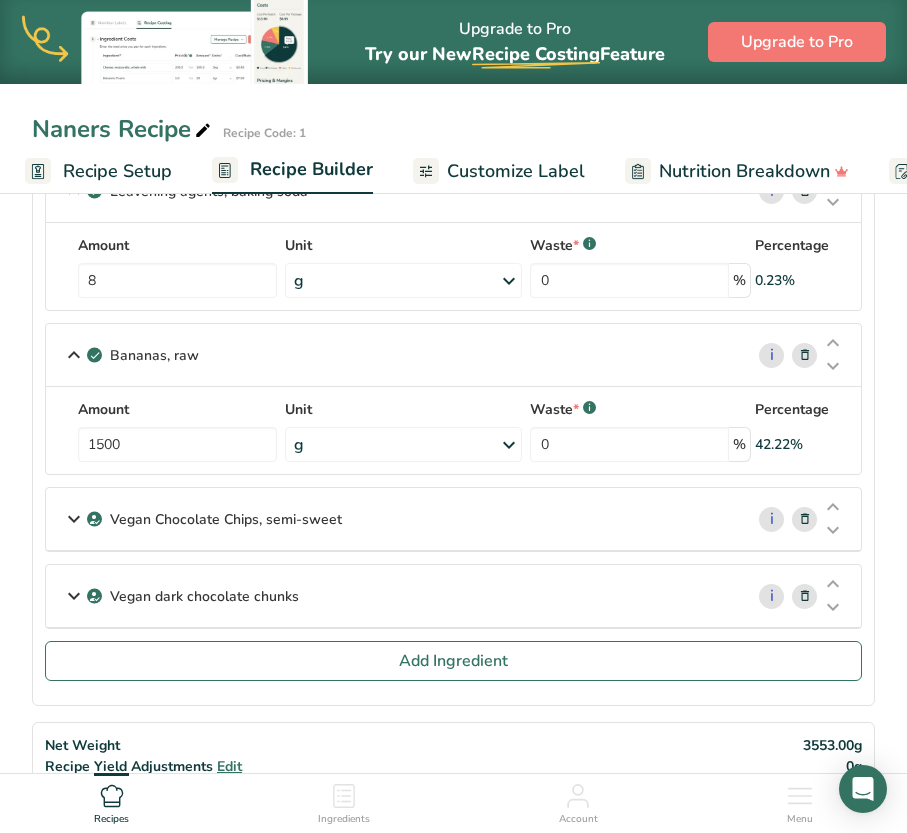 click on "Vegan Chocolate Chips, semi-sweet" at bounding box center [226, 519] 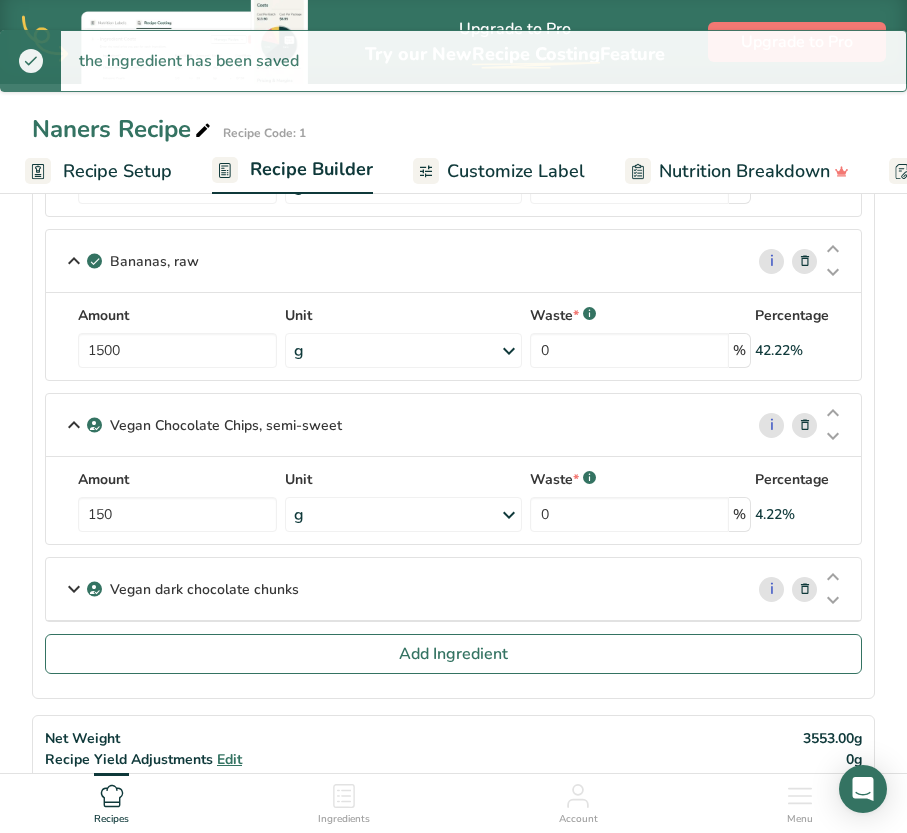 scroll, scrollTop: 1650, scrollLeft: 0, axis: vertical 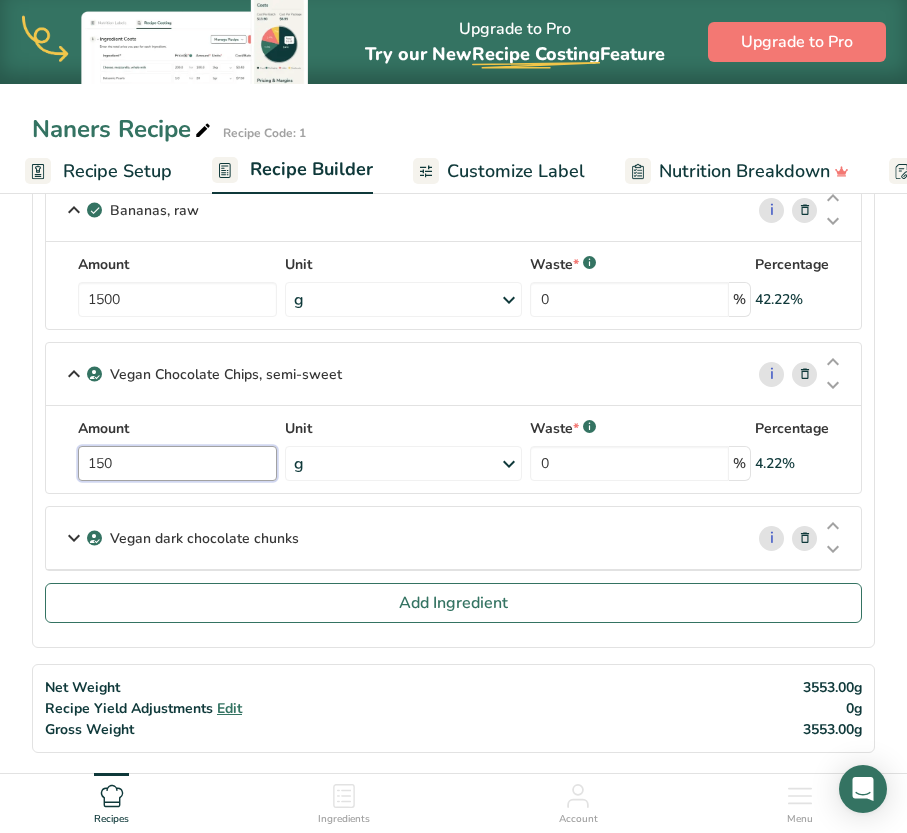 click on "150" at bounding box center (177, 463) 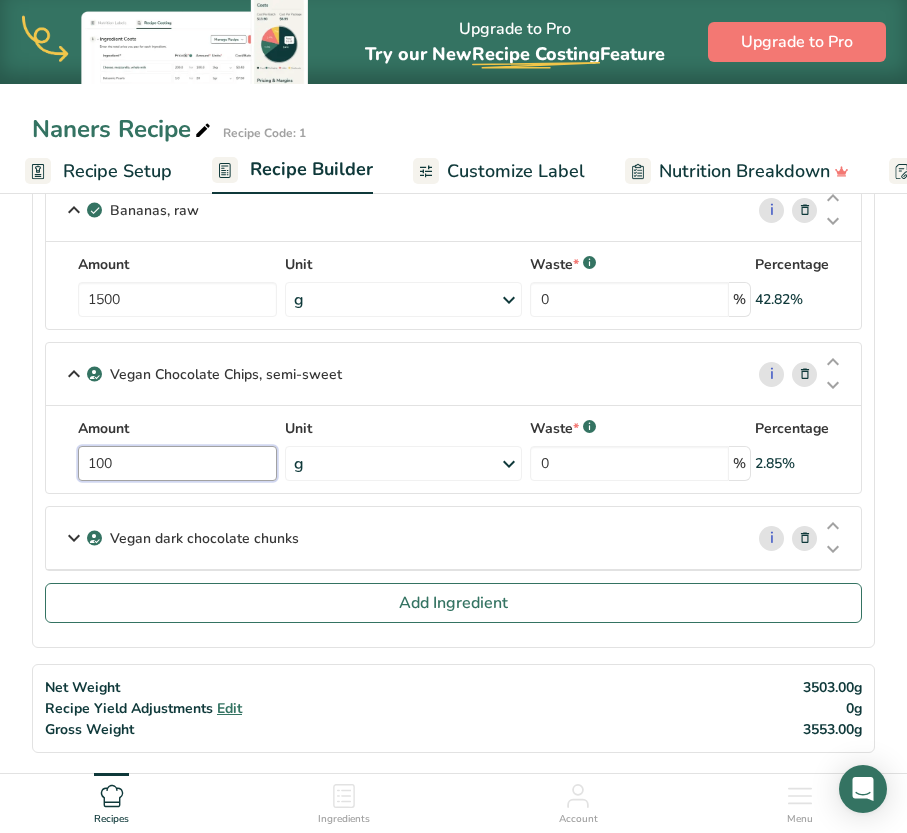 type on "100" 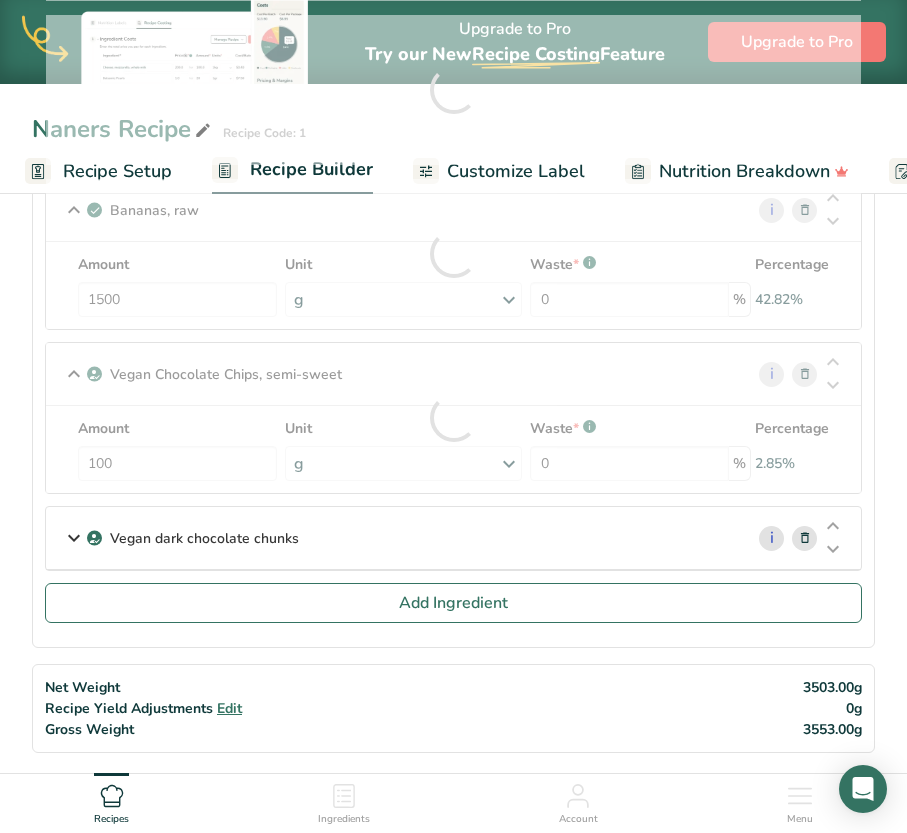 click on "Vegan dark chocolate chunks" at bounding box center (204, 538) 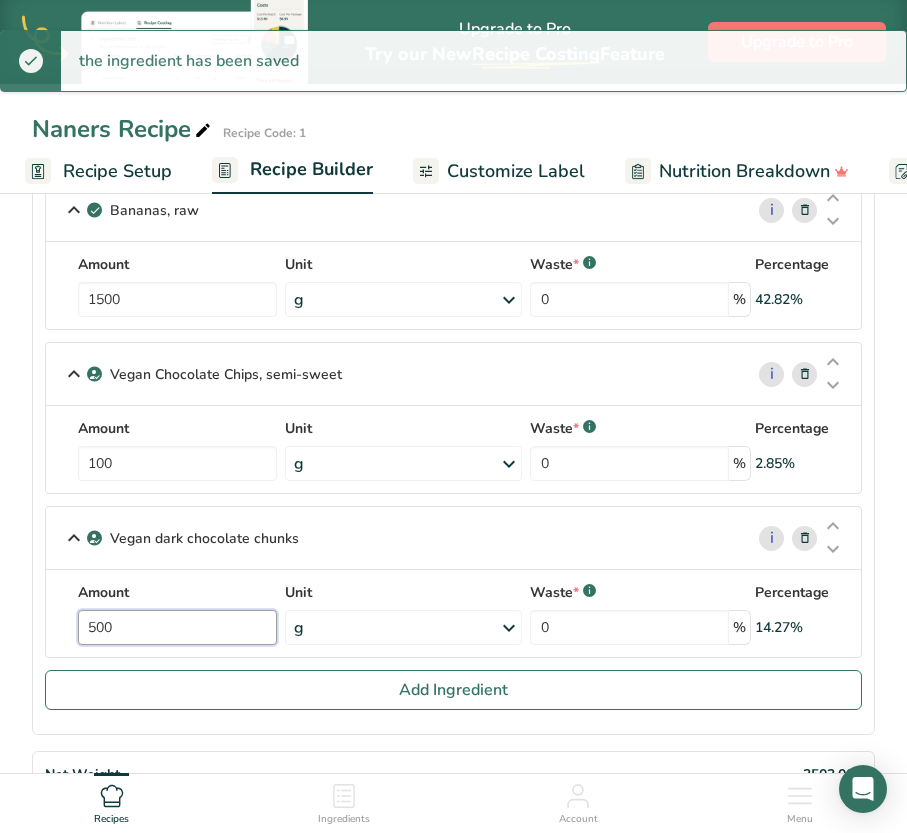 click on "500" at bounding box center [177, 627] 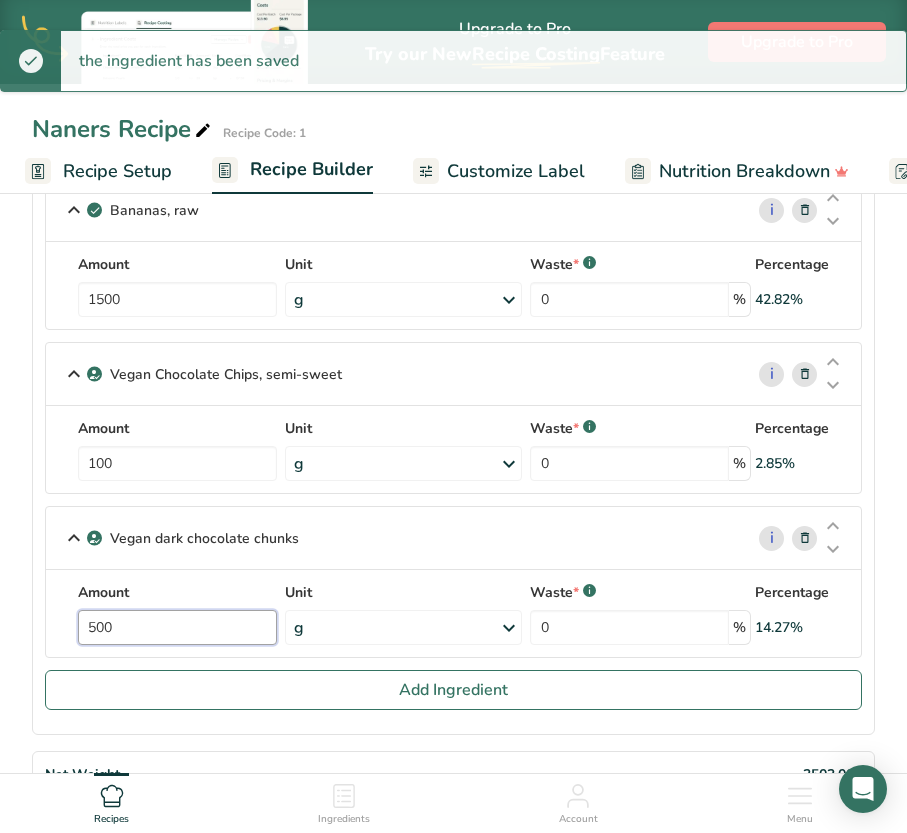 click on "500" at bounding box center (177, 627) 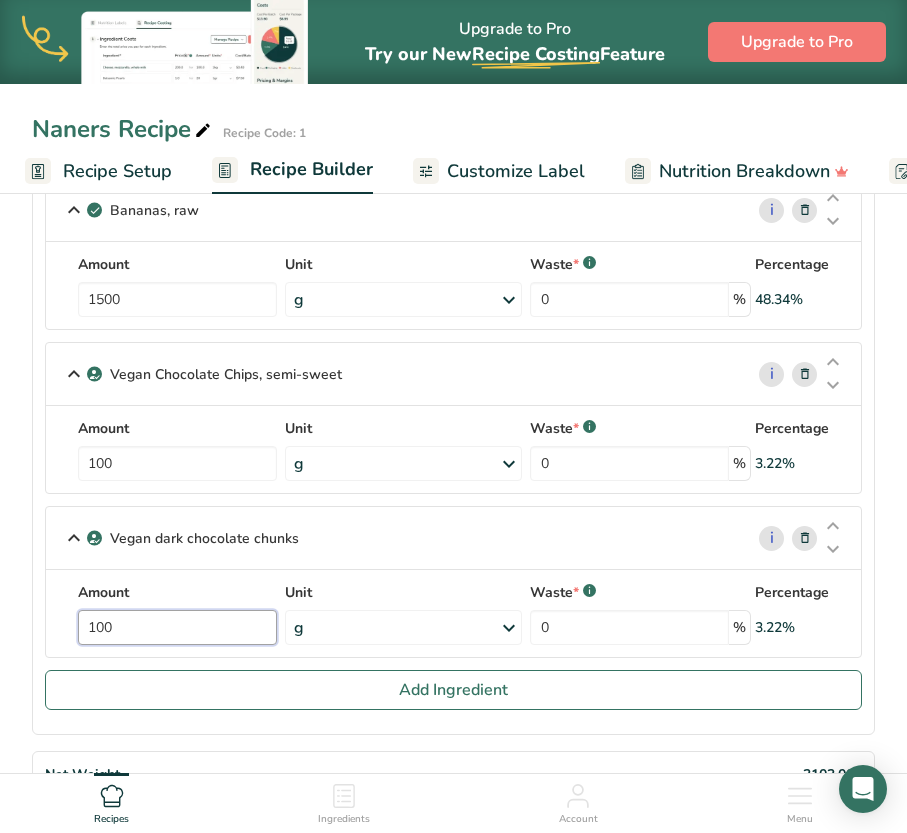 type on "100" 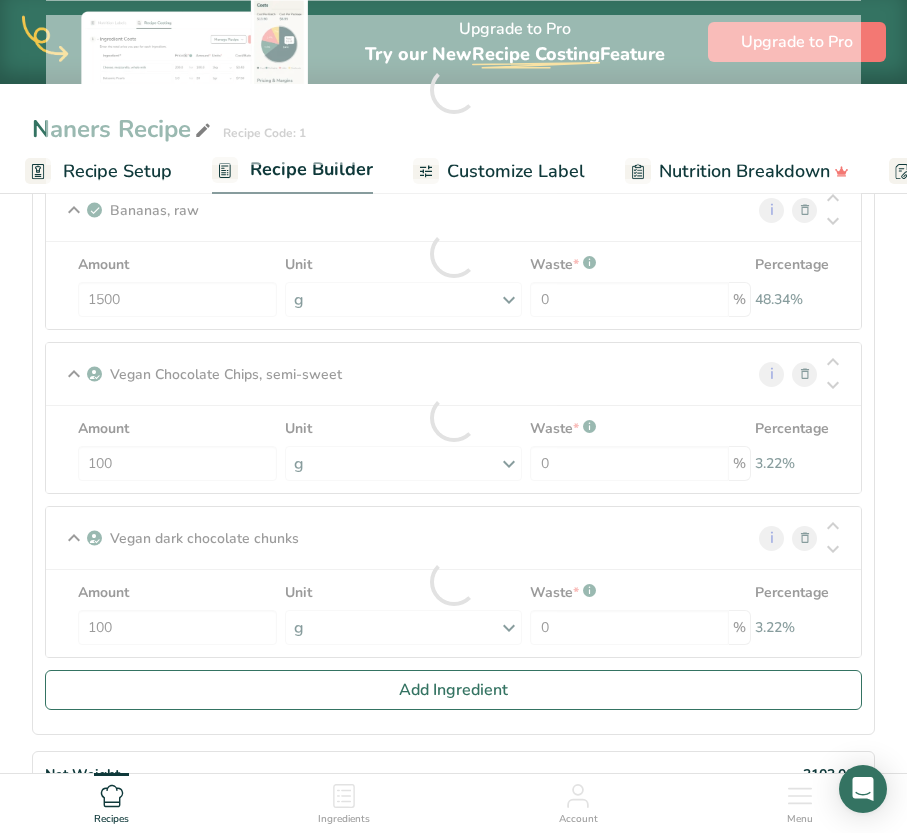 click on "Ingredients
[GEOGRAPHIC_DATA], granulated
i
Amount 210   Unit
g
Portions
1 serving packet
1 cup
Weight Units
g
kg
mg
See more
Volume Units
l
Volume units require a density conversion. If you know your ingredient's density enter it below. Otherwise, click on "RIA" our AI Regulatory bot - she will be able to help you
lb/ft3
g/cm3
Confirm
mL
Volume units require a density conversion. If you know your ingredient's density enter it below. Otherwise, click on "RIA" our AI Regulatory bot - she will be able to help you
lb/ft3" at bounding box center (453, -308) 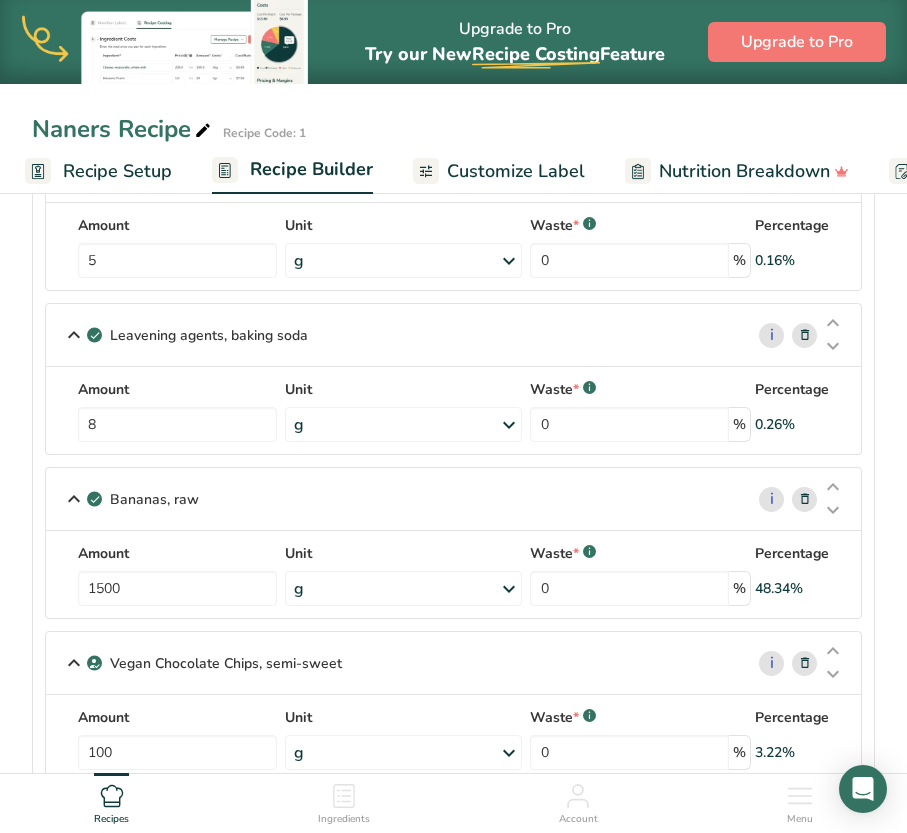 scroll, scrollTop: 1345, scrollLeft: 0, axis: vertical 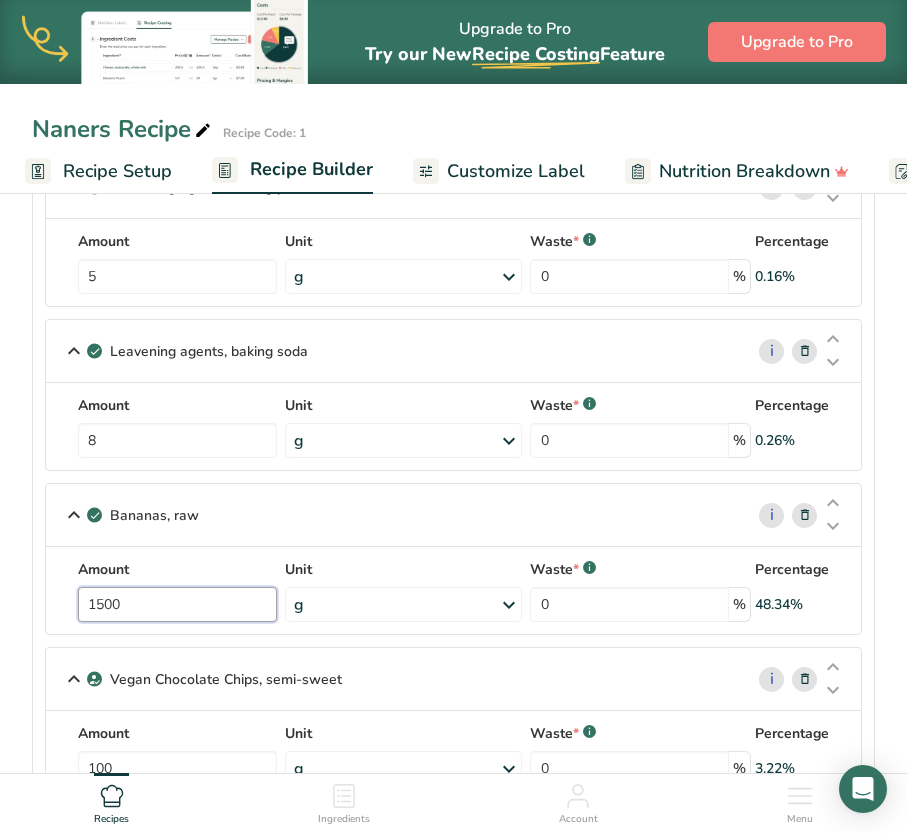 click on "1500" at bounding box center (177, 604) 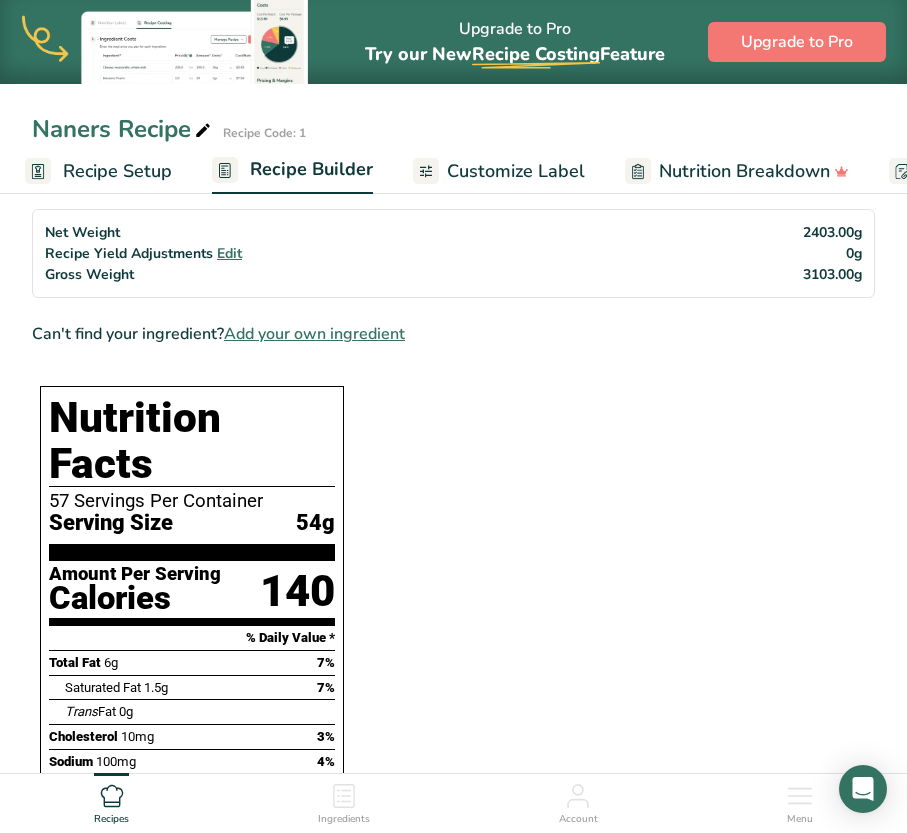 scroll, scrollTop: 2193, scrollLeft: 0, axis: vertical 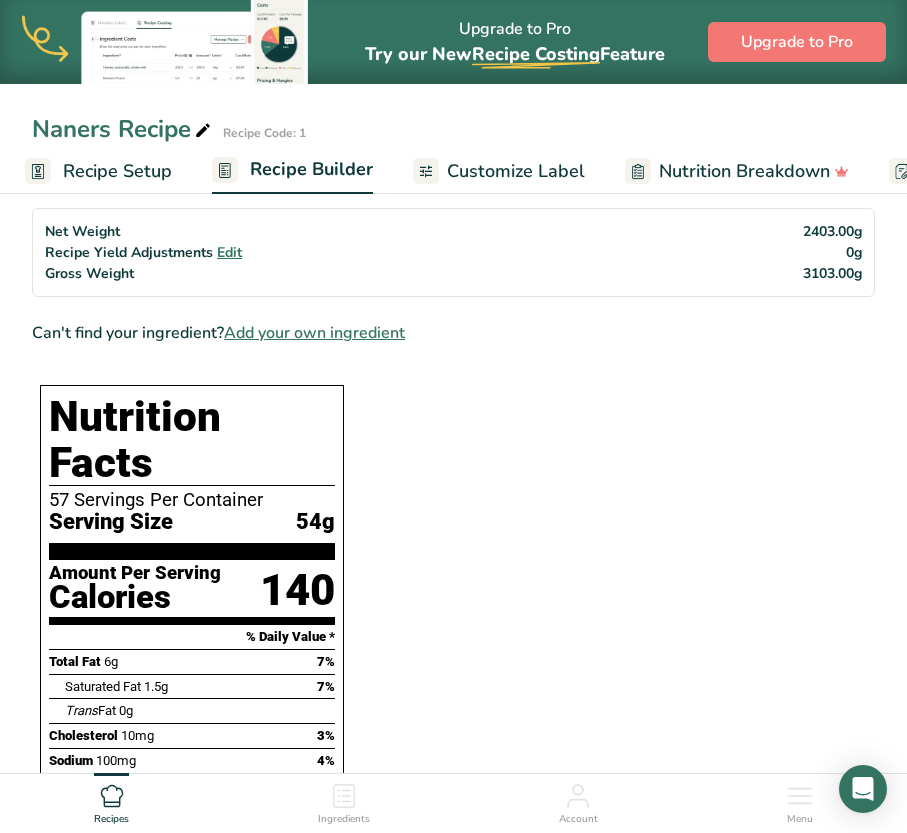click on "Ingredients
[GEOGRAPHIC_DATA], granulated
i
Amount 210   Unit
g
Portions
1 serving packet
1 cup
Weight Units
g
kg
mg
See more
Volume Units
l
Volume units require a density conversion. If you know your ingredient's density enter it below. Otherwise, click on "RIA" our AI Regulatory bot - she will be able to help you
lb/ft3
g/cm3
Confirm
mL
Volume units require a density conversion. If you know your ingredient's density enter it below. Otherwise, click on "RIA" our AI Regulatory bot - she will be able to help you
lb/ft3" at bounding box center (453, -62) 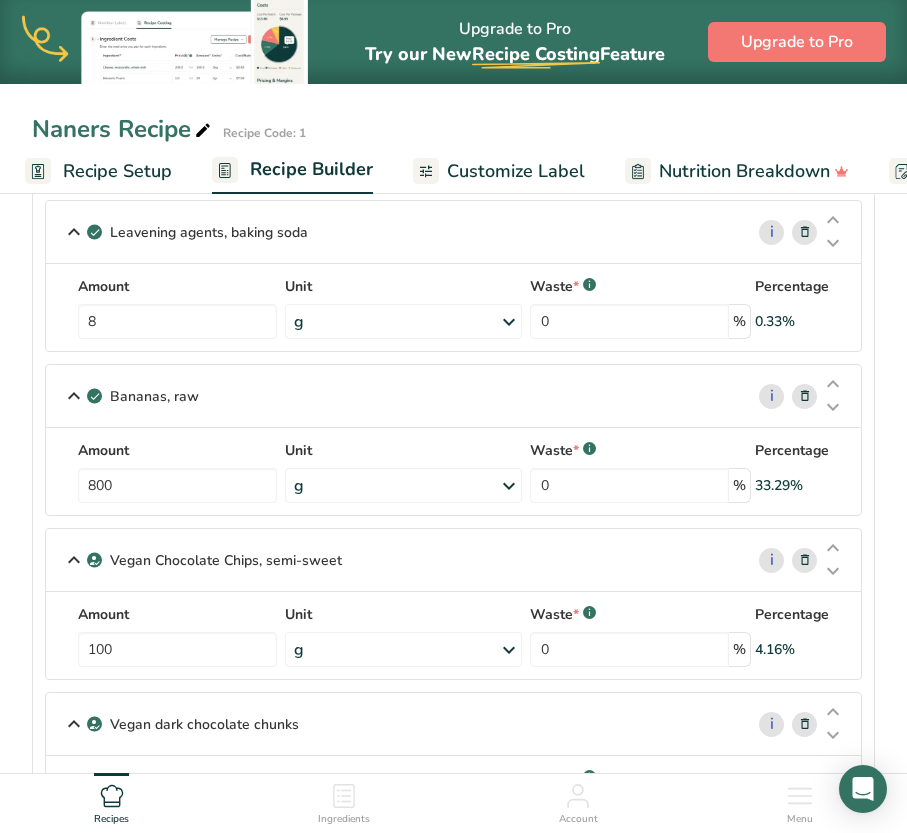 scroll, scrollTop: 1408, scrollLeft: 0, axis: vertical 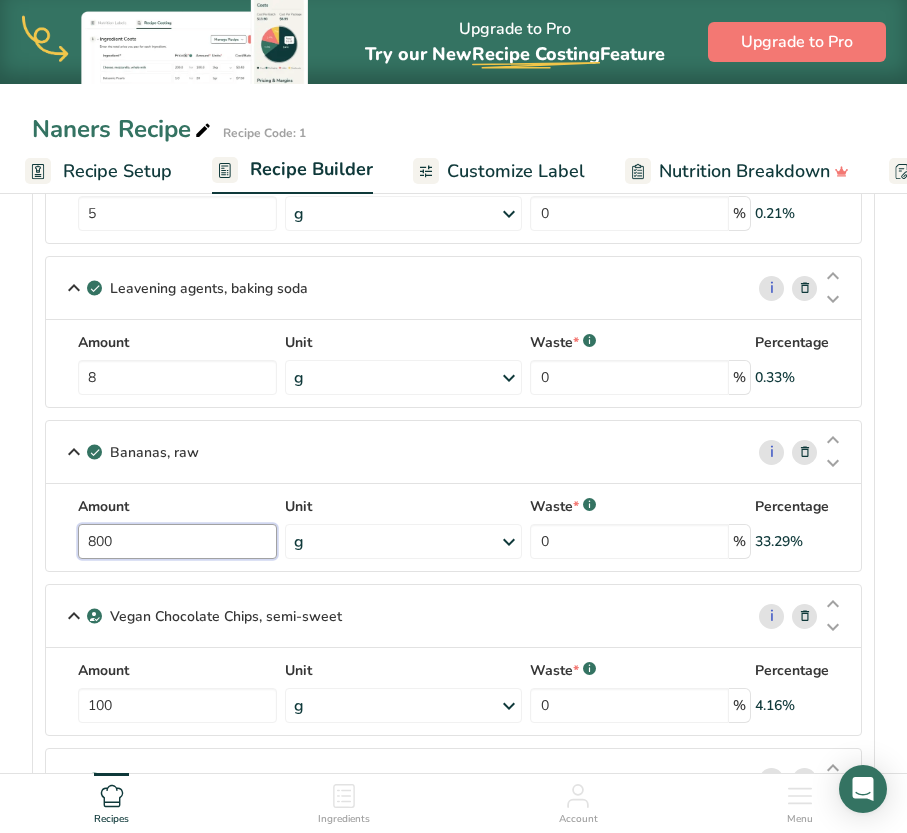 click on "800" at bounding box center (177, 541) 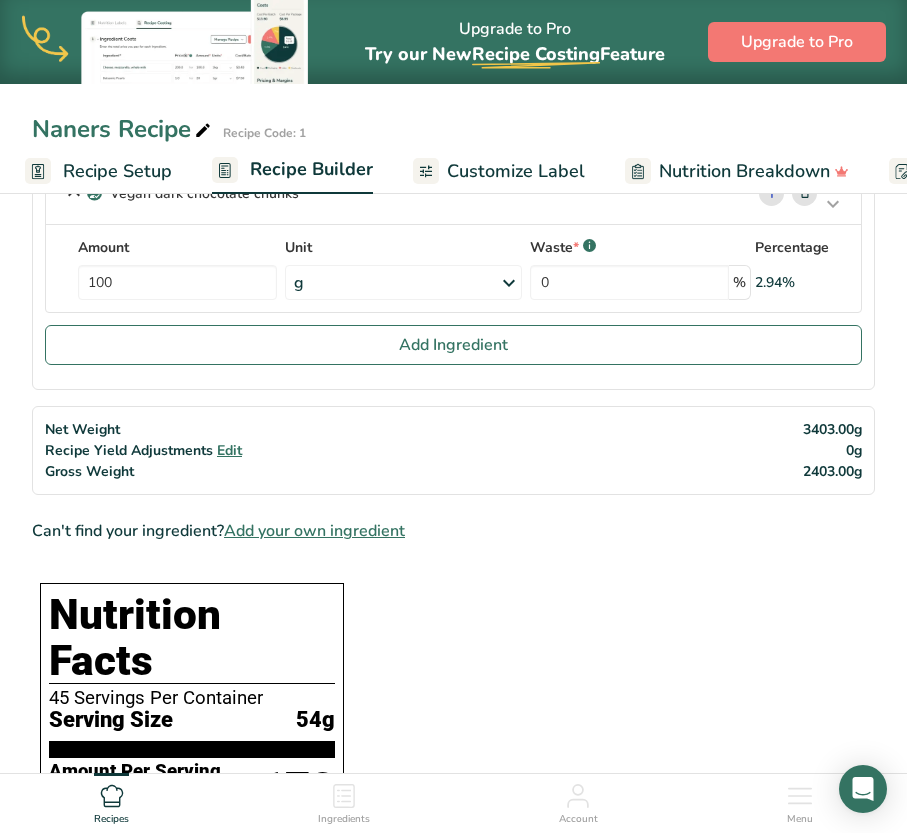 scroll, scrollTop: 2325, scrollLeft: 0, axis: vertical 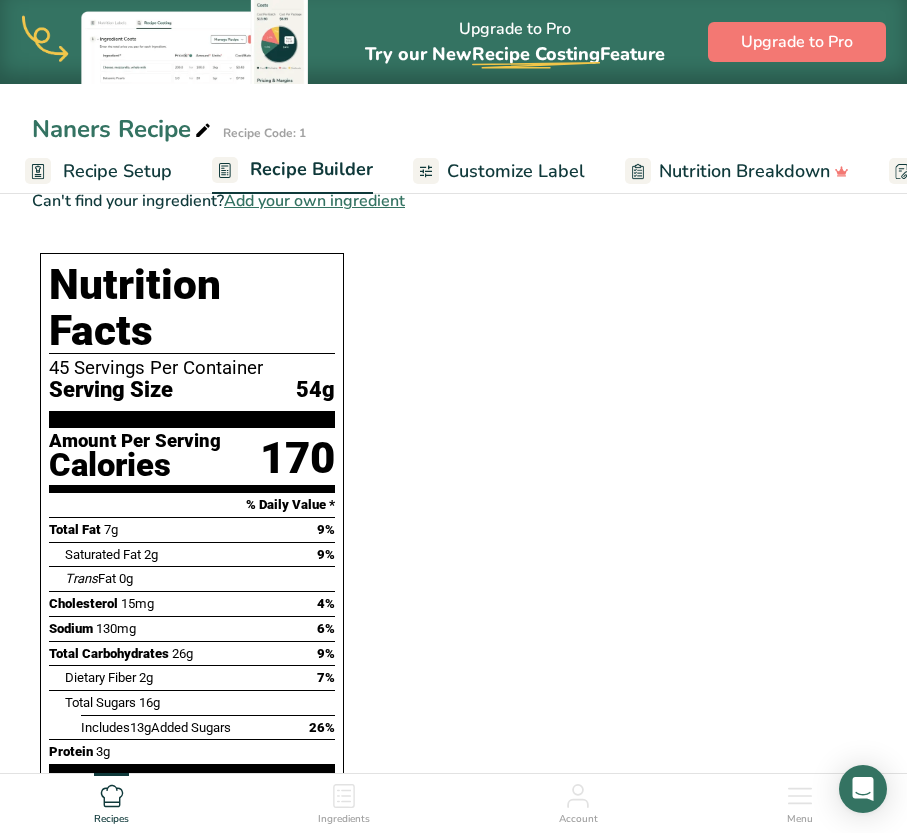 click on "Ingredients
[GEOGRAPHIC_DATA], granulated
i
Amount 210   Unit
g
Portions
1 serving packet
1 cup
Weight Units
g
kg
mg
See more
Volume Units
l
Volume units require a density conversion. If you know your ingredient's density enter it below. Otherwise, click on "RIA" our AI Regulatory bot - she will be able to help you
lb/ft3
g/cm3
Confirm
mL
Volume units require a density conversion. If you know your ingredient's density enter it below. Otherwise, click on "RIA" our AI Regulatory bot - she will be able to help you
lb/ft3" at bounding box center [453, -194] 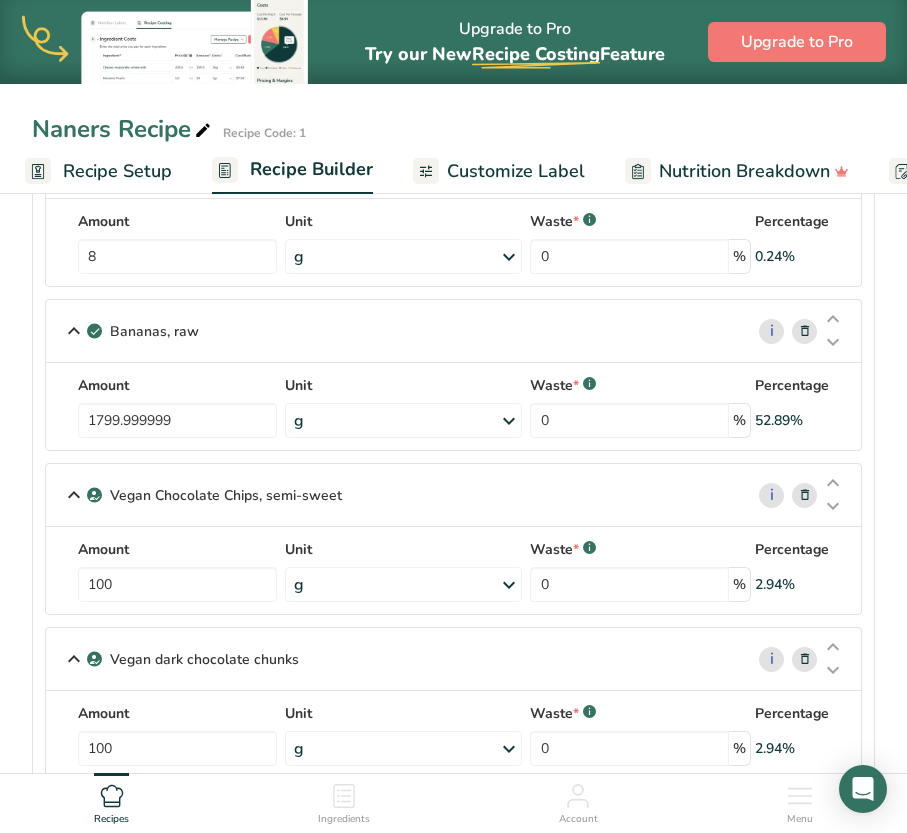 scroll, scrollTop: 1481, scrollLeft: 0, axis: vertical 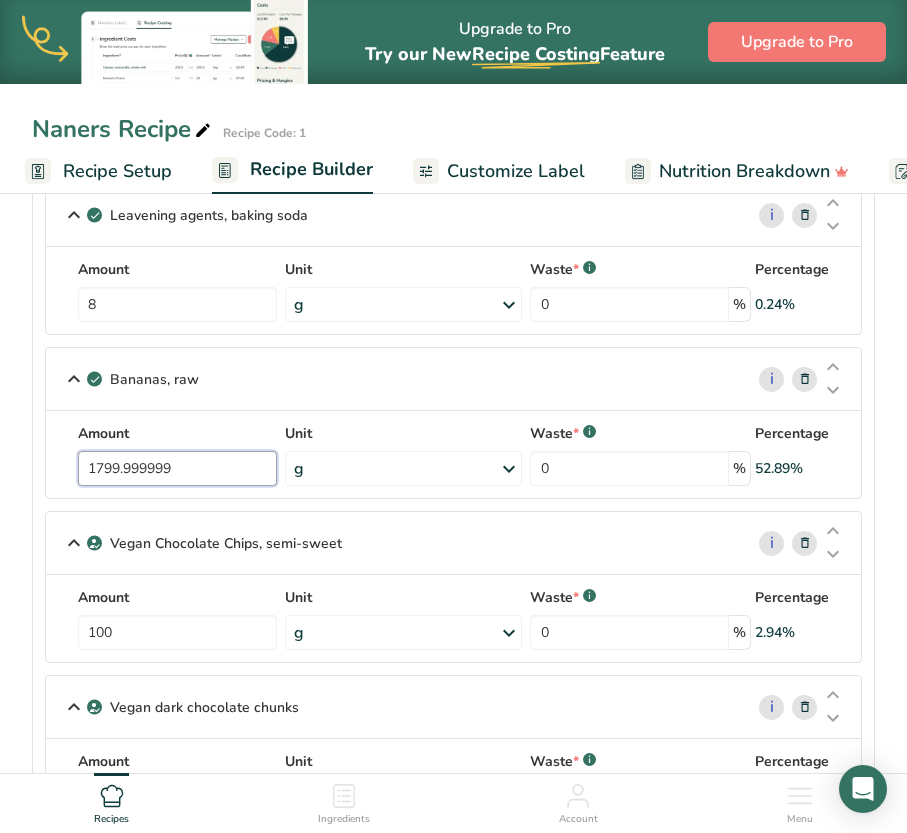 click on "1799.999999" at bounding box center [177, 468] 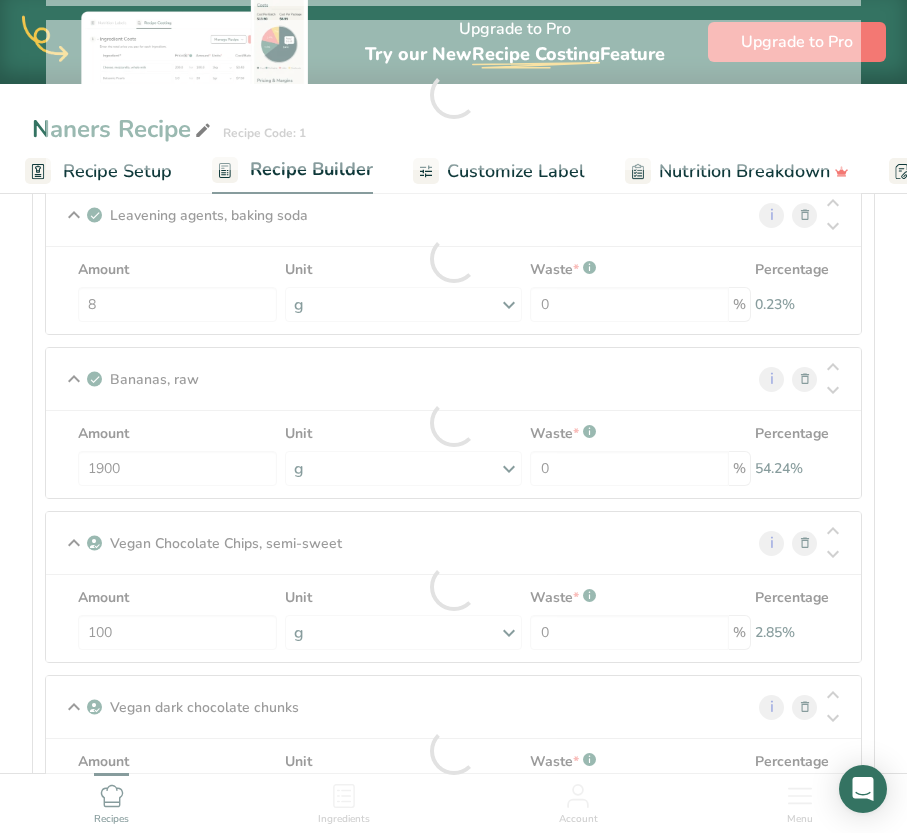 click on "Vegan Chocolate Chips, semi-sweet
i
Amount 100   Unit
g
Weight Units
g
kg
mg
See more
Volume Units
l
Volume units require a density conversion. If you know your ingredient's density enter it below. Otherwise, click on "RIA" our AI Regulatory bot - she will be able to help you
lb/ft3
g/cm3
Confirm
mL
Volume units require a density conversion. If you know your ingredient's density enter it below. Otherwise, click on "RIA" our AI Regulatory bot - she will be able to help you
lb/ft3
g/cm3
Confirm" at bounding box center (453, 587) 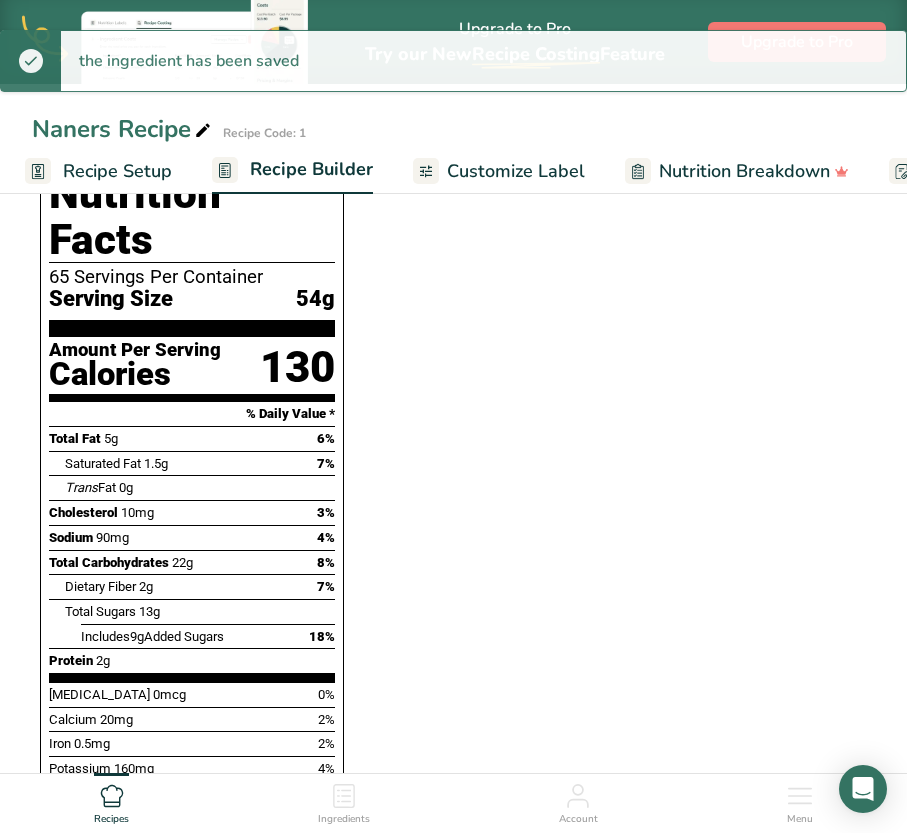 scroll, scrollTop: 2417, scrollLeft: 0, axis: vertical 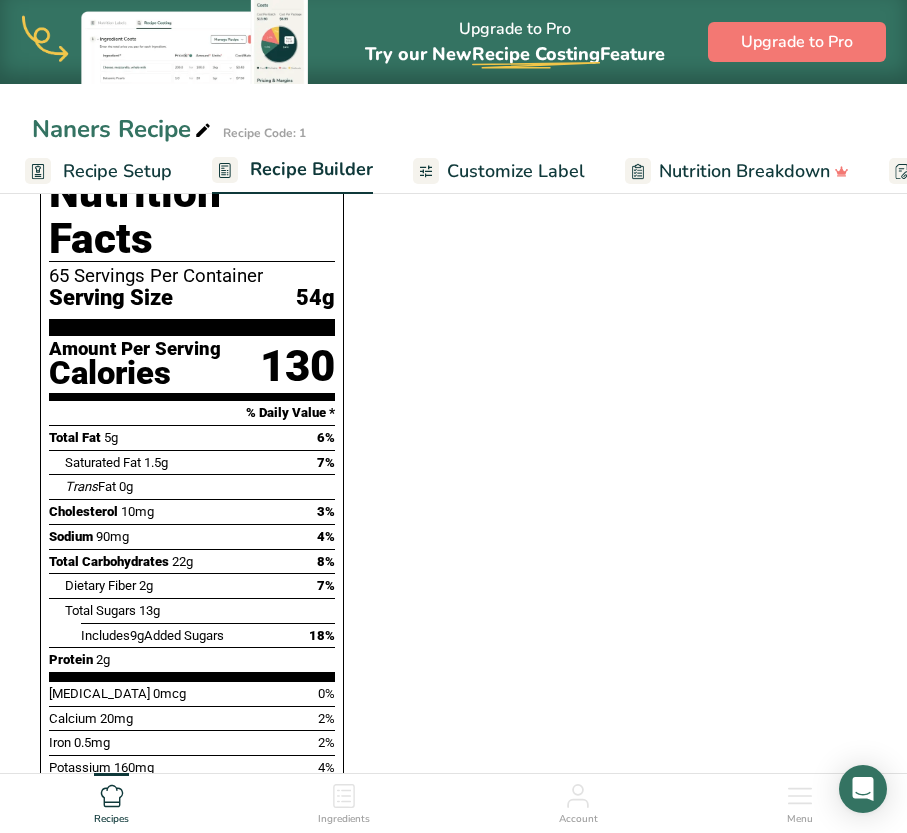 click on "Ingredients
[GEOGRAPHIC_DATA], granulated
i
Amount 210   Unit
g
Portions
1 serving packet
1 cup
Weight Units
g
kg
mg
See more
Volume Units
l
Volume units require a density conversion. If you know your ingredient's density enter it below. Otherwise, click on "RIA" our AI Regulatory bot - she will be able to help you
lb/ft3
g/cm3
Confirm
mL
Volume units require a density conversion. If you know your ingredient's density enter it below. Otherwise, click on "RIA" our AI Regulatory bot - she will be able to help you
lb/ft3" at bounding box center (453, -286) 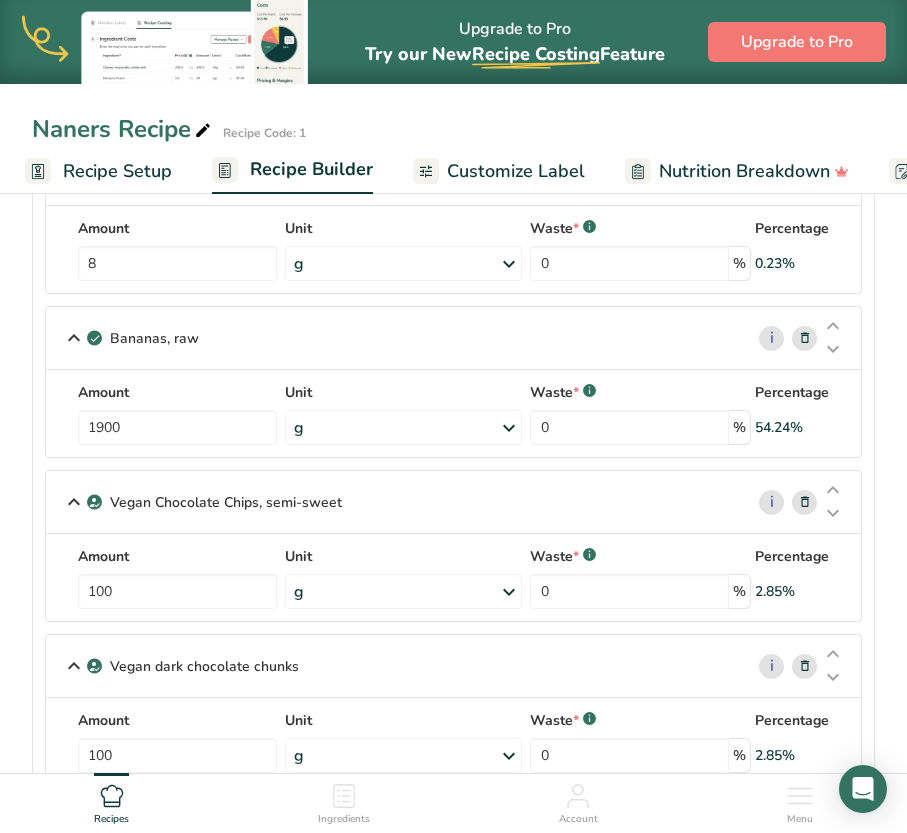 scroll, scrollTop: 1504, scrollLeft: 0, axis: vertical 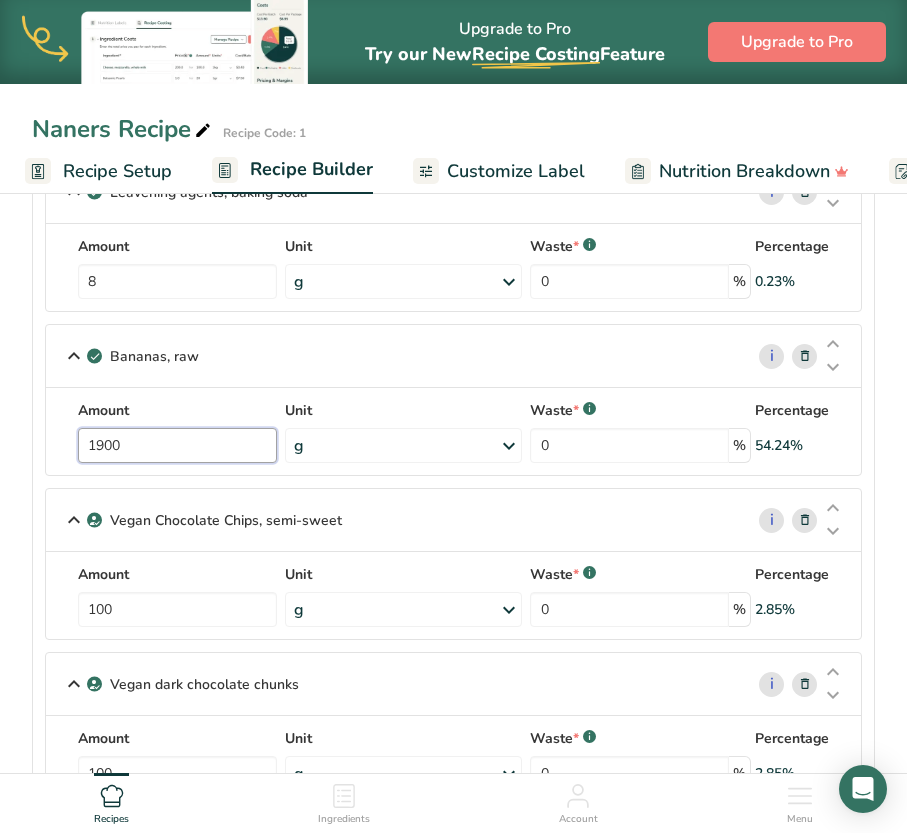click on "1900" at bounding box center (177, 445) 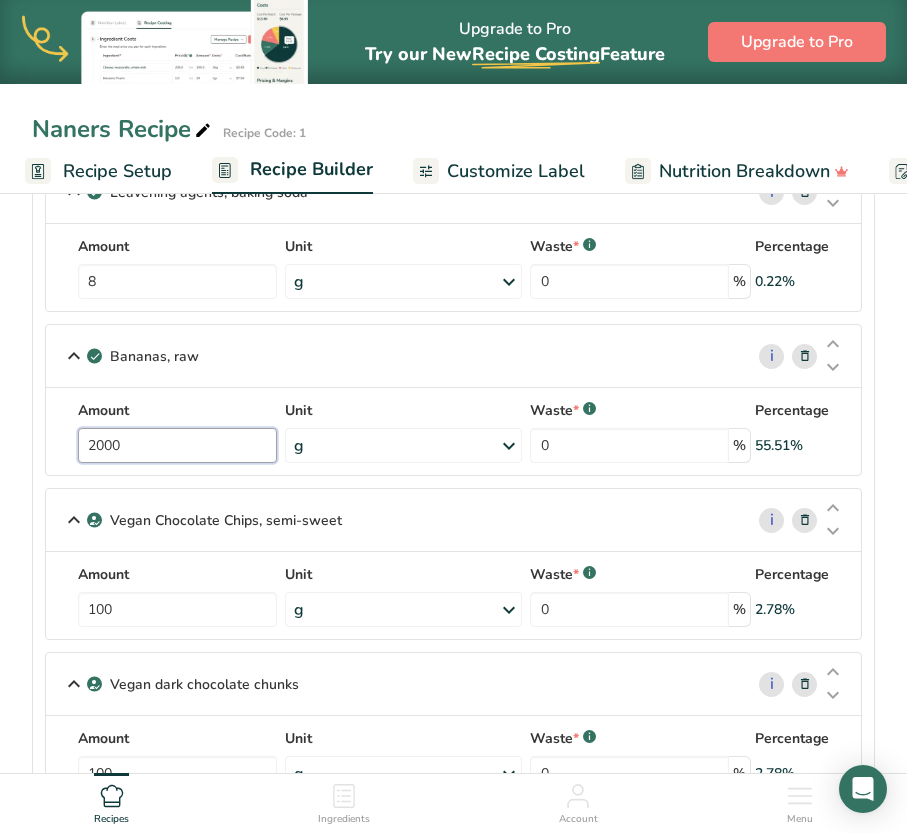 type on "2000" 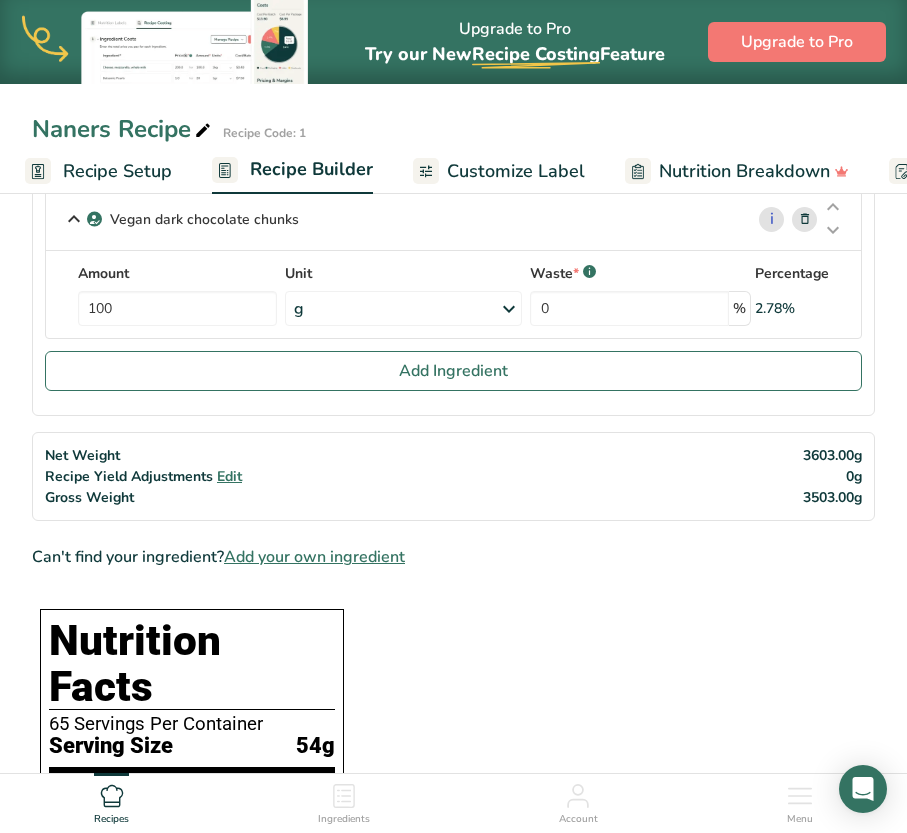 scroll, scrollTop: 2083, scrollLeft: 0, axis: vertical 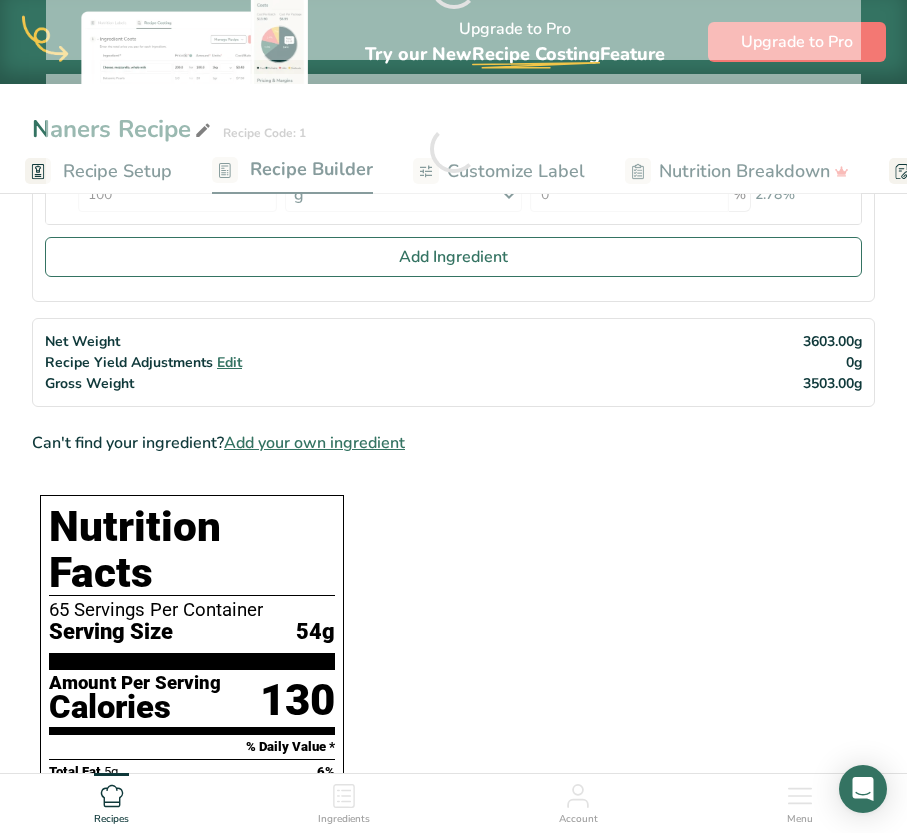 click on "Ingredients
[GEOGRAPHIC_DATA], granulated
i
Amount 210   Unit
g
Portions
1 serving packet
1 cup
Weight Units
g
kg
mg
See more
Volume Units
l
Volume units require a density conversion. If you know your ingredient's density enter it below. Otherwise, click on "RIA" our AI Regulatory bot - she will be able to help you
lb/ft3
g/cm3
Confirm
mL
Volume units require a density conversion. If you know your ingredient's density enter it below. Otherwise, click on "RIA" our AI Regulatory bot - she will be able to help you
lb/ft3" at bounding box center [453, 48] 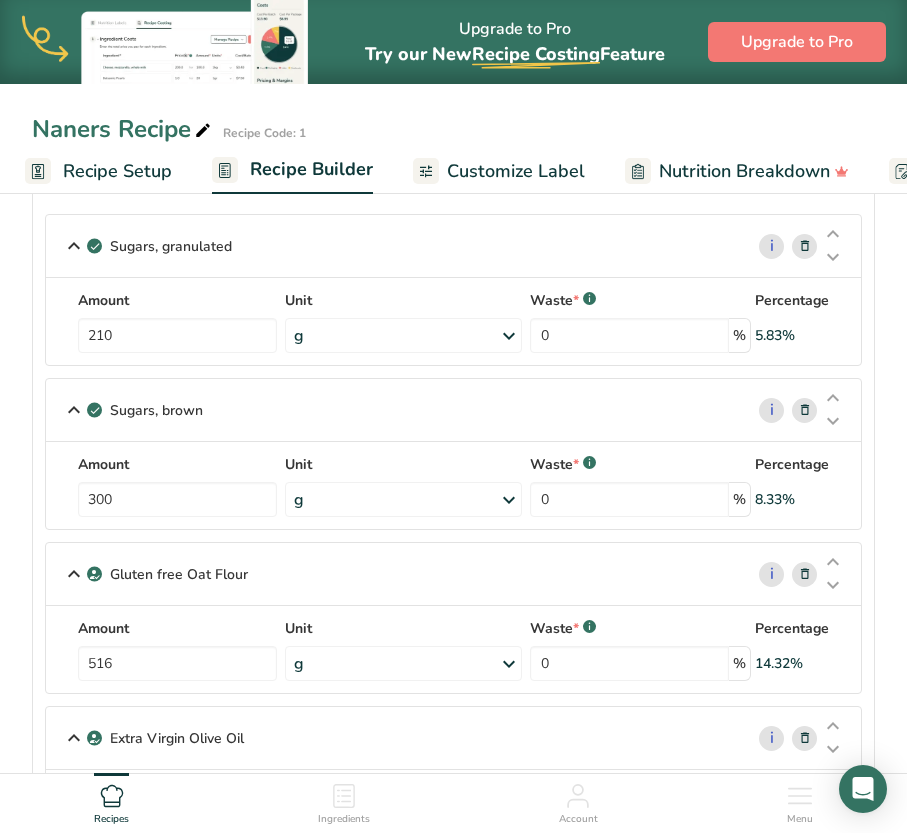 scroll, scrollTop: 0, scrollLeft: 0, axis: both 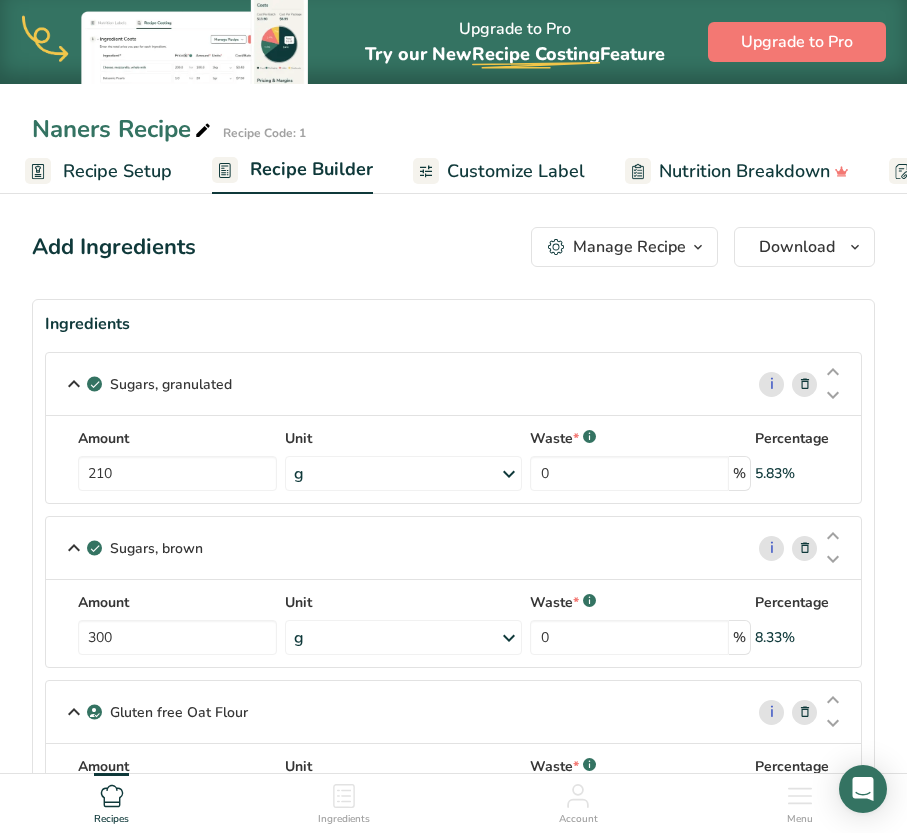 click on "Recipe Setup" at bounding box center (117, 171) 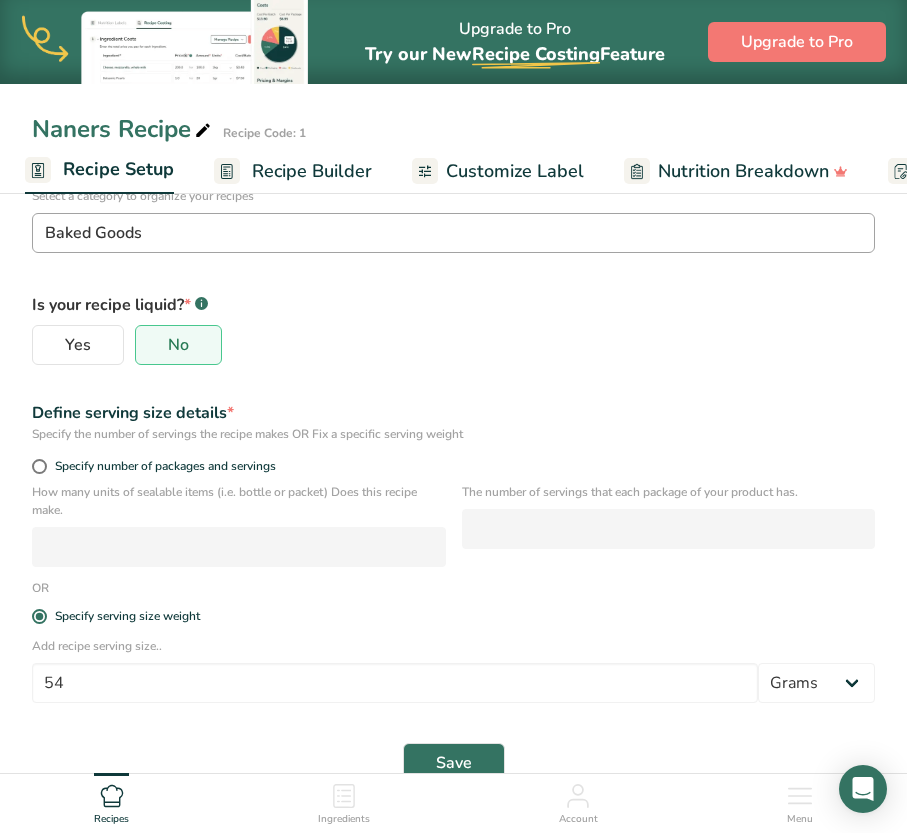scroll, scrollTop: 300, scrollLeft: 0, axis: vertical 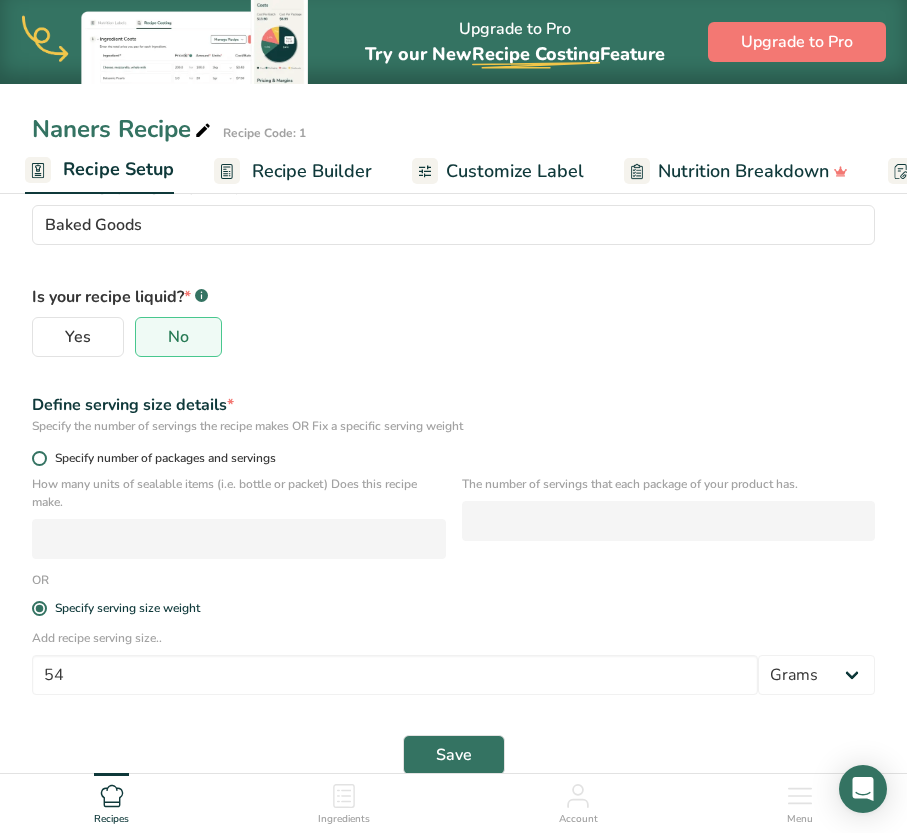 click at bounding box center [39, 458] 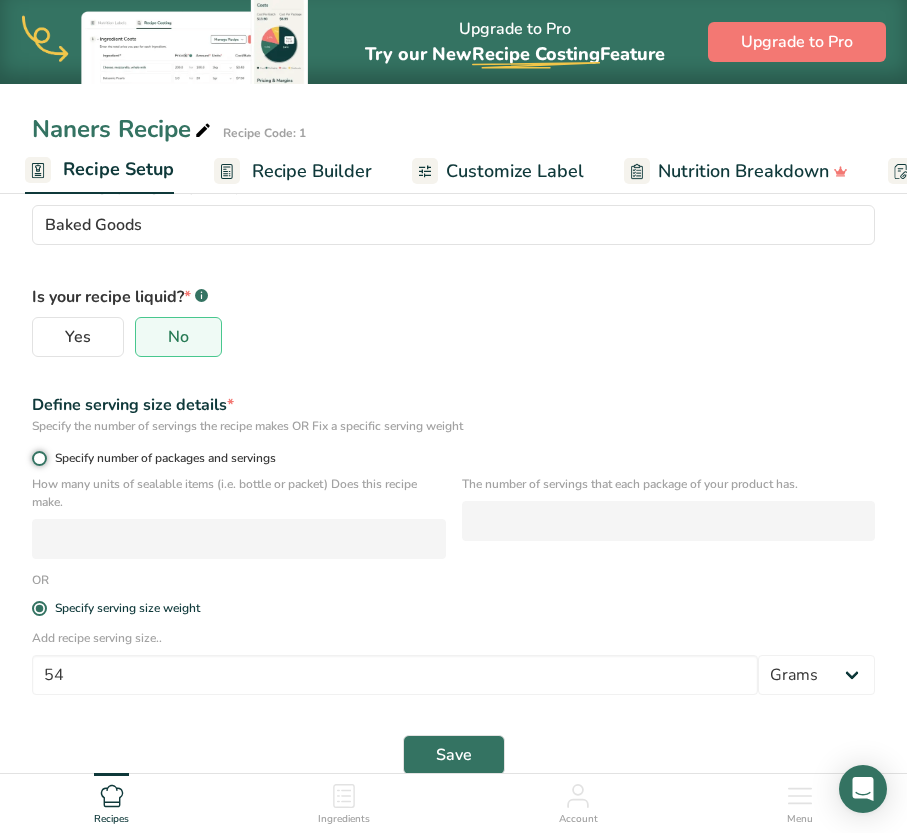 click on "Specify number of packages and servings" at bounding box center (38, 458) 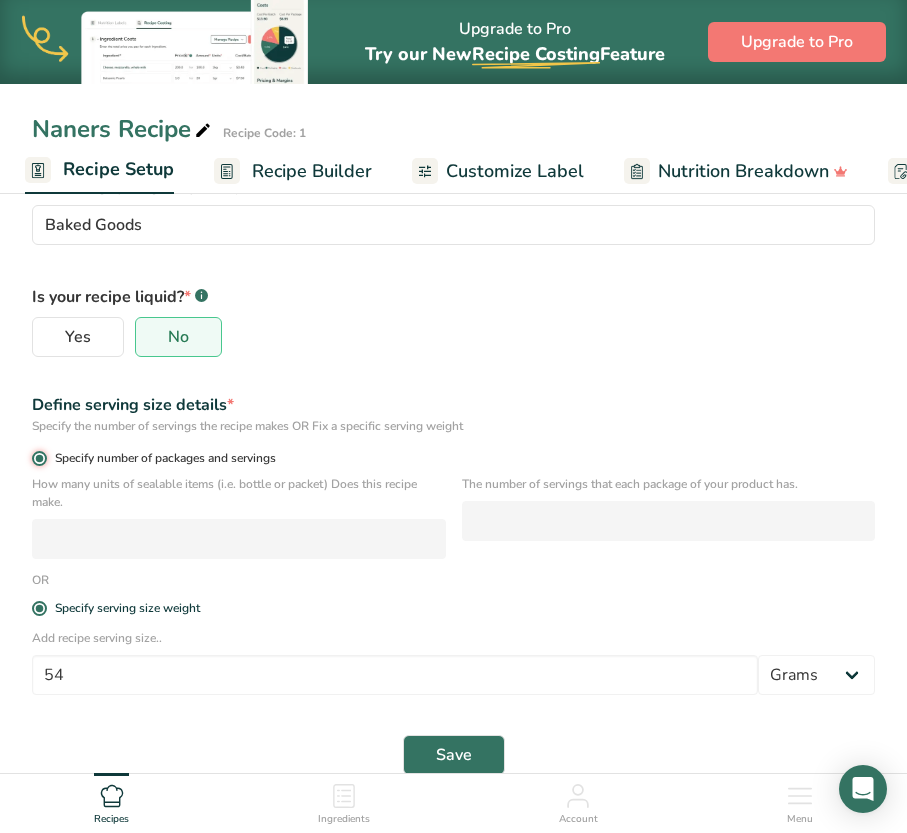 radio on "false" 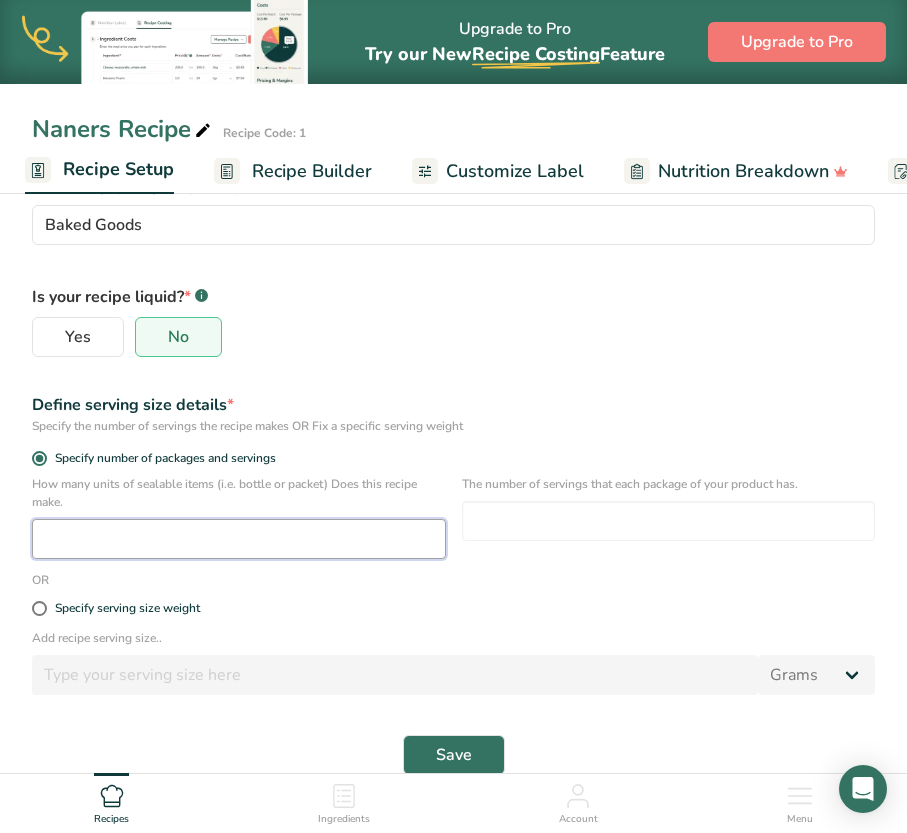 click at bounding box center (239, 539) 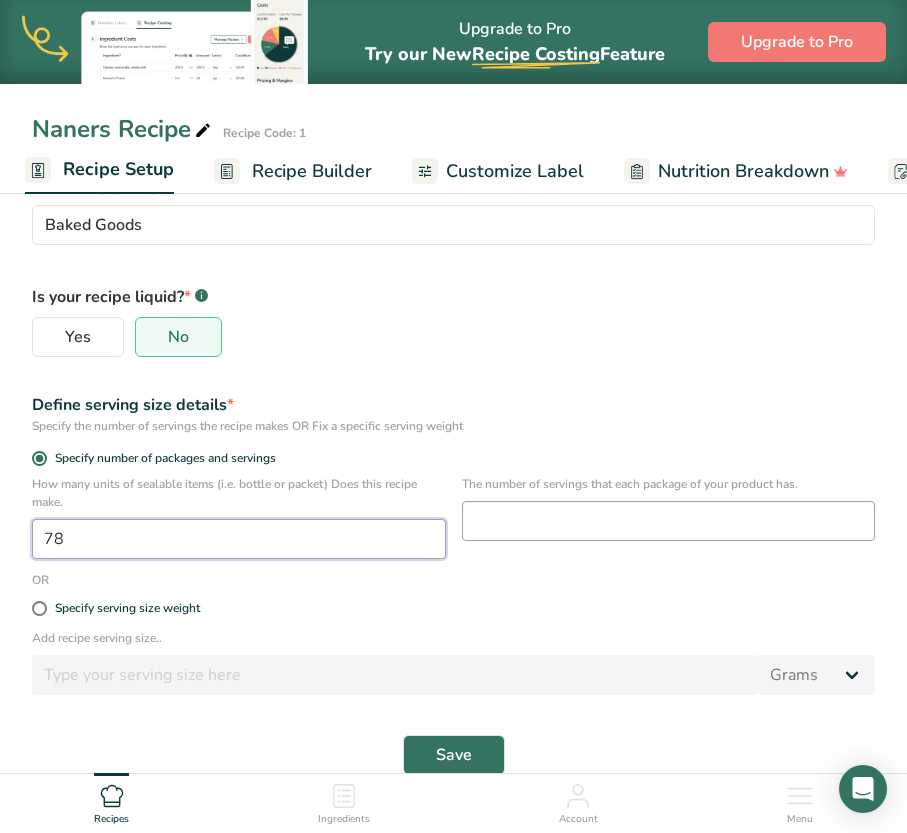 type on "78" 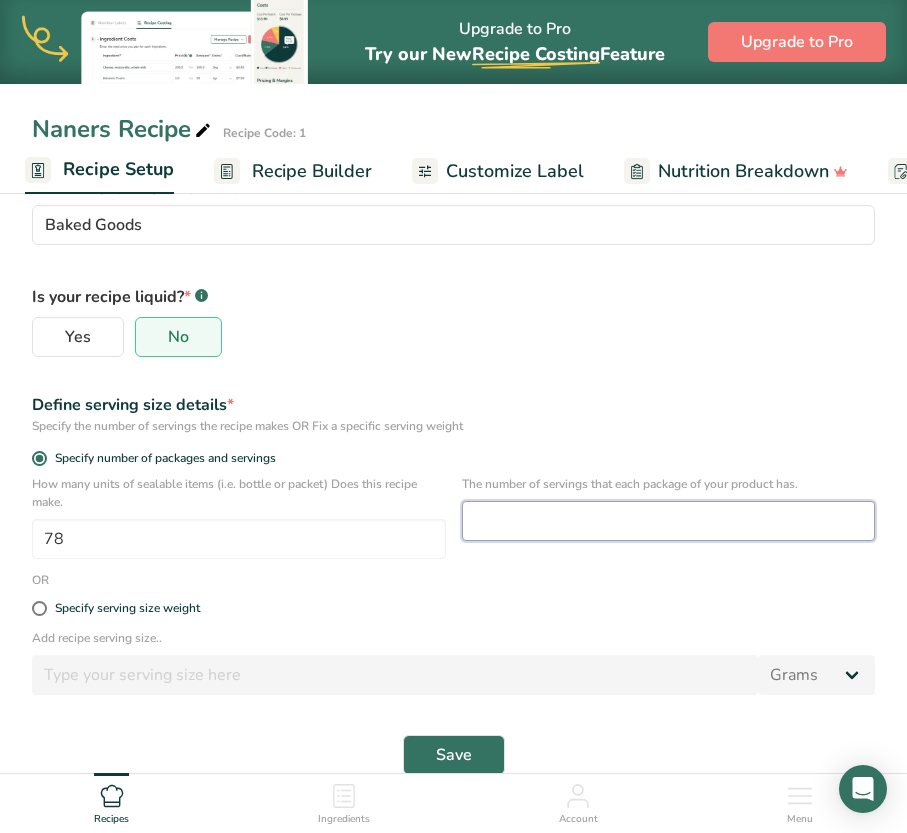 click at bounding box center [669, 521] 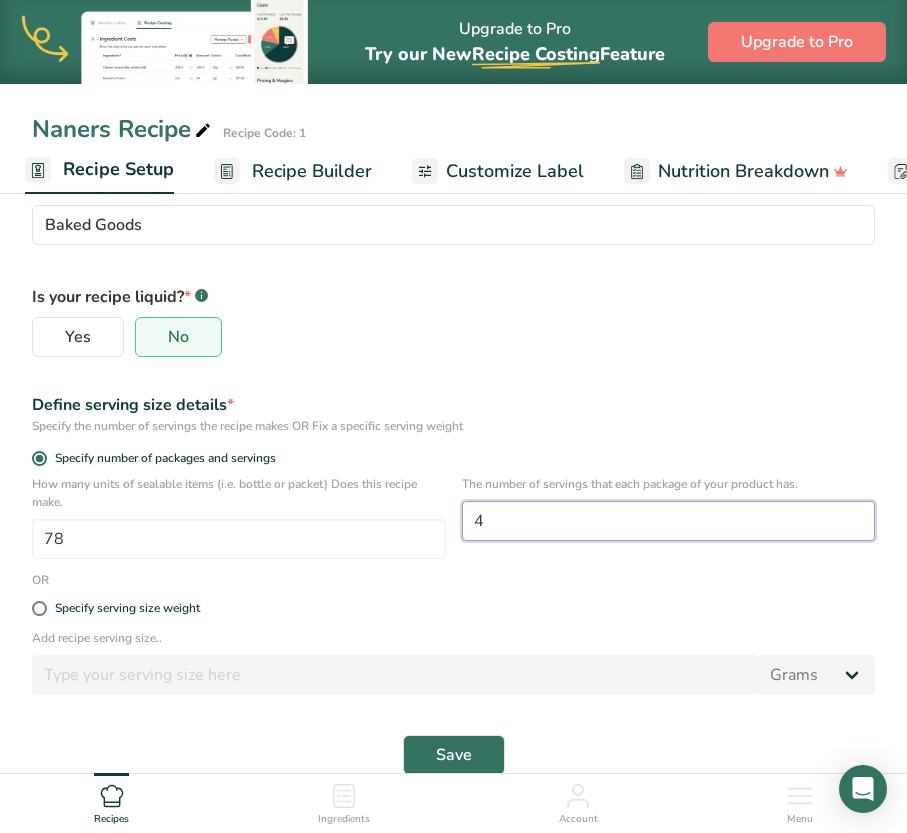 type on "4" 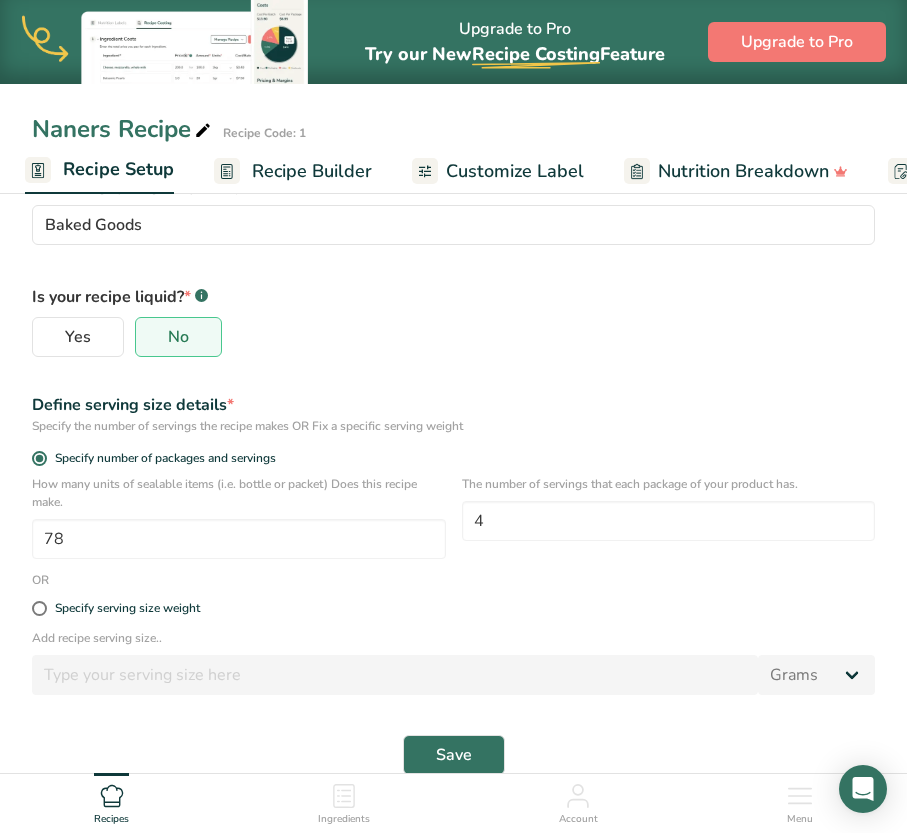 click on "Specify serving size weight" at bounding box center (453, 609) 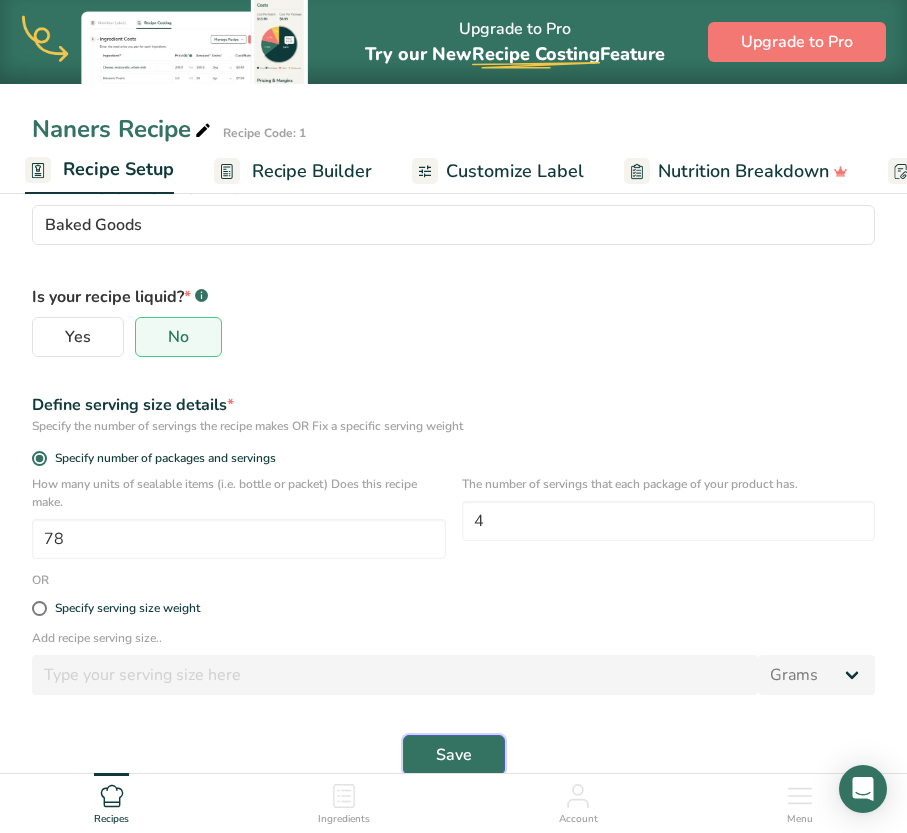 click on "Save" at bounding box center [454, 755] 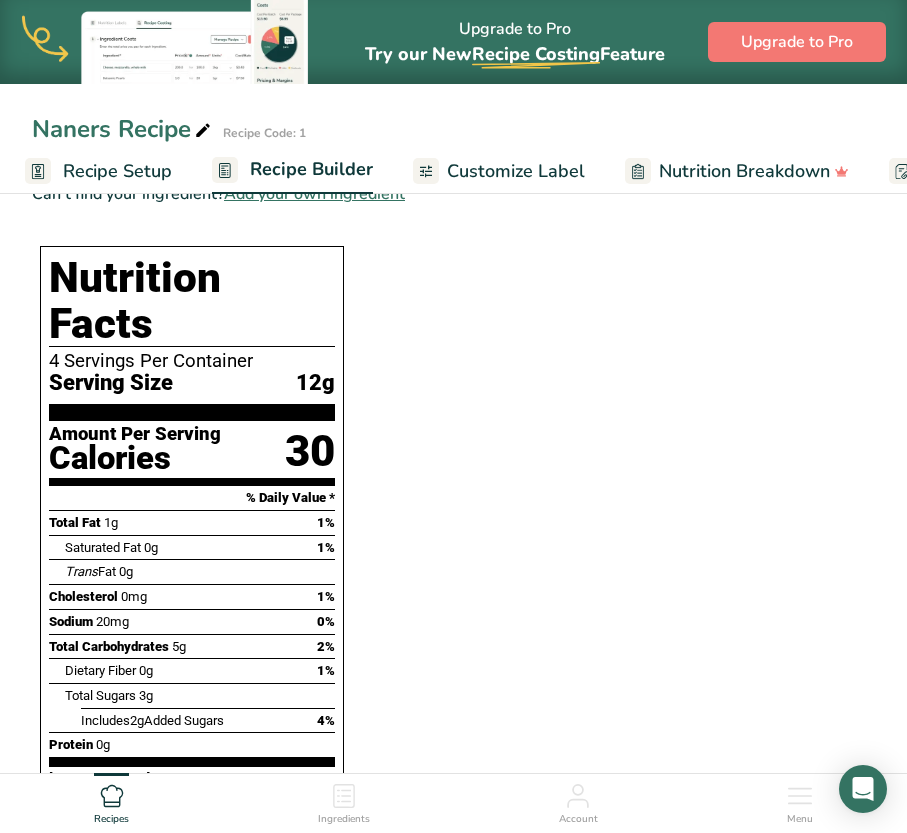 scroll, scrollTop: 949, scrollLeft: 0, axis: vertical 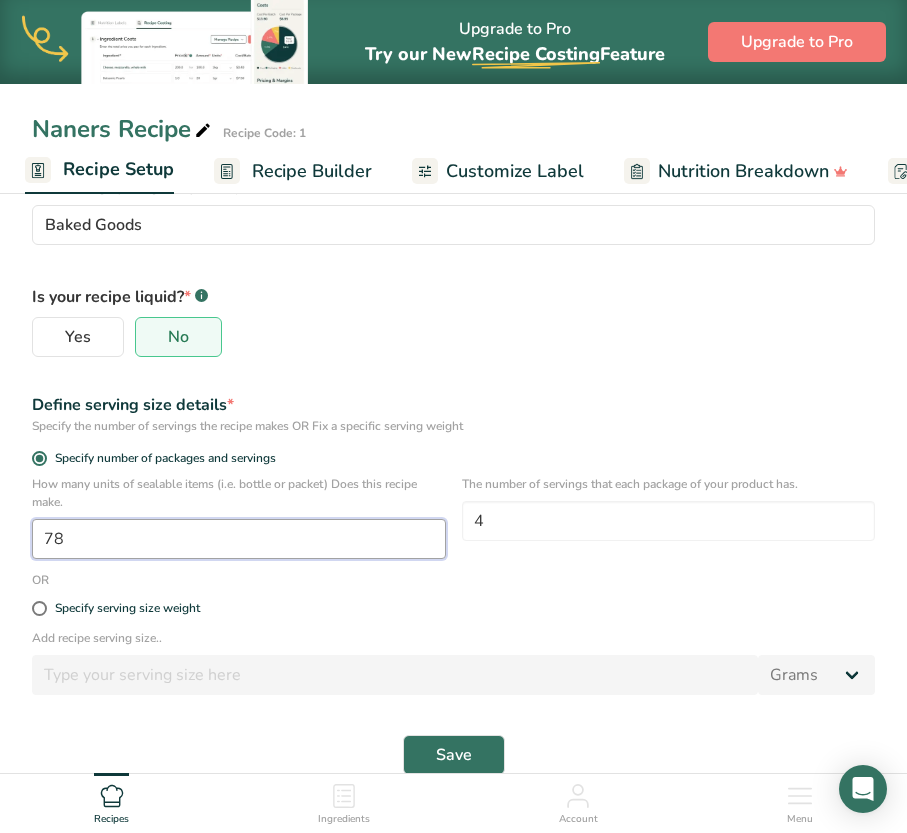 click on "78" at bounding box center (239, 539) 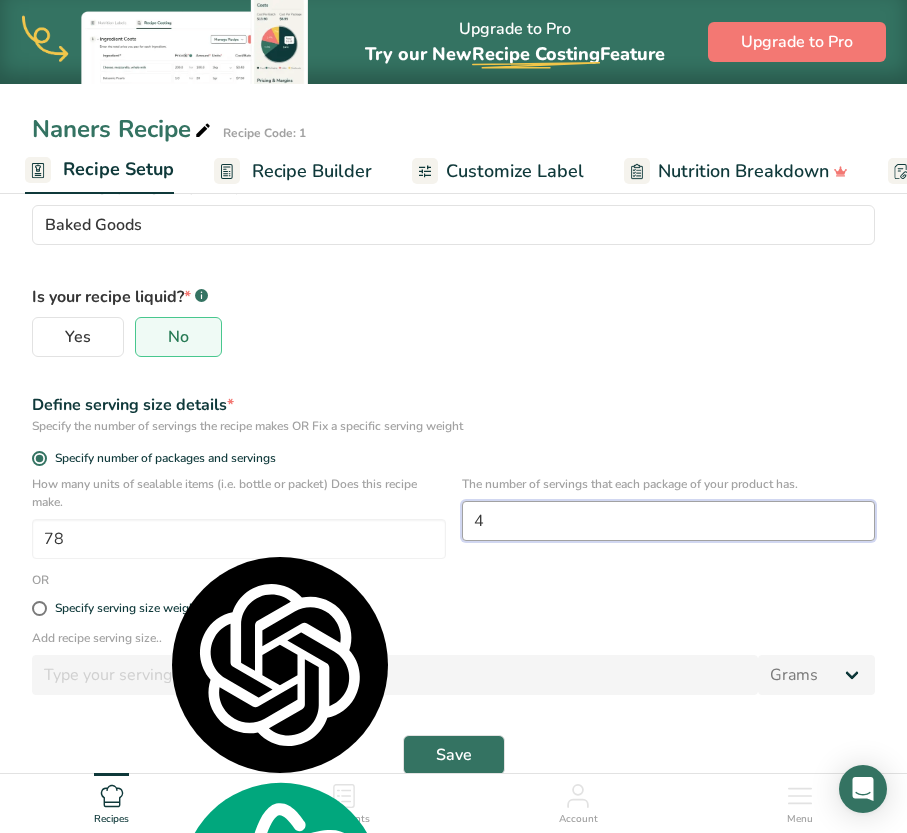 click on "4" at bounding box center (669, 521) 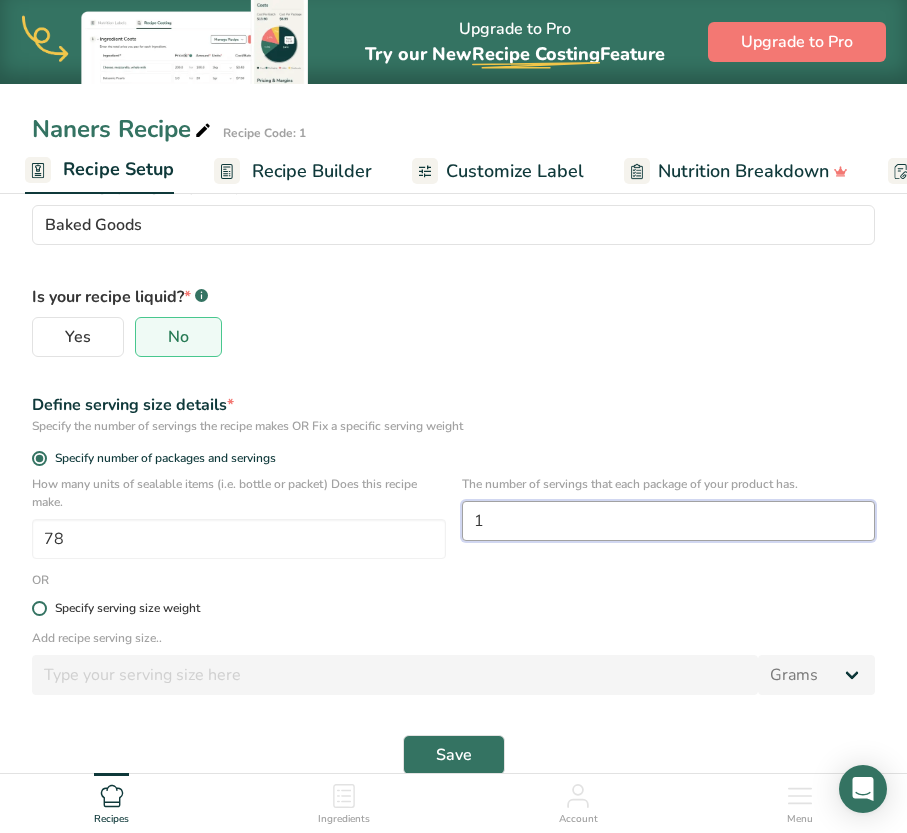 type on "1" 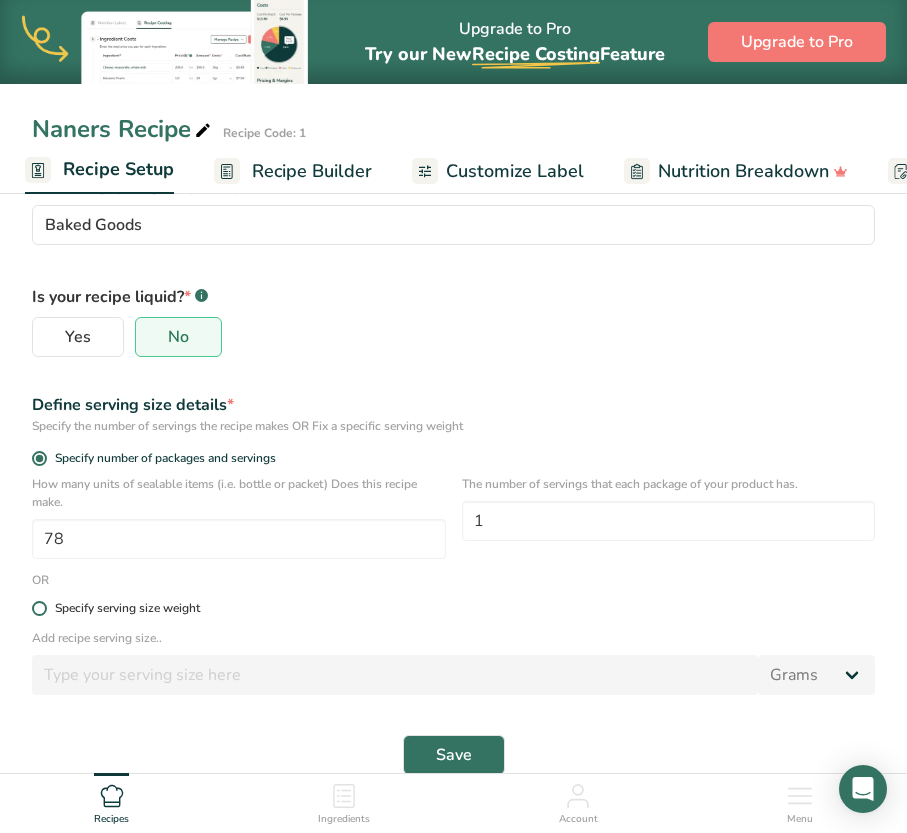 click on "Specify serving size weight" at bounding box center [453, 608] 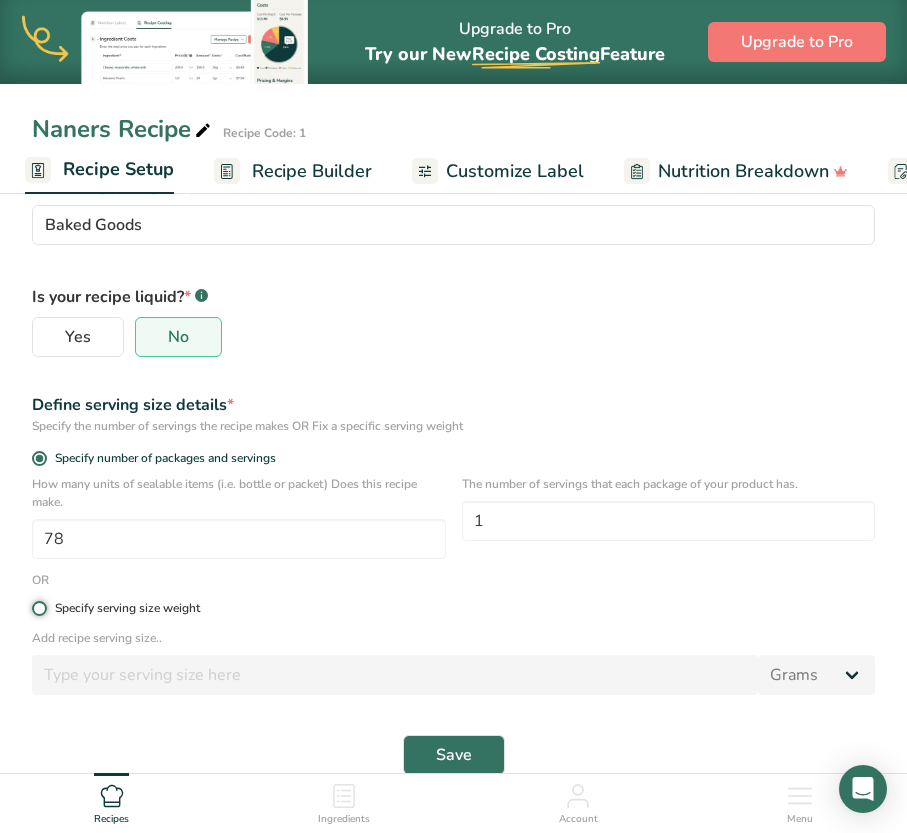 click on "Specify serving size weight" at bounding box center [38, 608] 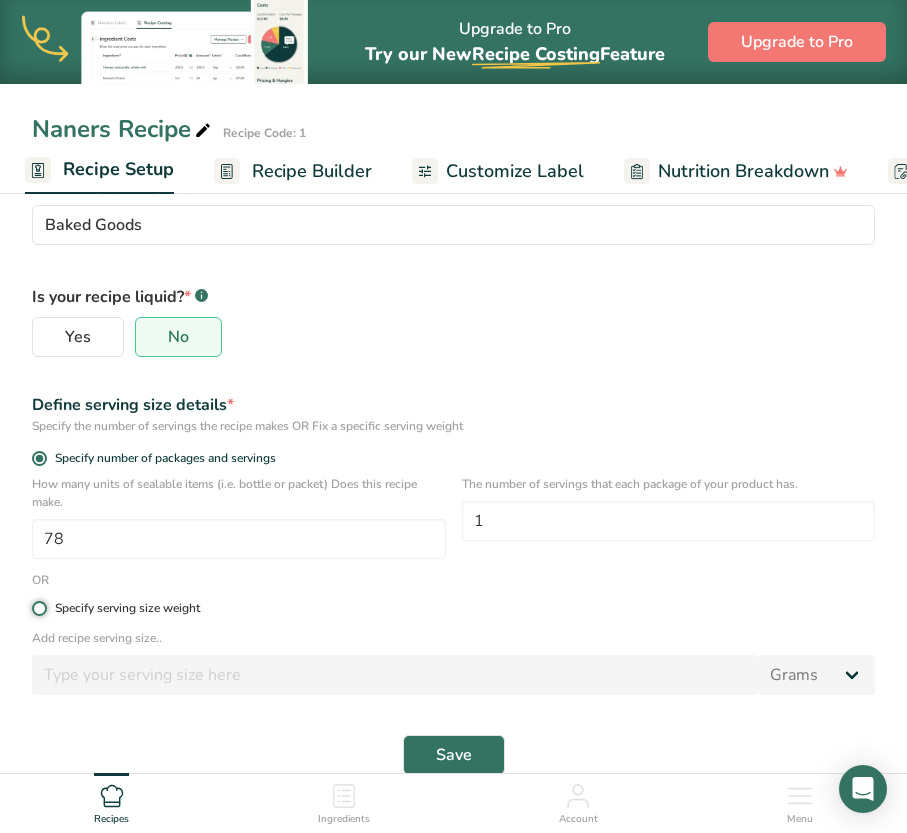 radio on "true" 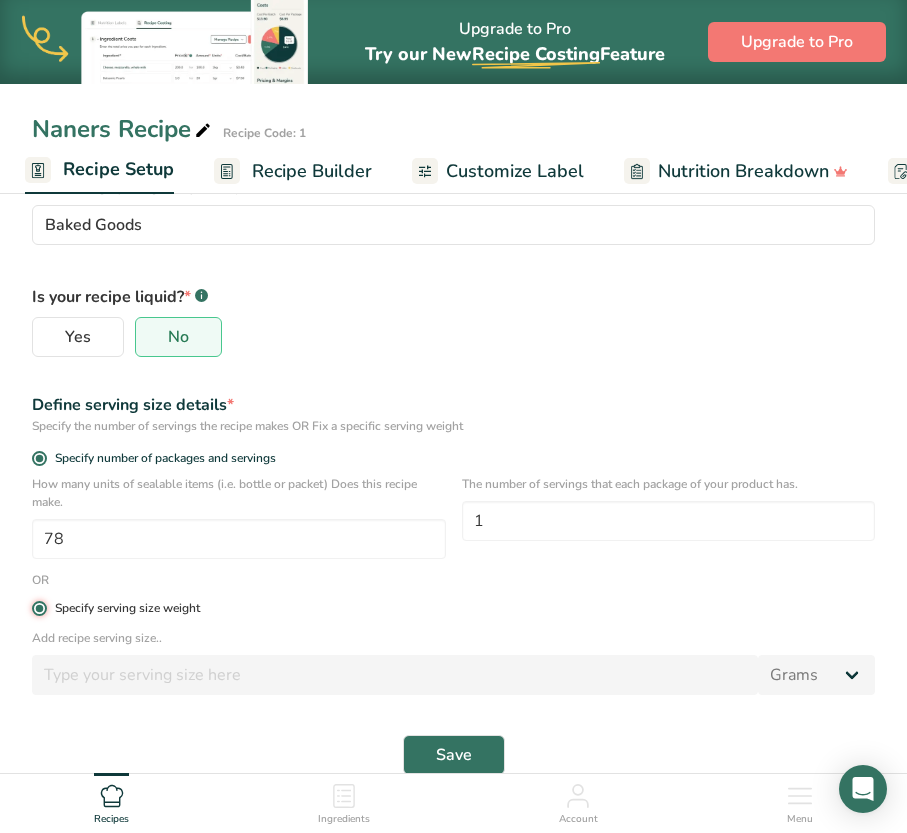 radio on "false" 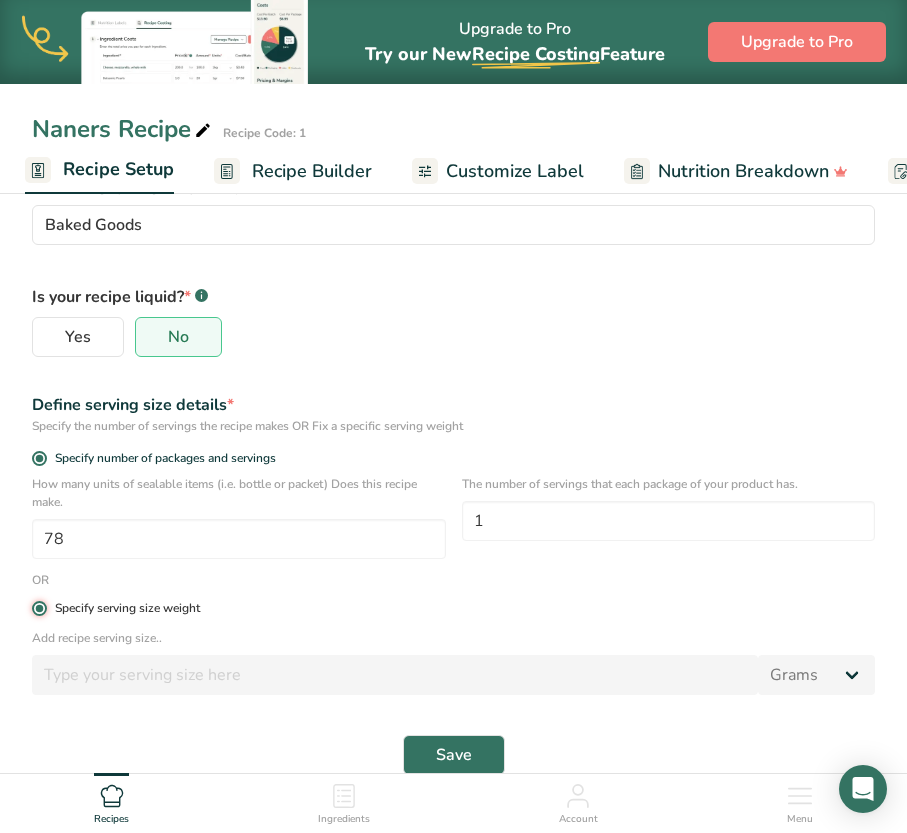 type 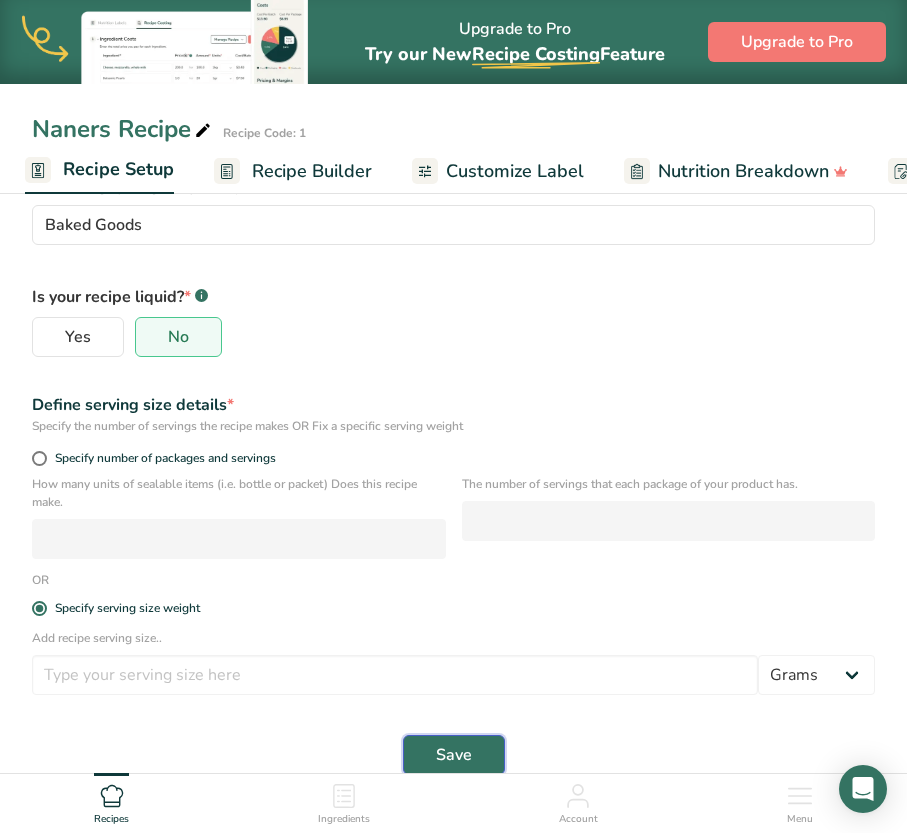 click on "Save" at bounding box center [454, 755] 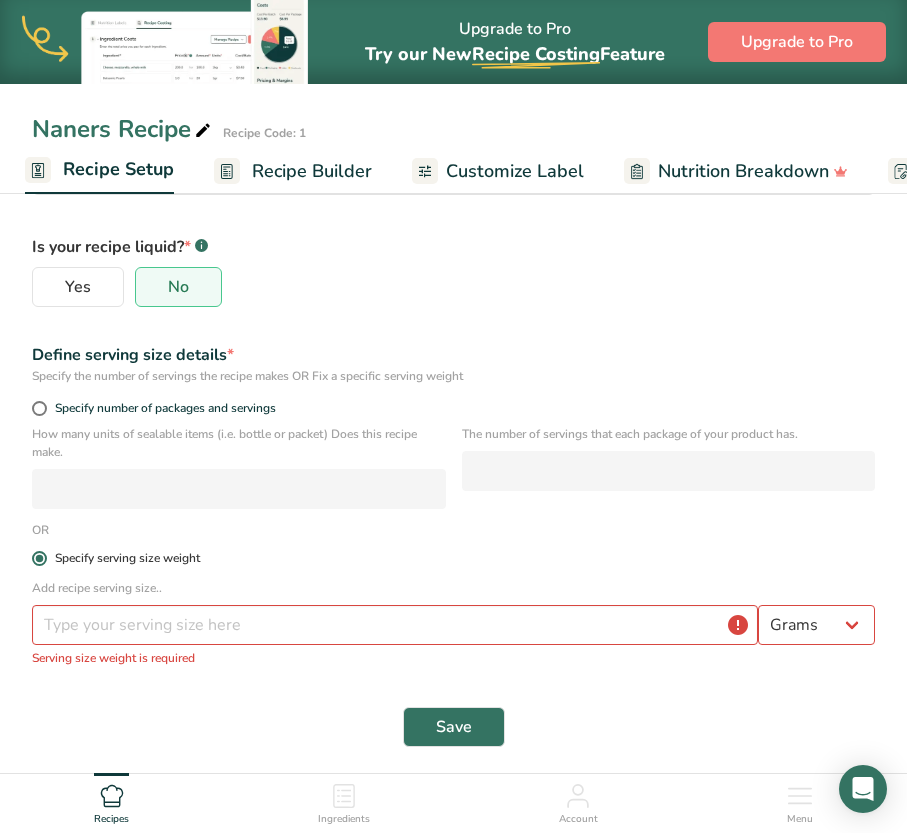 scroll, scrollTop: 356, scrollLeft: 0, axis: vertical 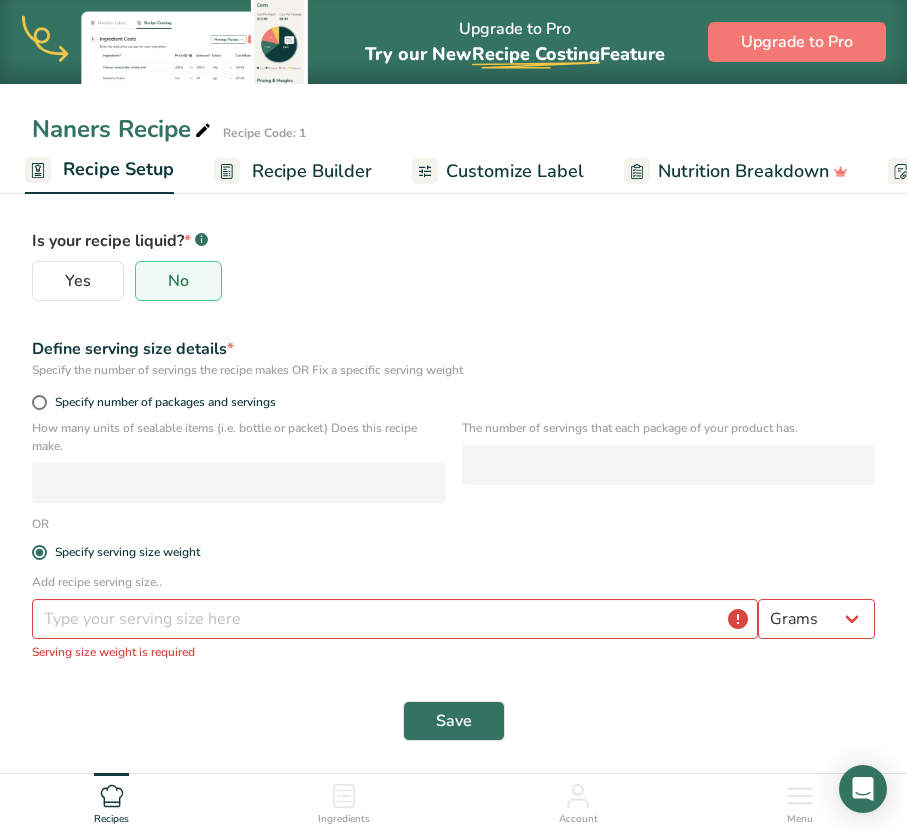 click on "How many units of sealable items (i.e. bottle or packet) Does this recipe make." at bounding box center (239, 437) 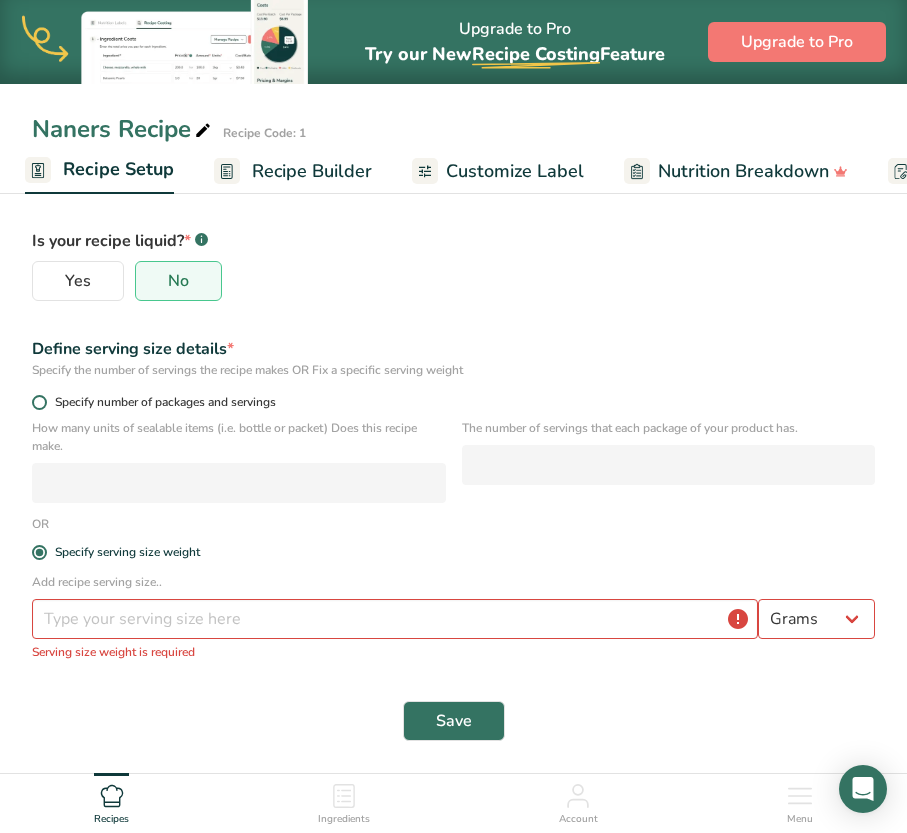 click on "Specify number of packages and servings" at bounding box center [161, 402] 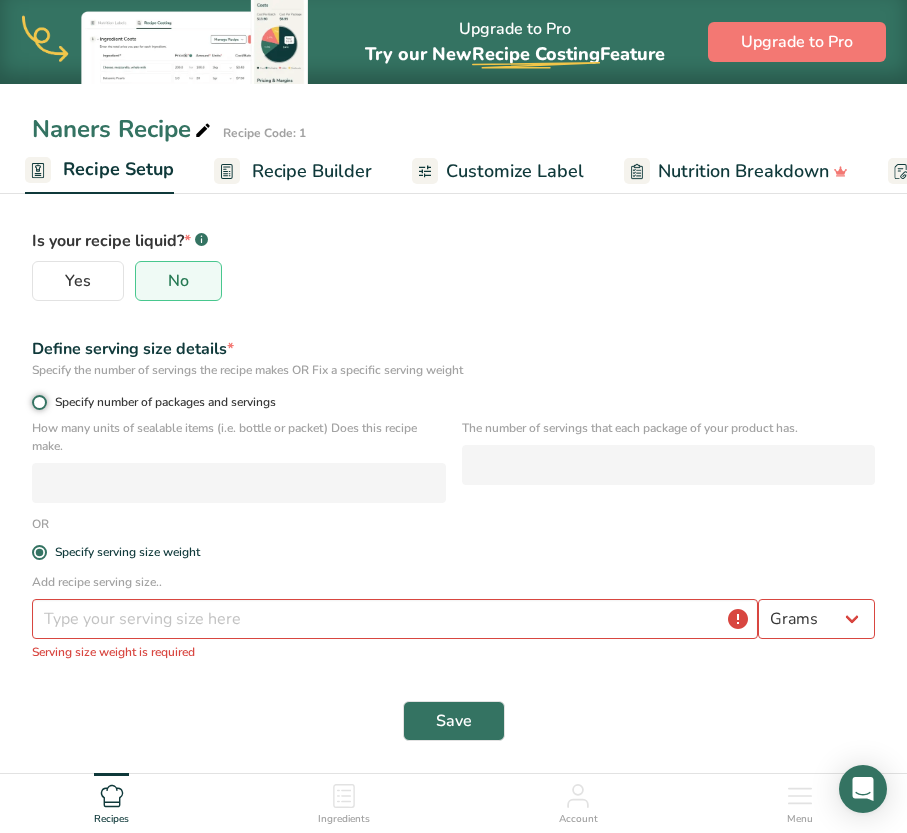 click on "Specify number of packages and servings" at bounding box center (38, 402) 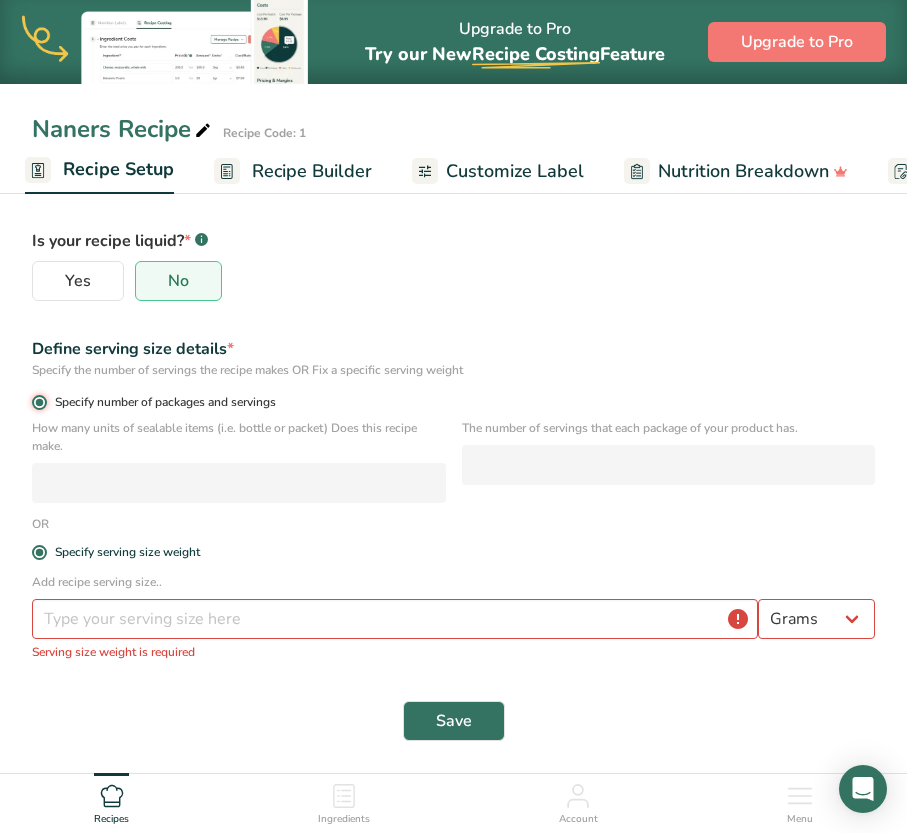 radio on "false" 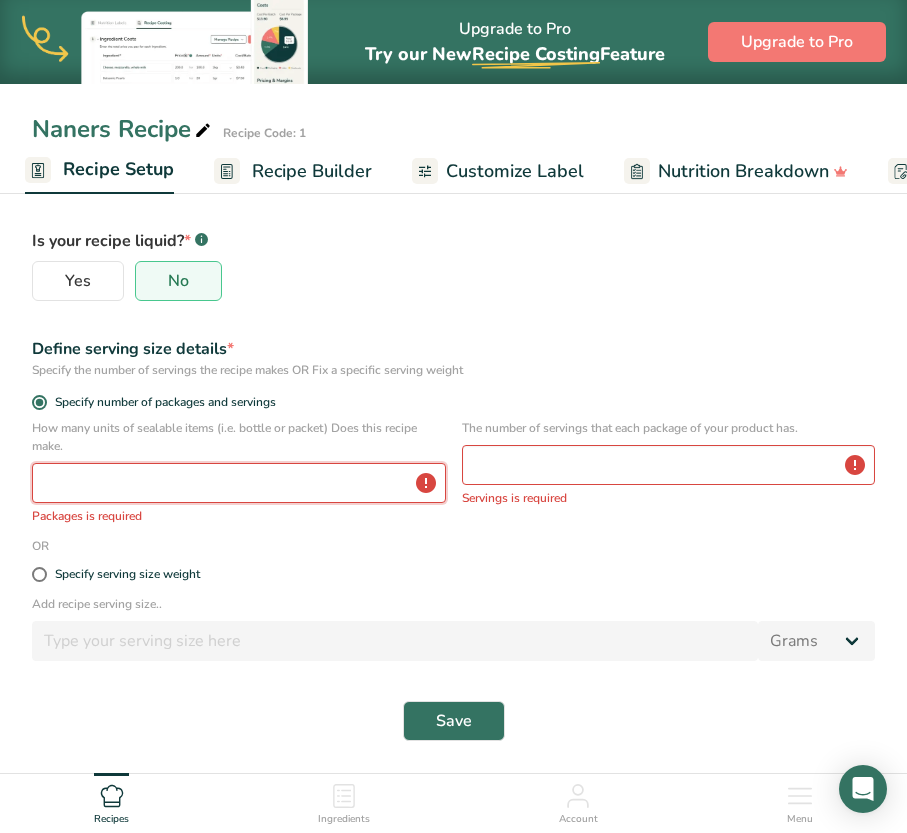 click at bounding box center (239, 483) 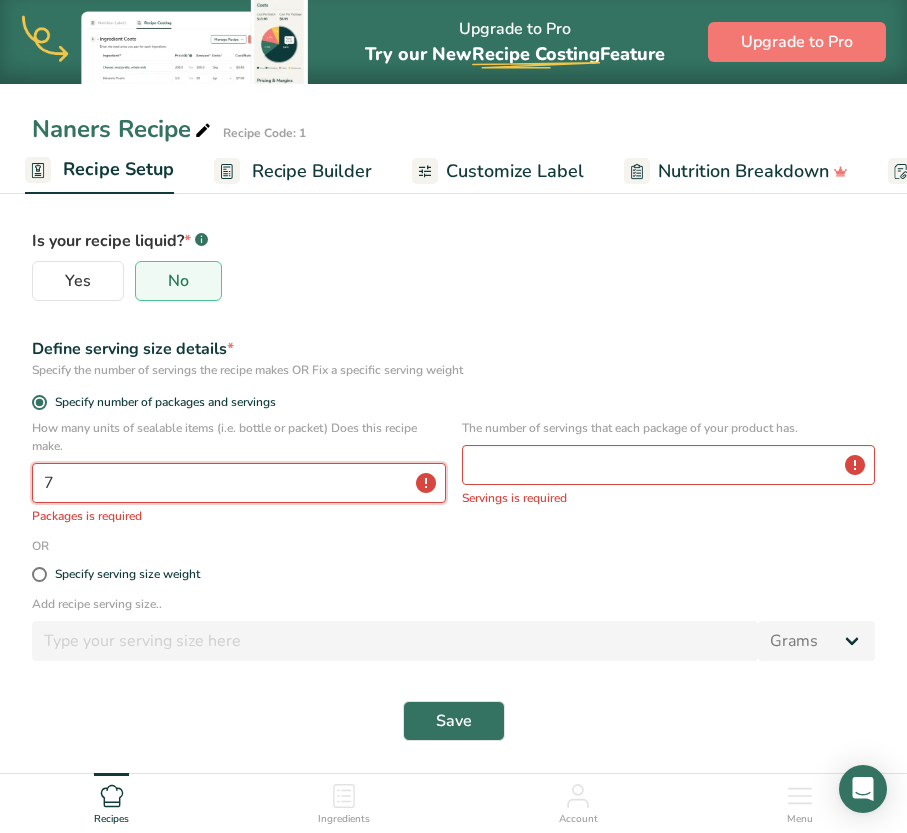 scroll, scrollTop: 334, scrollLeft: 0, axis: vertical 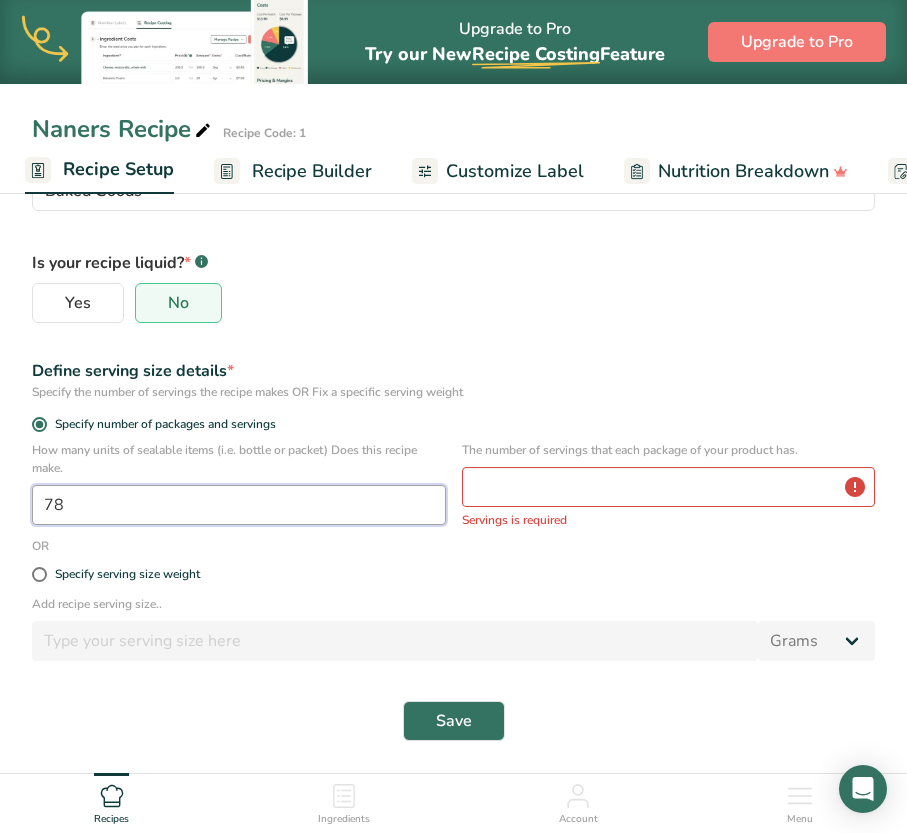 type on "78" 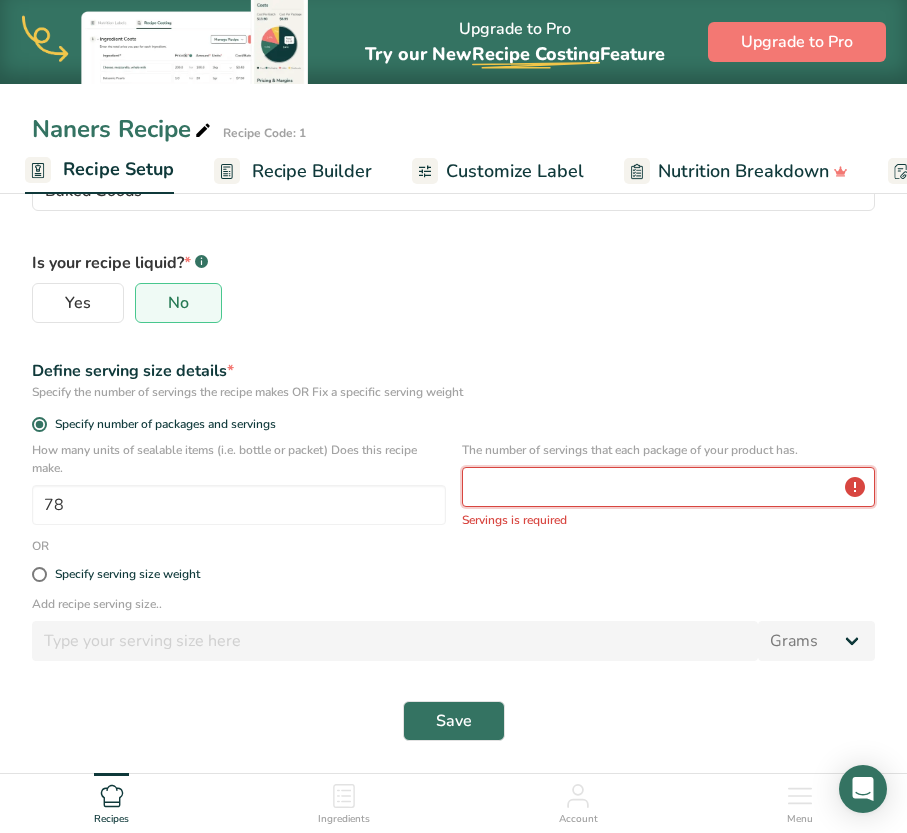 click at bounding box center [669, 487] 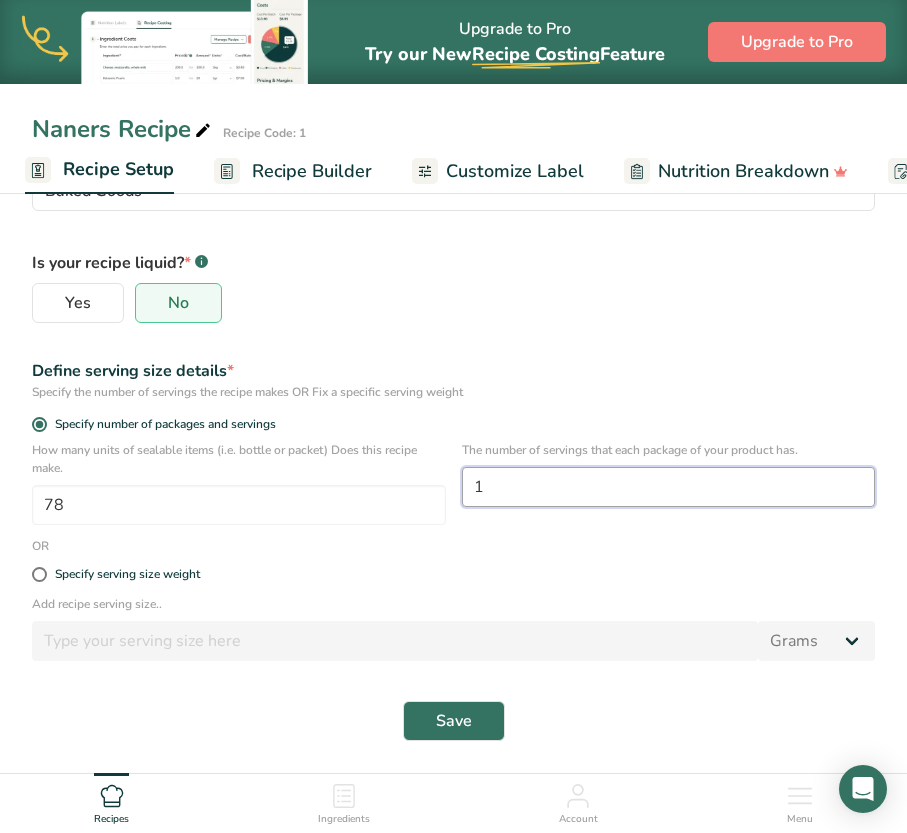 type on "1" 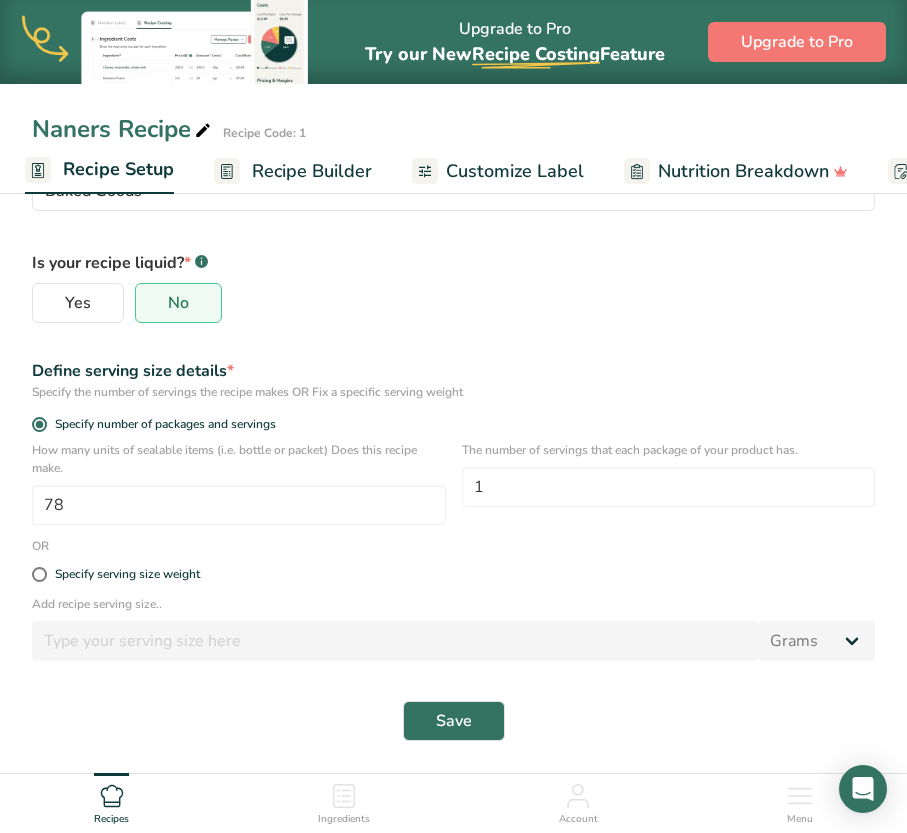 click on "Specify serving size weight" at bounding box center (453, 575) 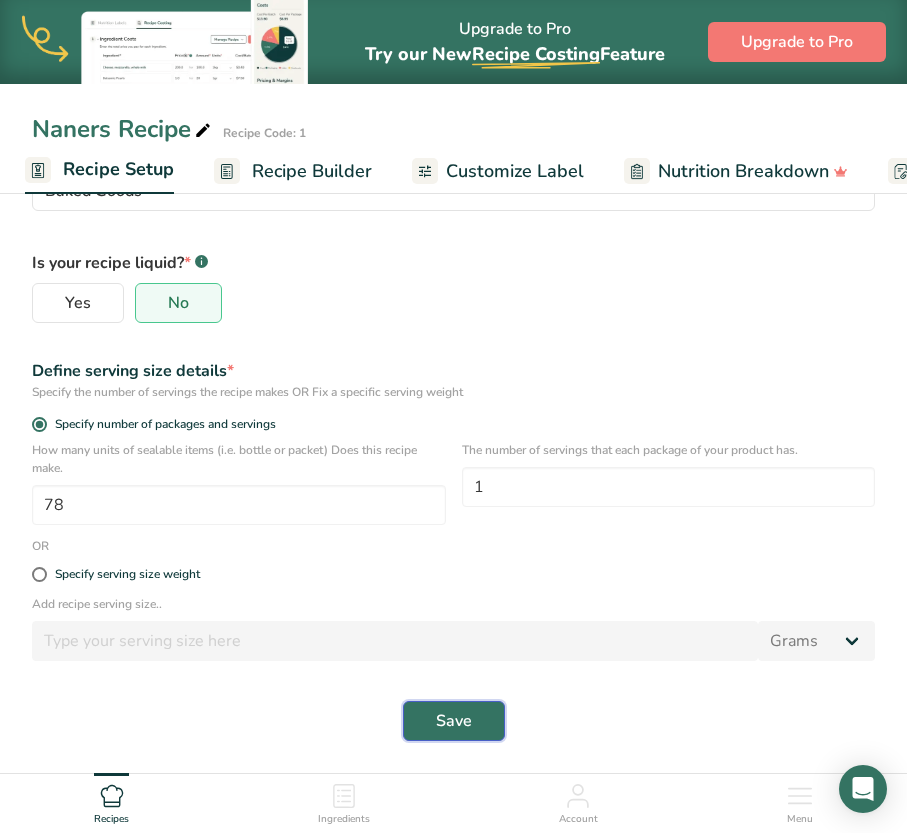 click on "Save" at bounding box center (454, 721) 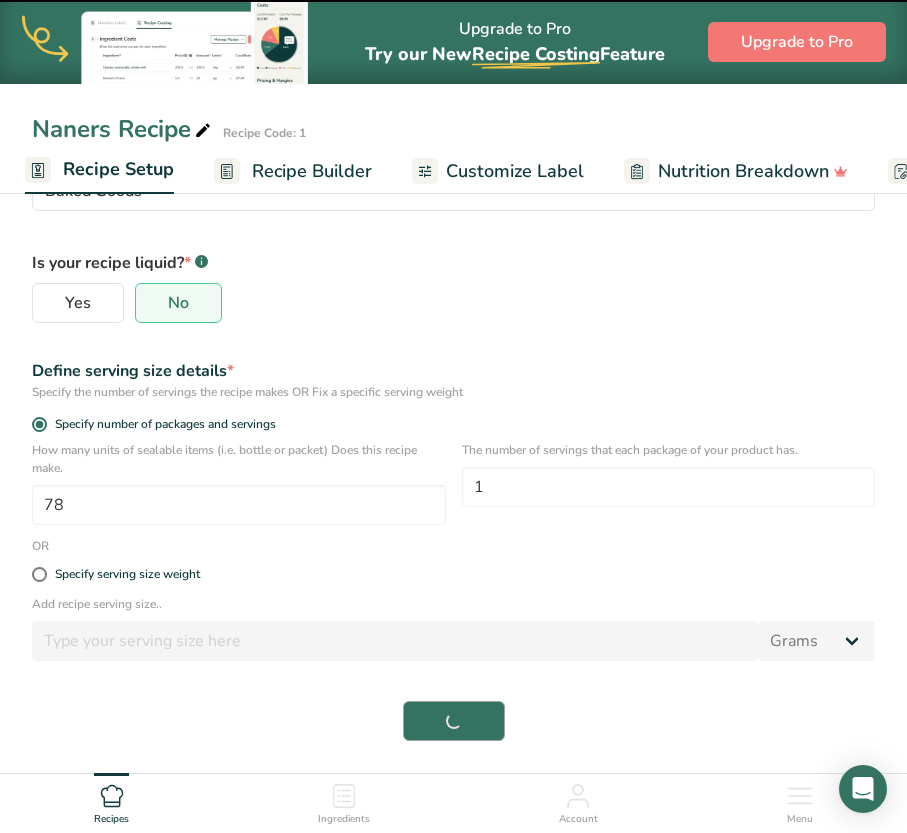 click on "Save" at bounding box center (453, 721) 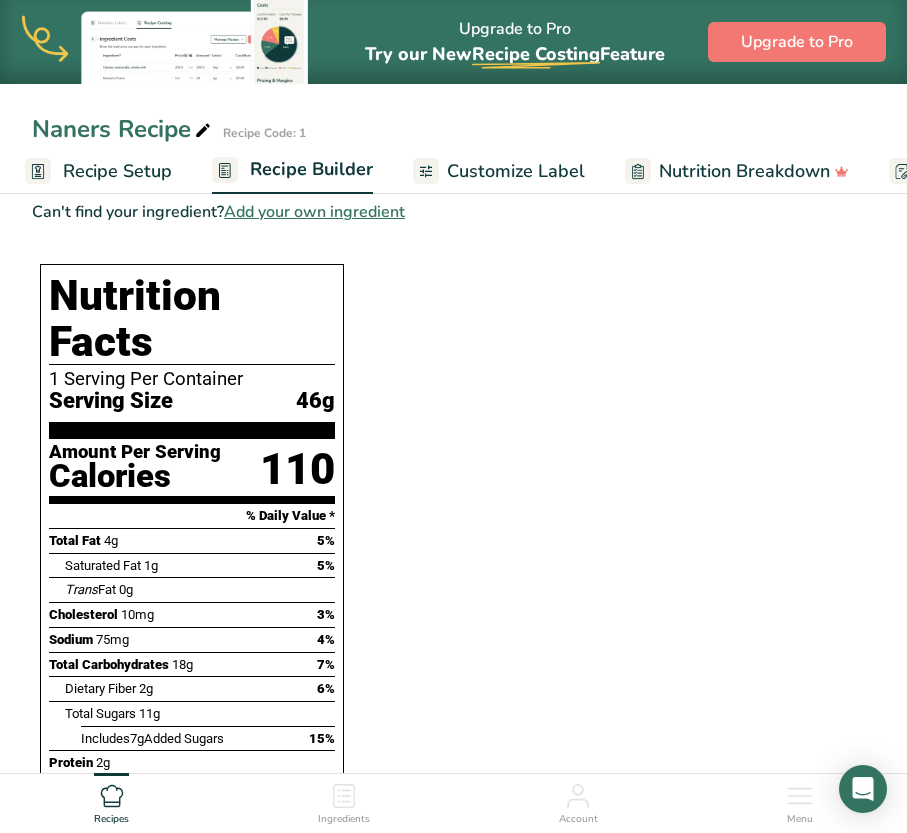 scroll, scrollTop: 1296, scrollLeft: 0, axis: vertical 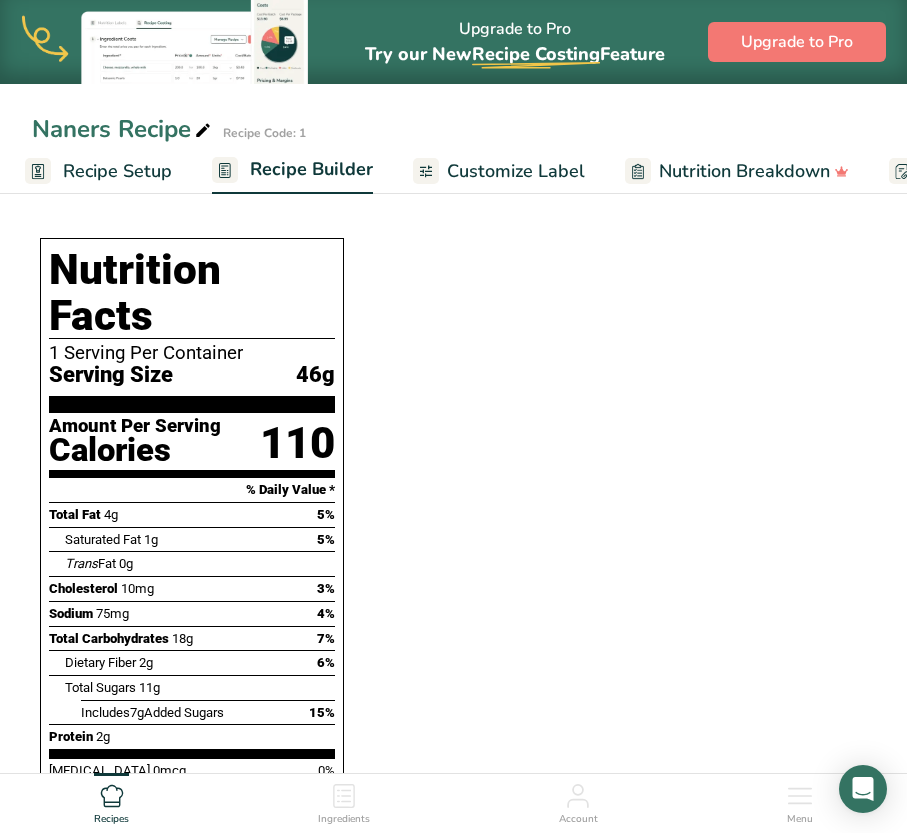 click on "Recipe Setup" at bounding box center [117, 171] 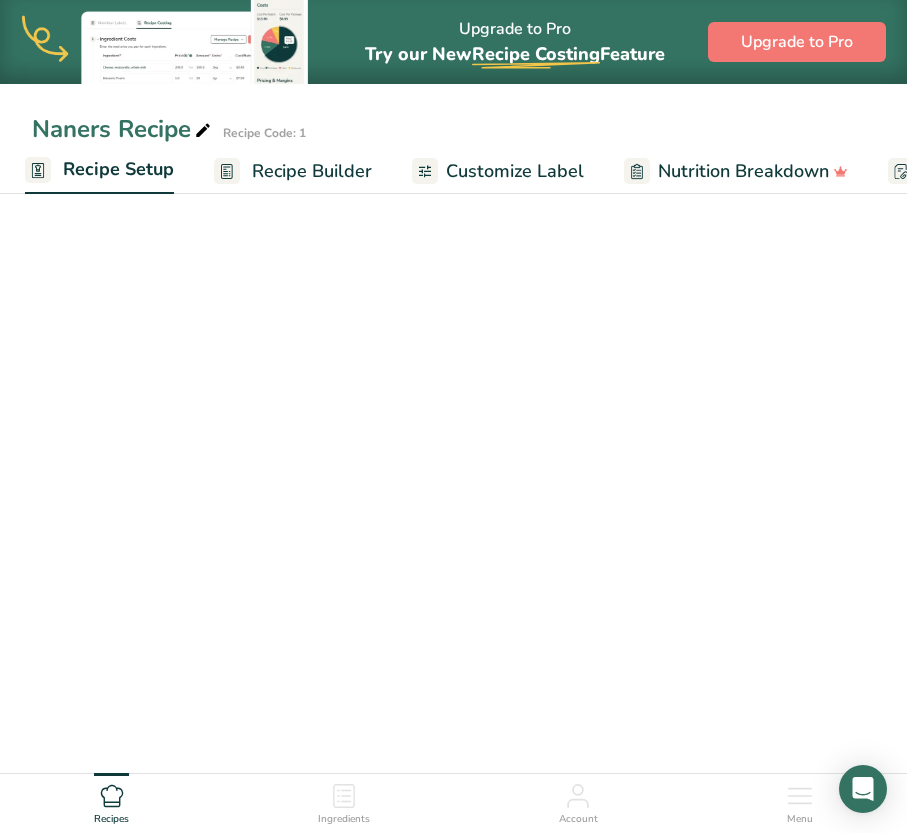 scroll, scrollTop: 334, scrollLeft: 0, axis: vertical 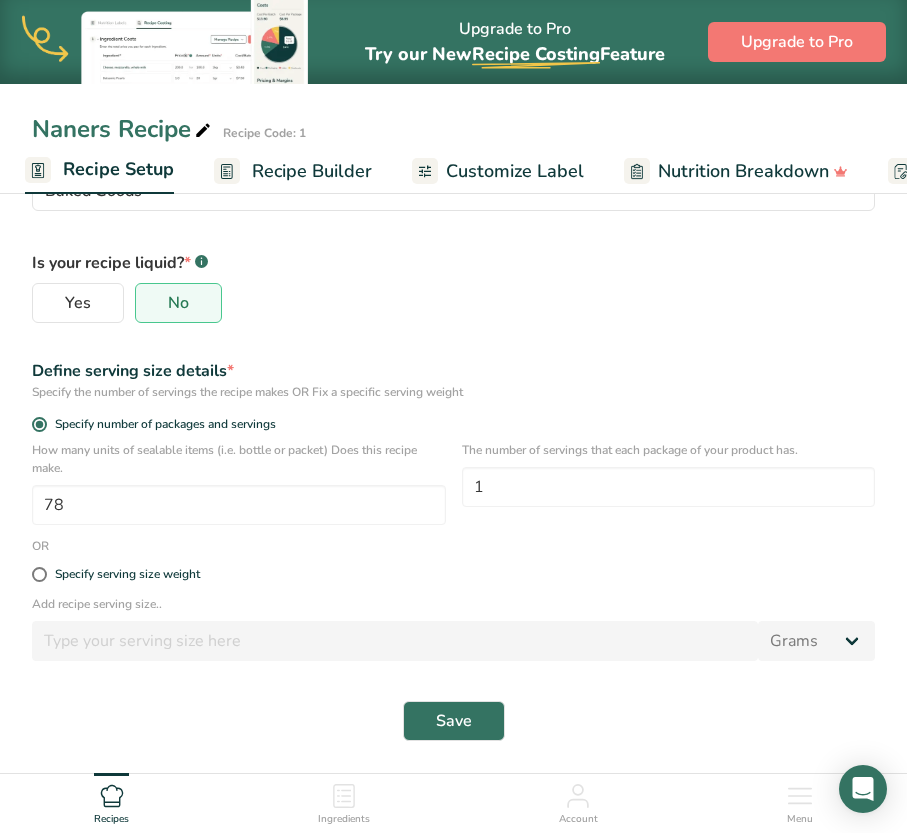 click on "Recipe Builder" at bounding box center (312, 171) 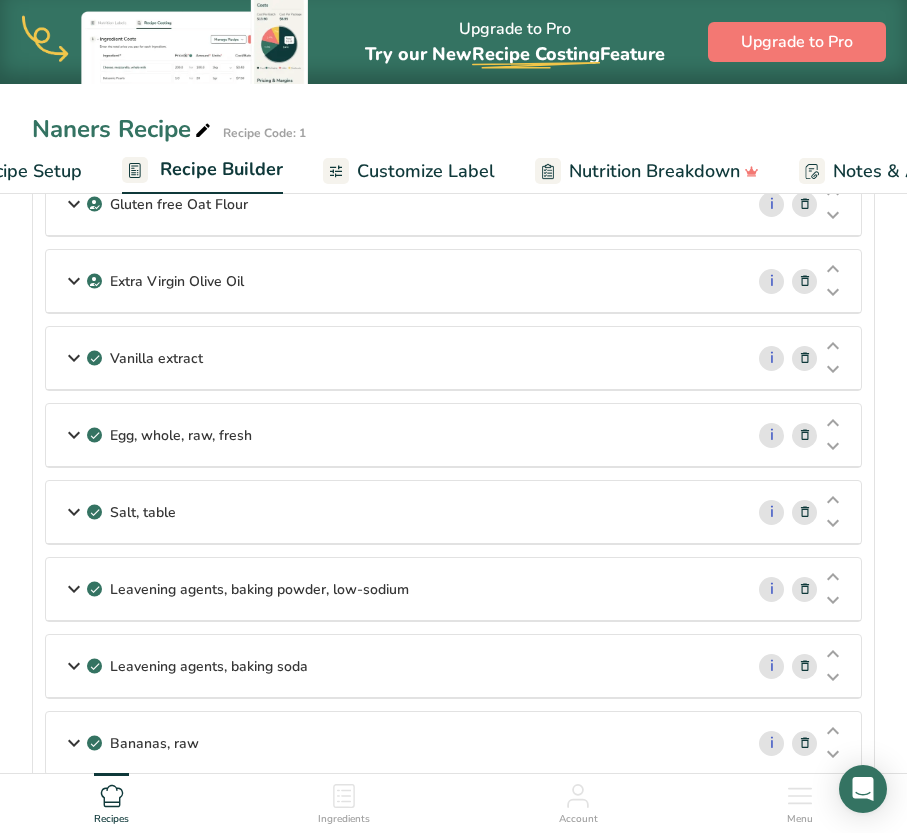 scroll, scrollTop: 0, scrollLeft: 193, axis: horizontal 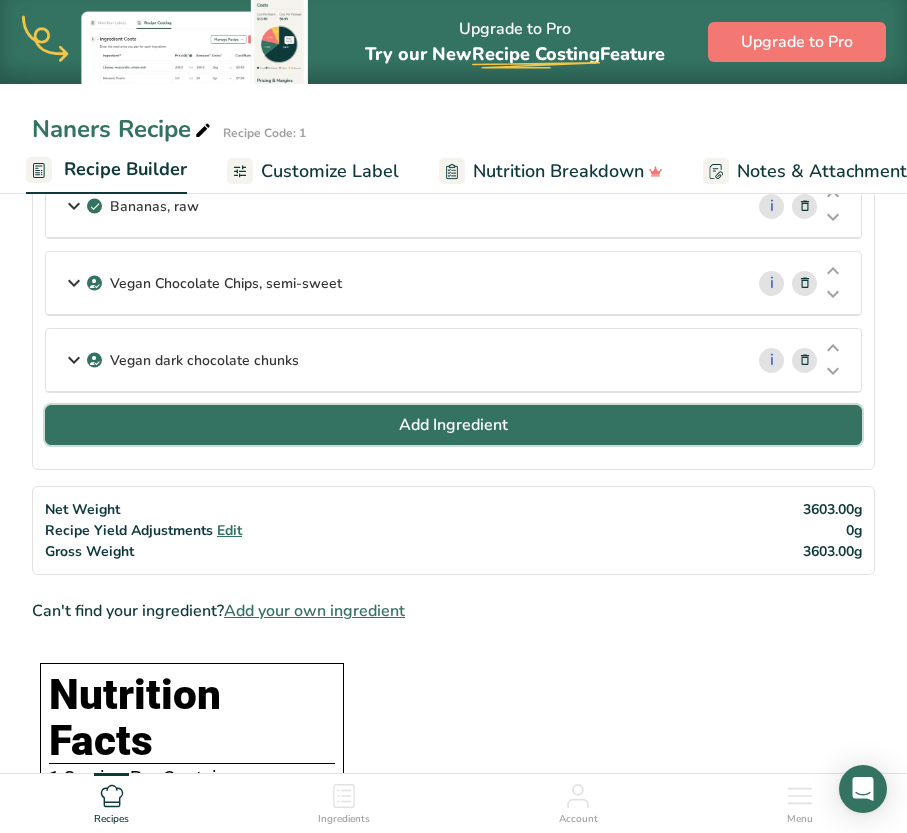 click on "Add Ingredient" at bounding box center (453, 425) 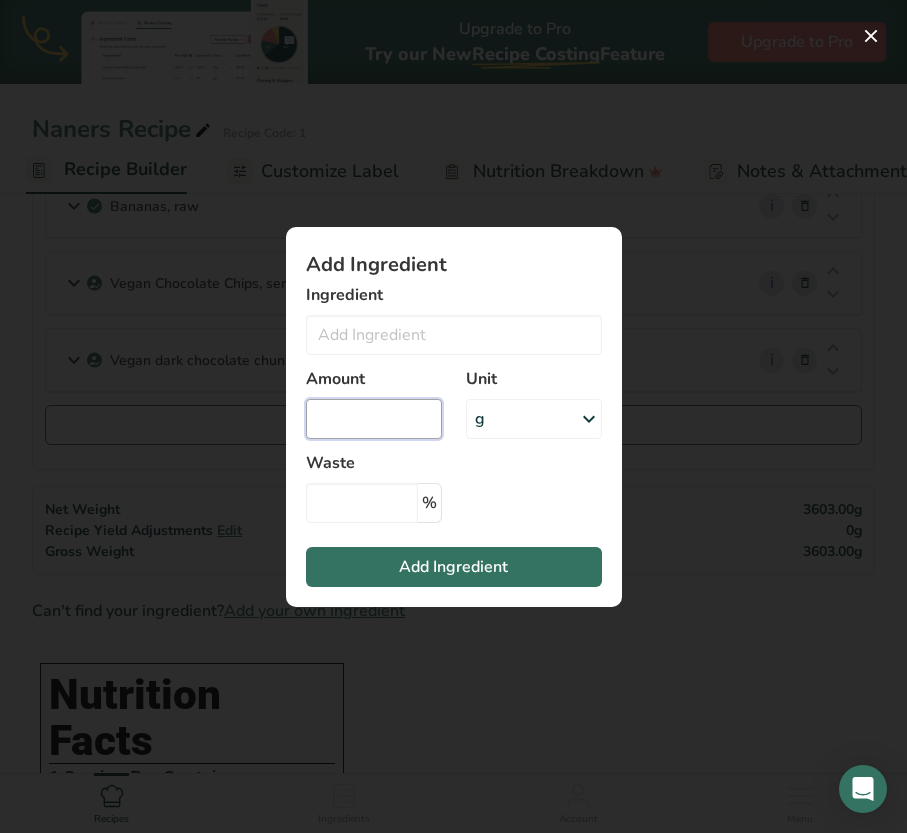 click at bounding box center (374, 419) 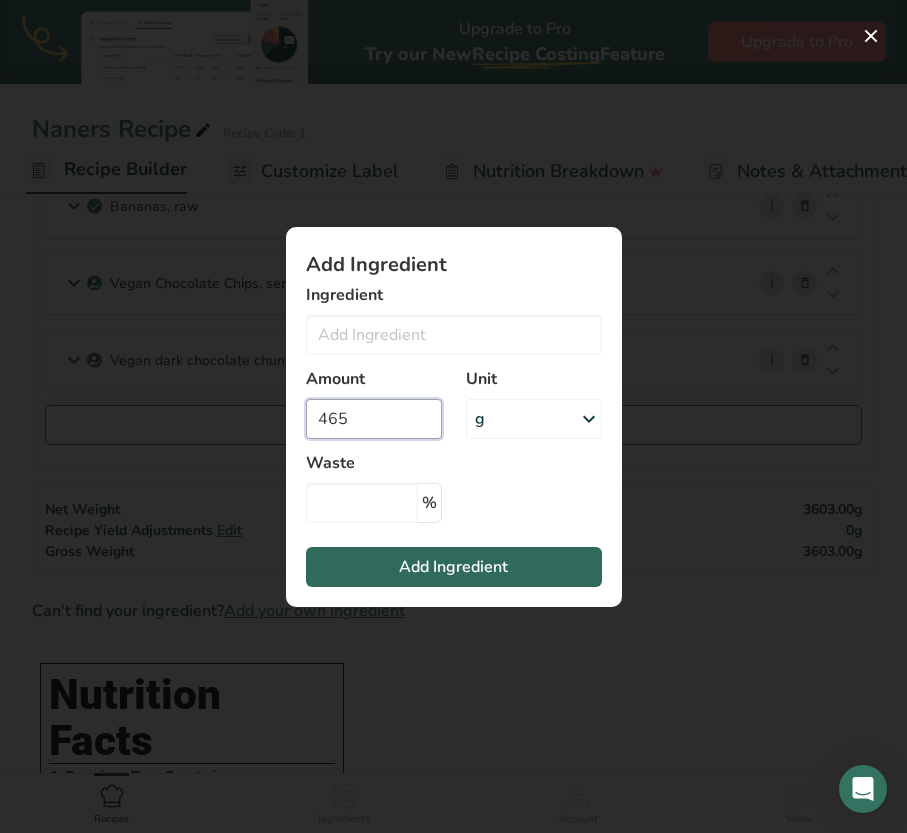 type on "465" 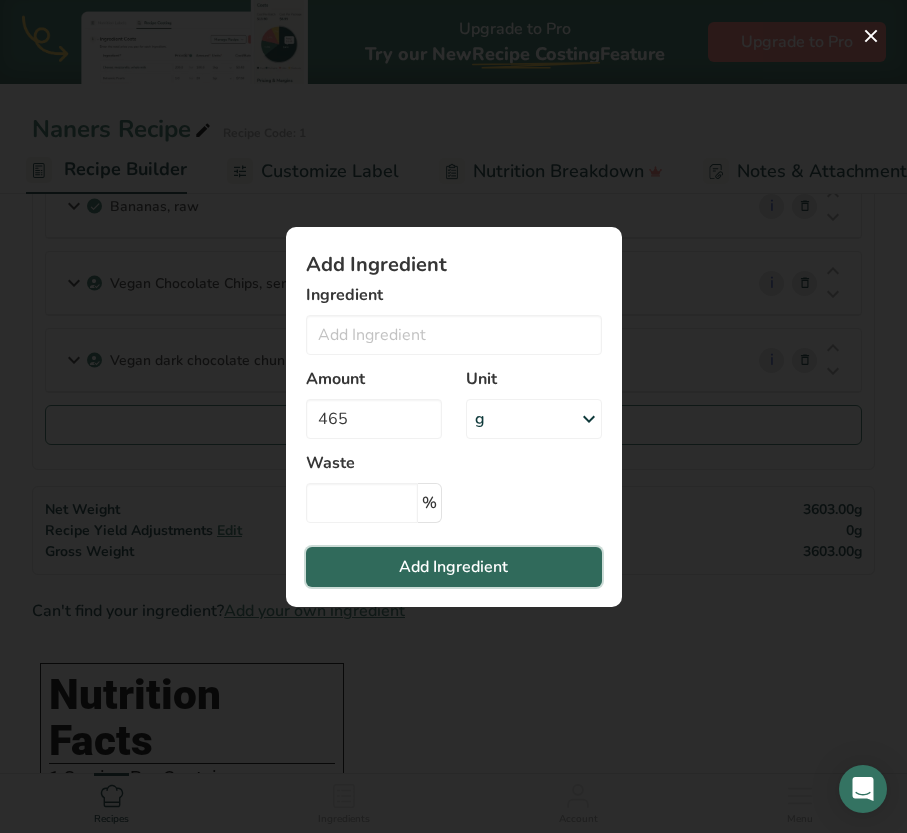 click on "Add Ingredient" at bounding box center [454, 567] 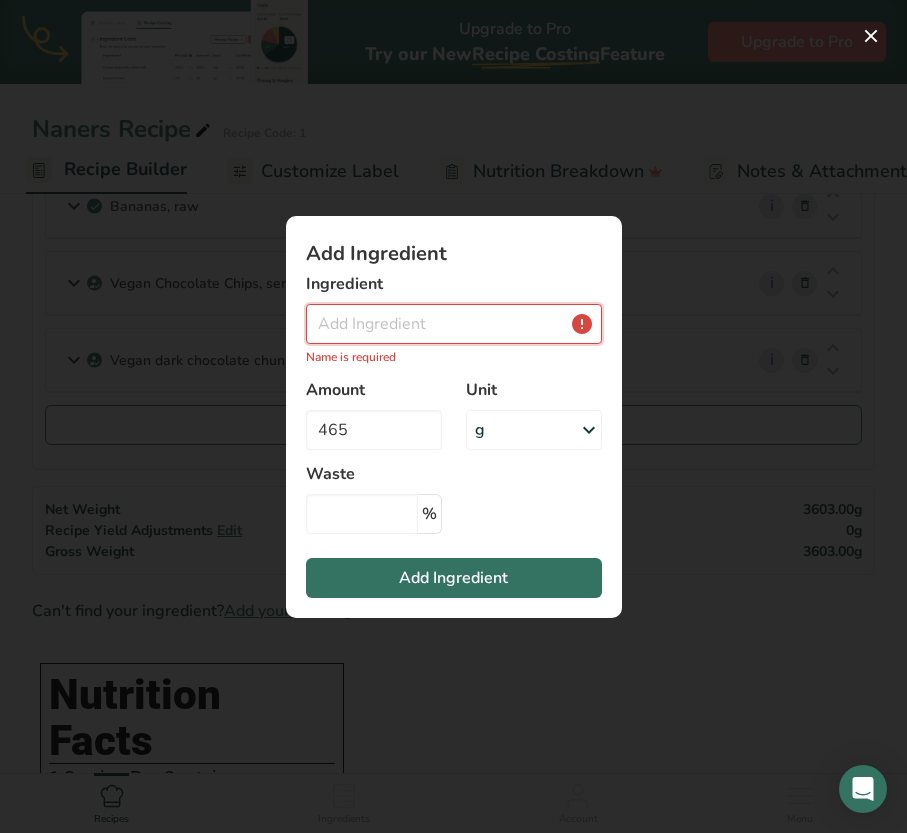 click at bounding box center (454, 324) 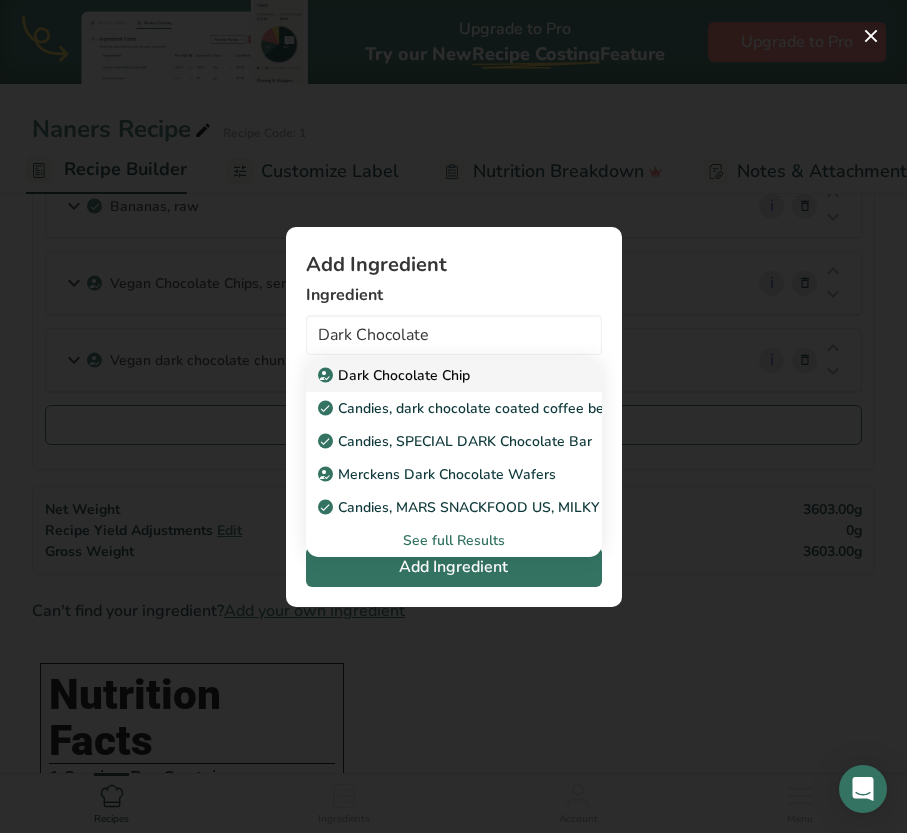 click on "Dark Chocolate Chip" at bounding box center (438, 375) 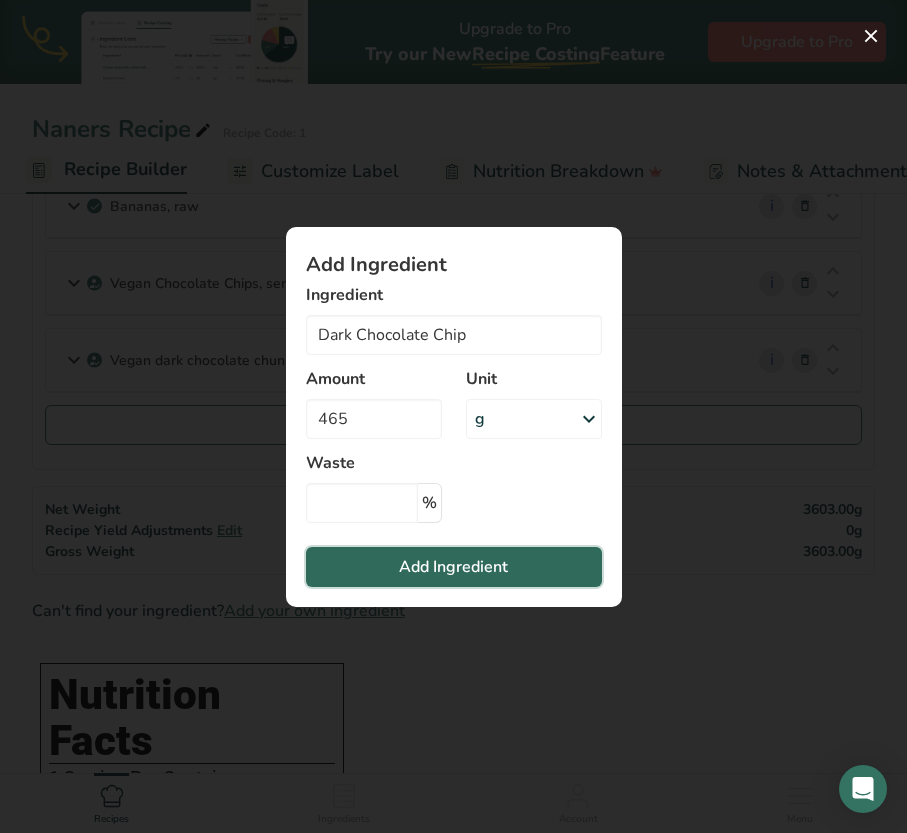 click on "Add Ingredient" at bounding box center (453, 567) 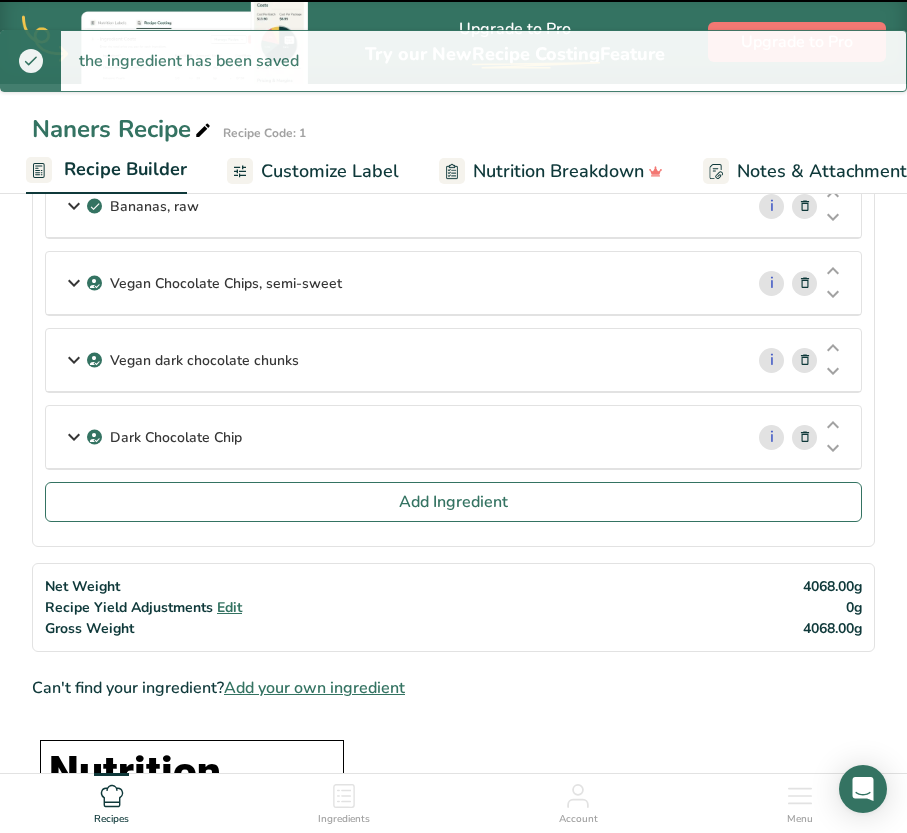 type 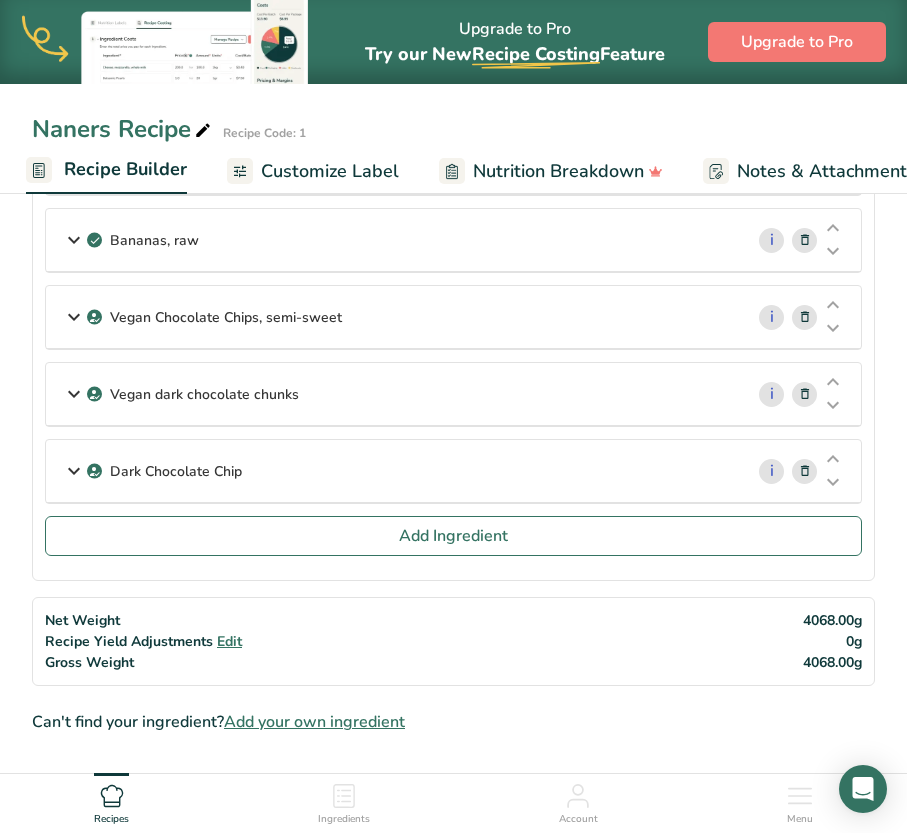 scroll, scrollTop: 808, scrollLeft: 0, axis: vertical 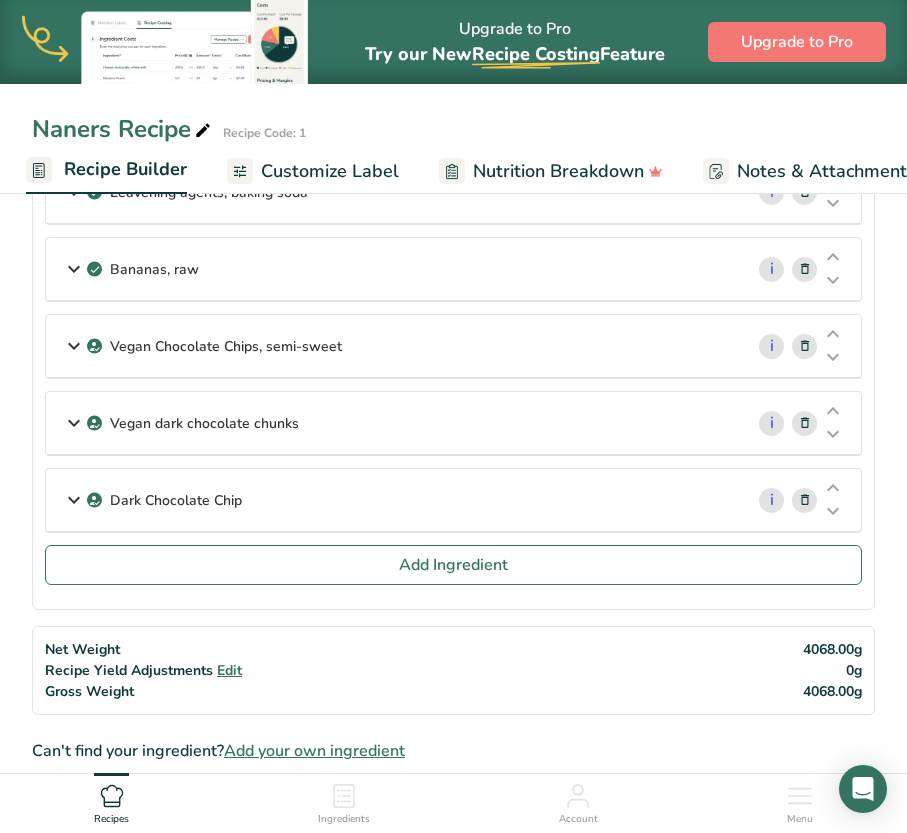 click on "Vegan Chocolate Chips, semi-sweet" at bounding box center (394, 346) 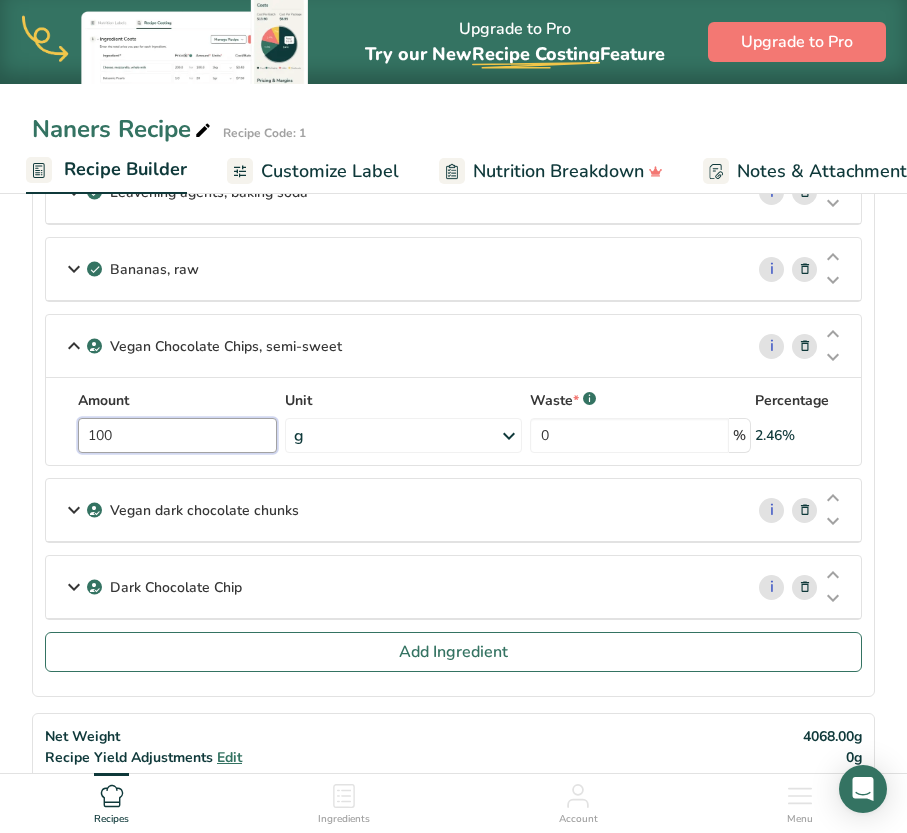 click on "100" at bounding box center [177, 435] 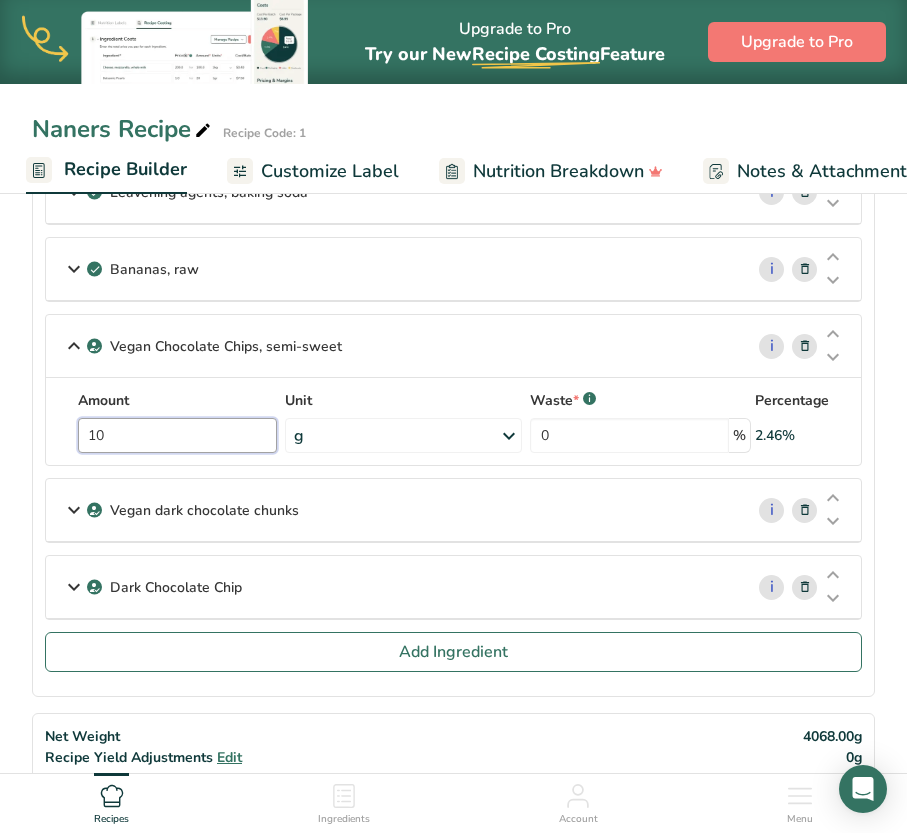 type on "1" 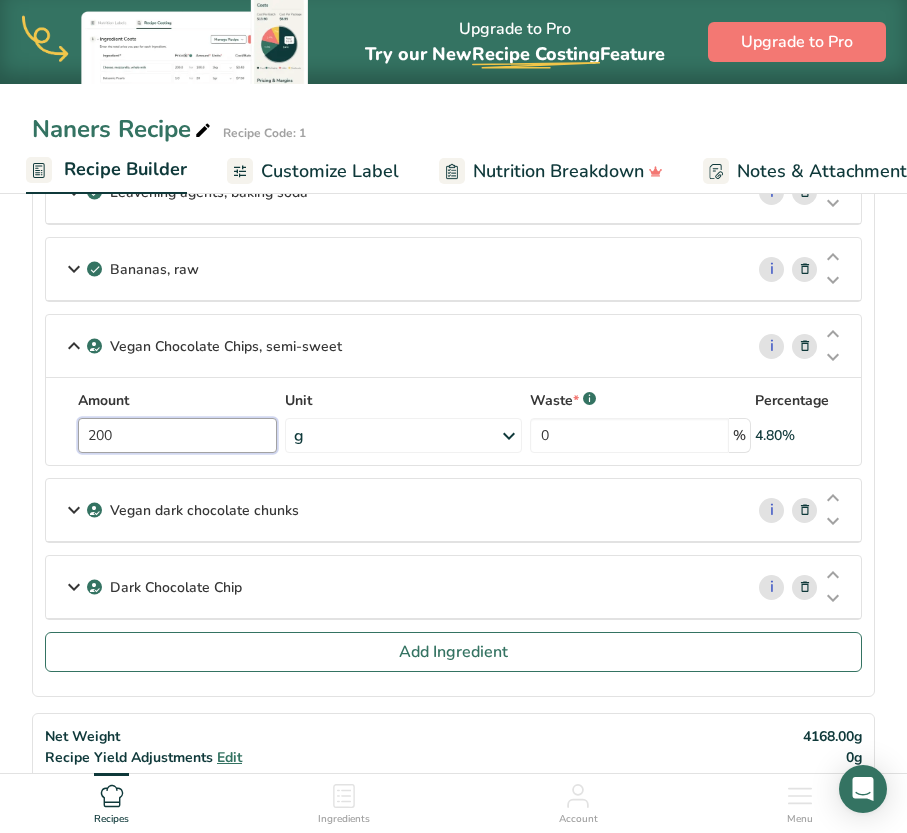 type on "200" 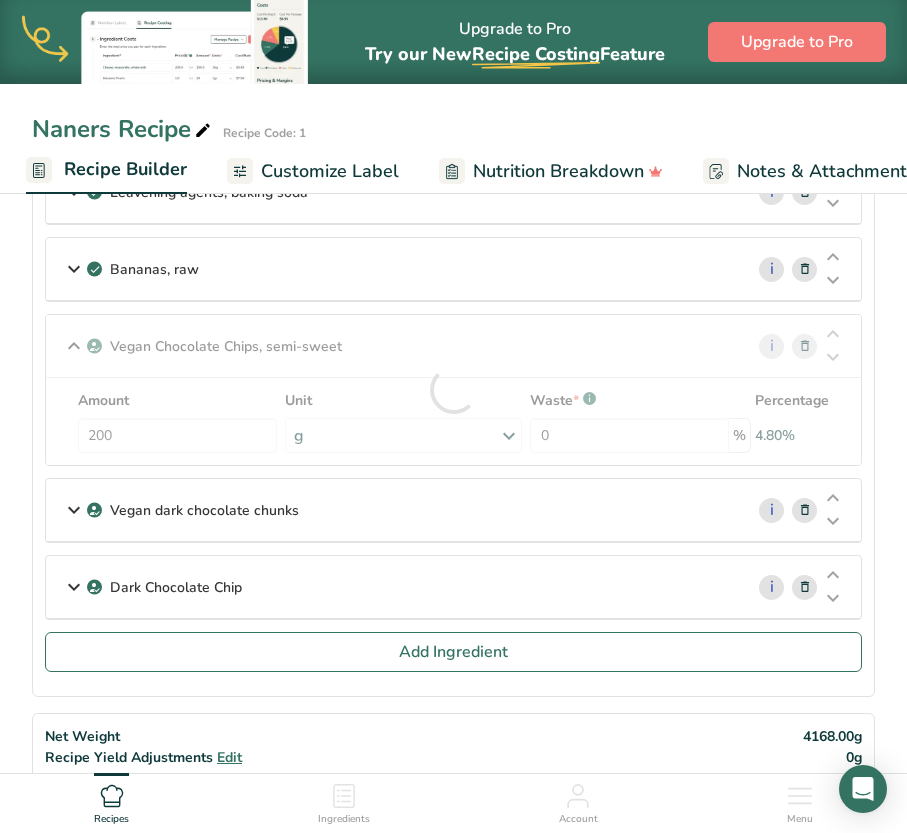 click on "Vegan dark chocolate chunks" at bounding box center [394, 510] 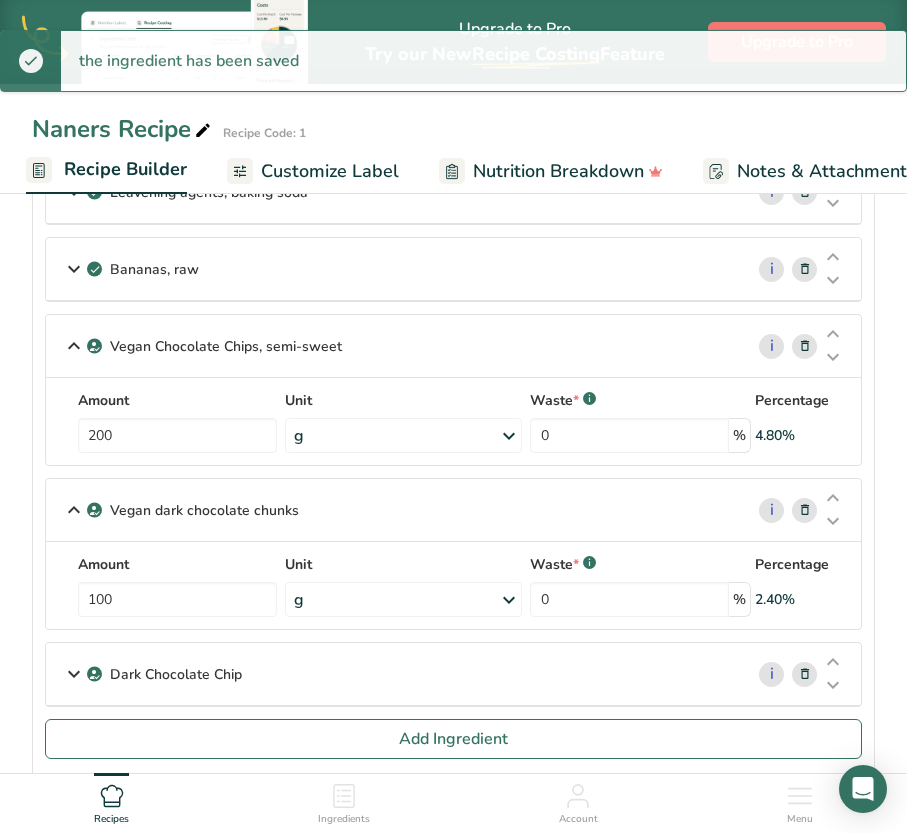 click at bounding box center [805, 510] 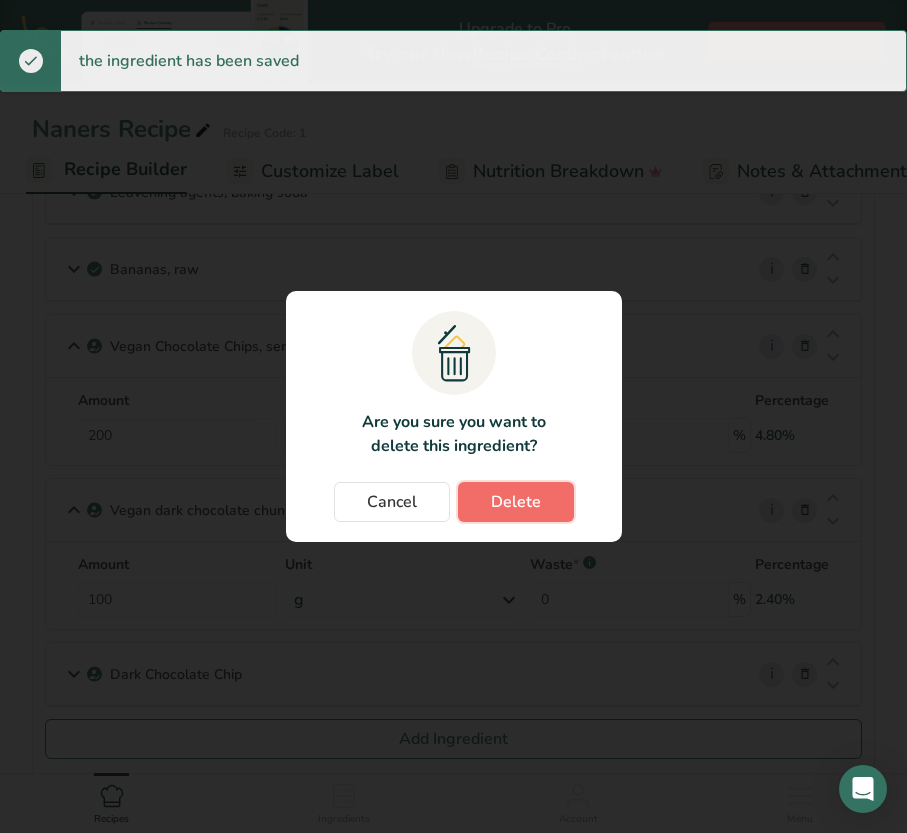click on "Delete" at bounding box center (516, 502) 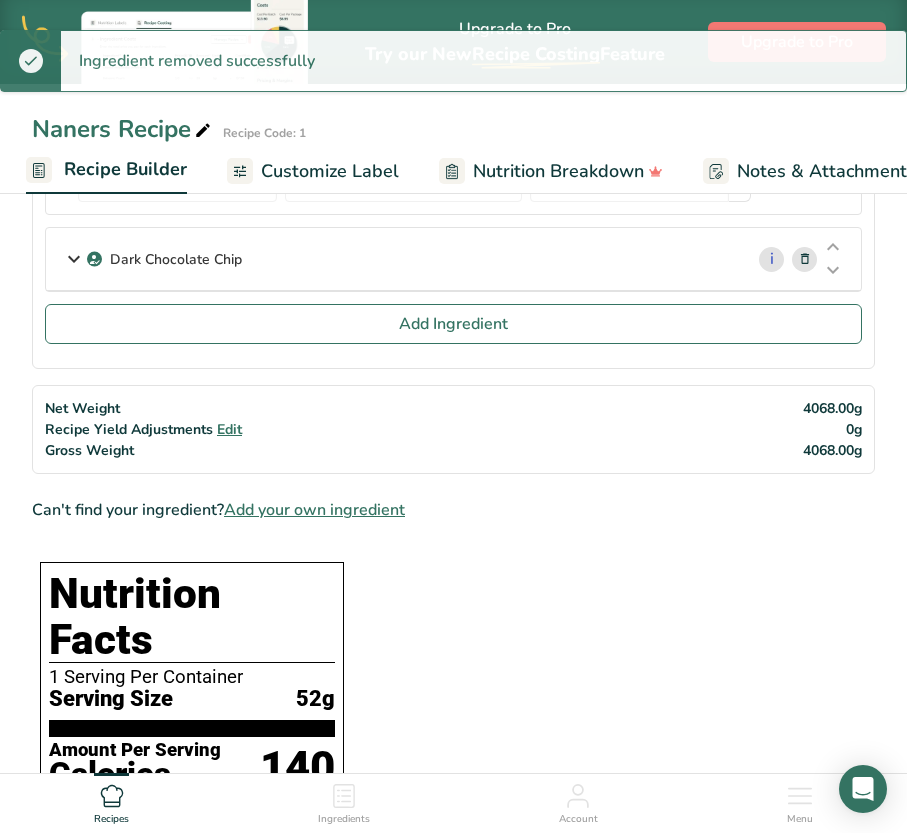 scroll, scrollTop: 945, scrollLeft: 0, axis: vertical 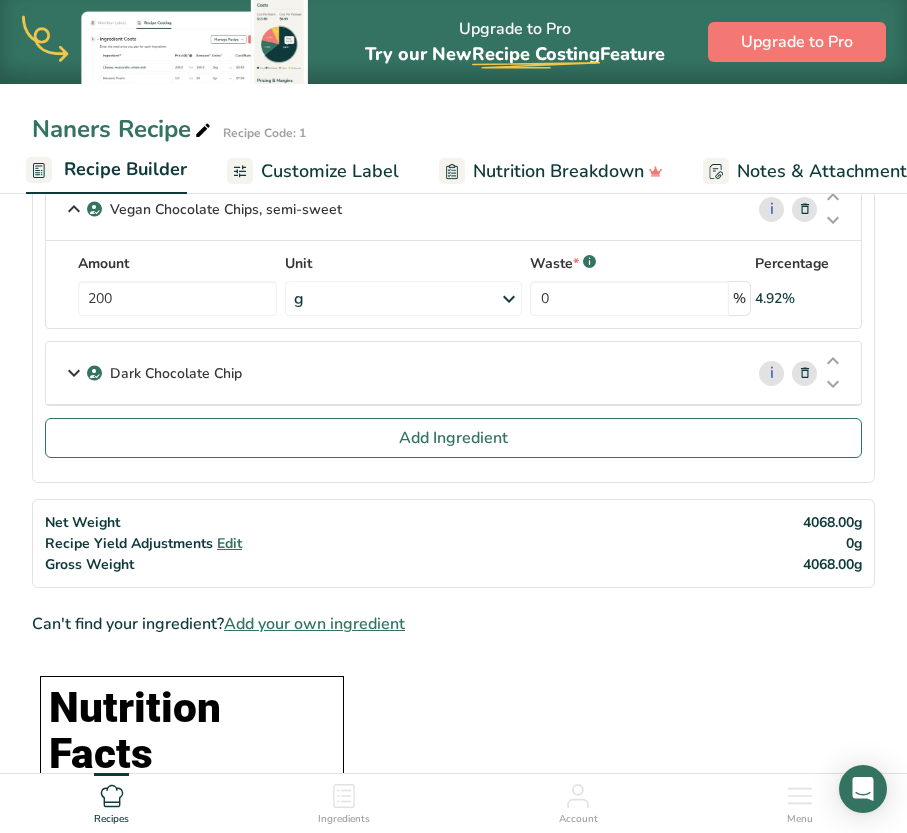 click on "Dark Chocolate Chip" at bounding box center (394, 373) 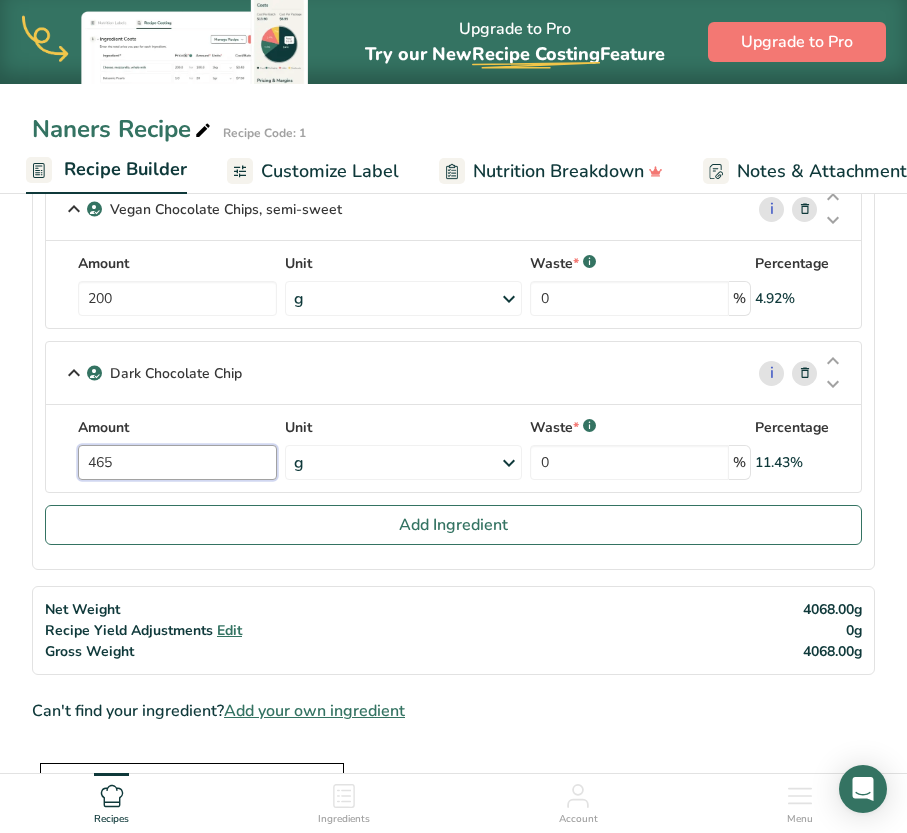 click on "465" at bounding box center (177, 462) 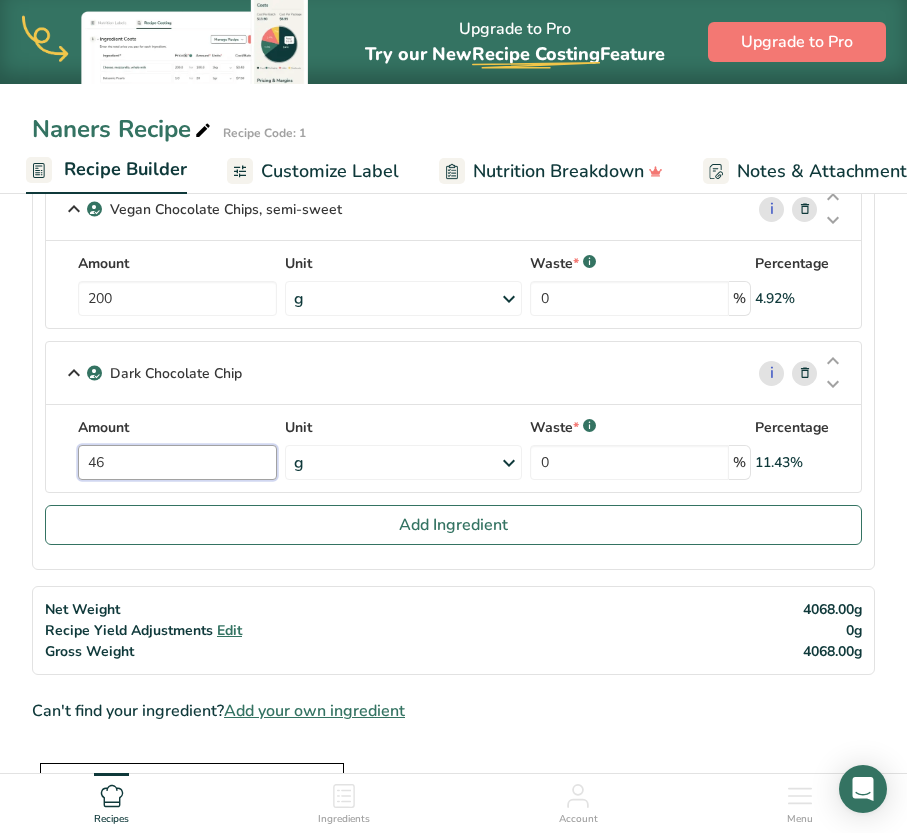 type on "4" 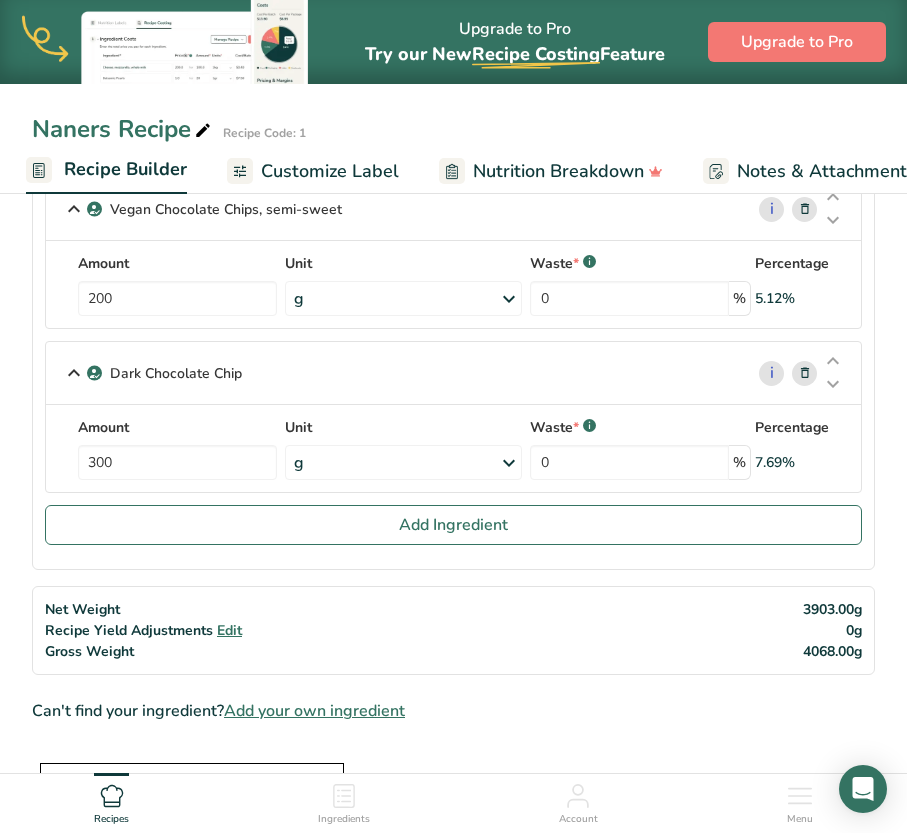 click on "Ingredients
[GEOGRAPHIC_DATA], granulated
i
Amount 210   Unit
g
Portions
1 serving packet
1 cup
Weight Units
g
kg
mg
See more
Volume Units
l
Volume units require a density conversion. If you know your ingredient's density enter it below. Otherwise, click on "RIA" our AI Regulatory bot - she will be able to help you
lb/ft3
g/cm3
Confirm
mL
Volume units require a density conversion. If you know your ingredient's density enter it below. Otherwise, click on "RIA" our AI Regulatory bot - she will be able to help you
lb/ft3" at bounding box center (453, 14) 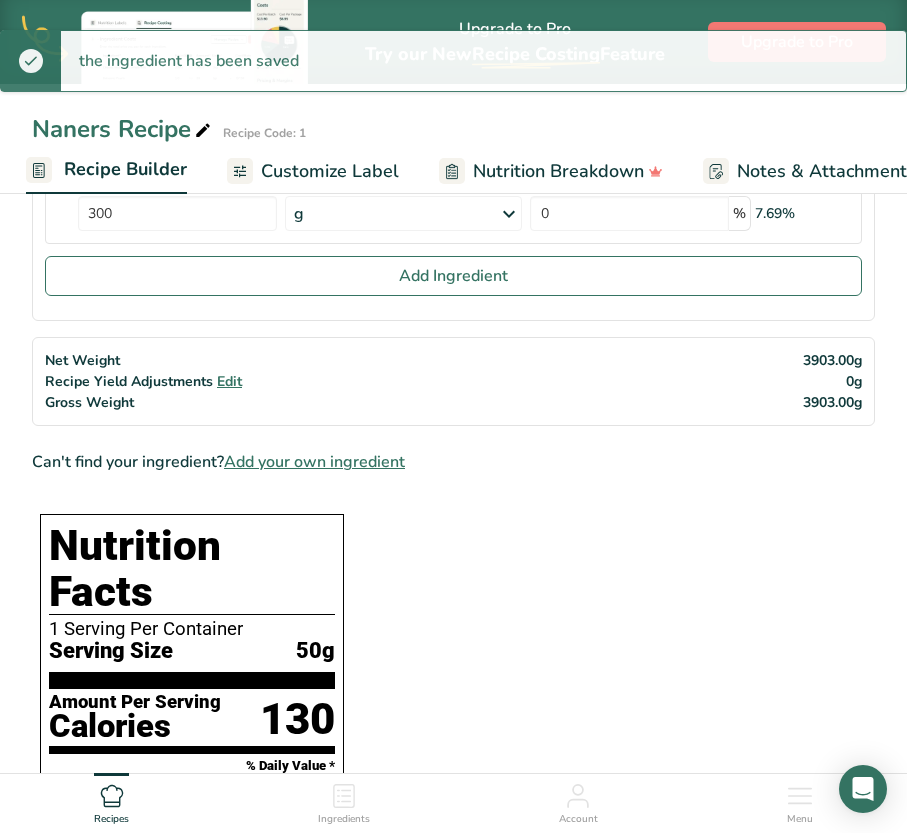 scroll, scrollTop: 1094, scrollLeft: 0, axis: vertical 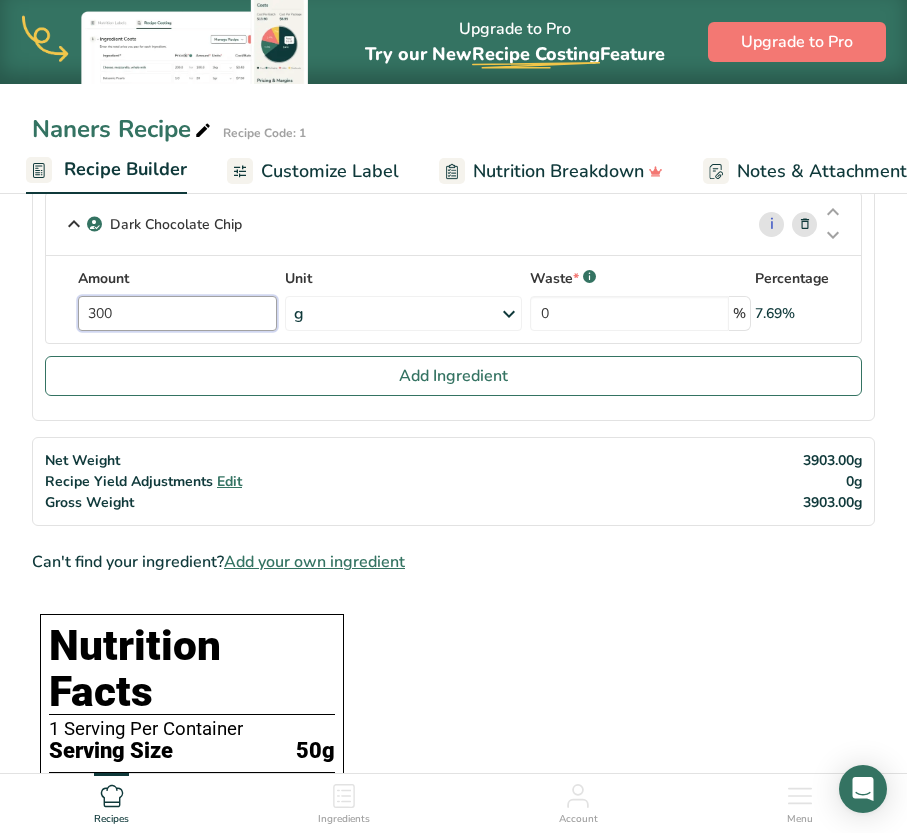 click on "300" at bounding box center (177, 313) 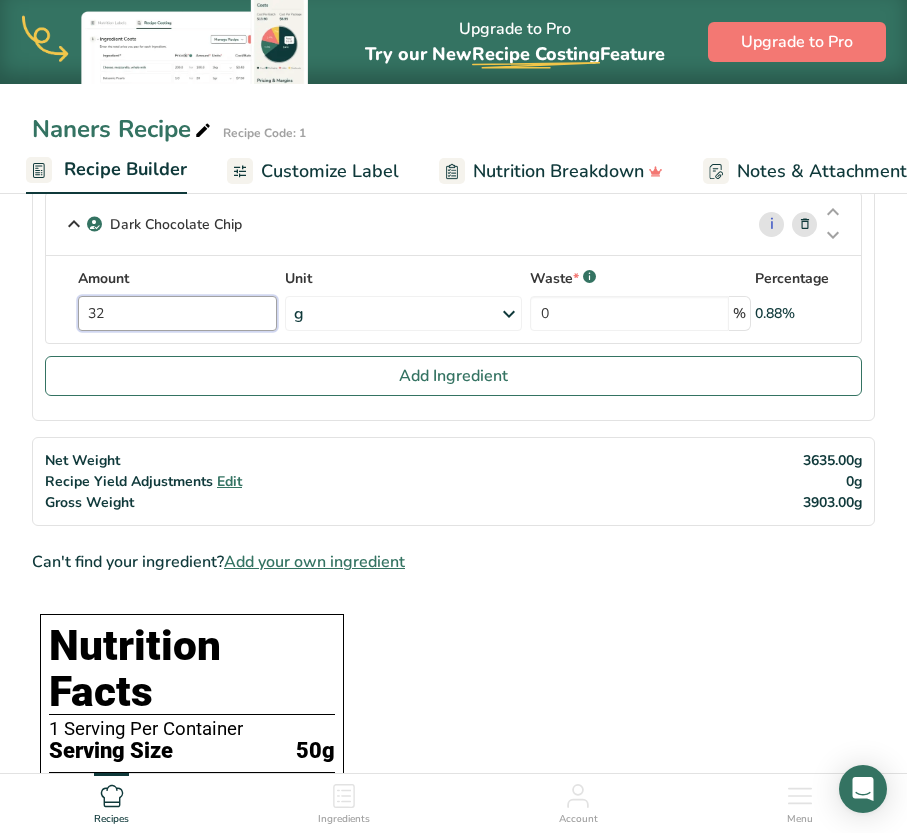 type on "3" 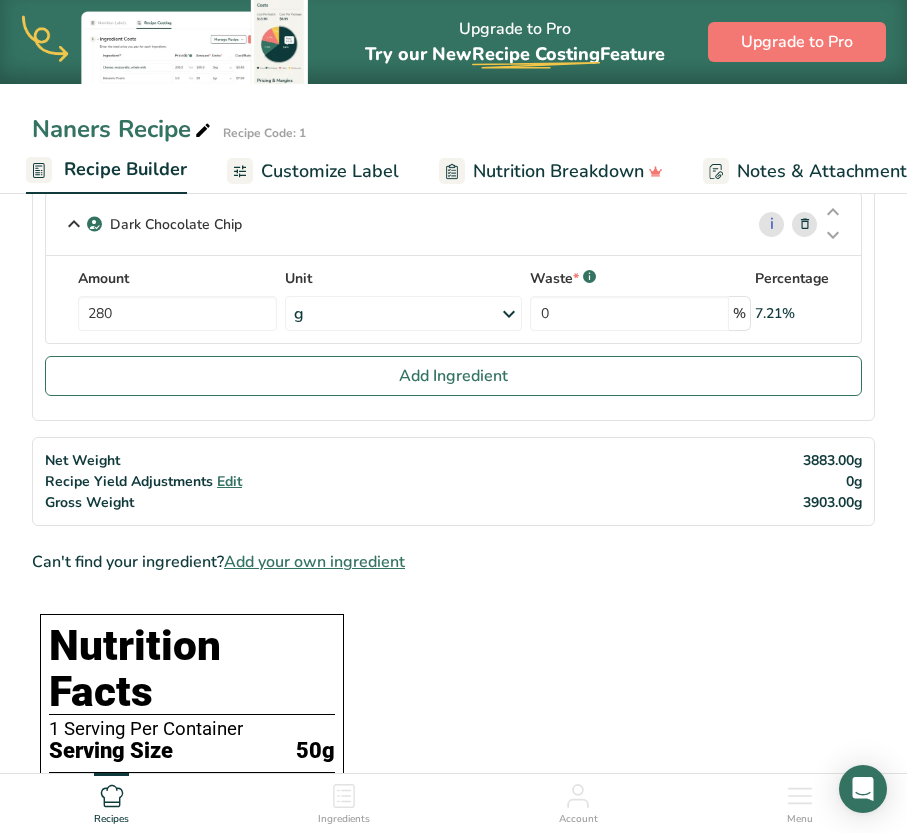 click on "Net Weight
Recipe Yield Adjustments
Edit
Gross Weight   3883.00g
0g
3903.00g" at bounding box center (453, 481) 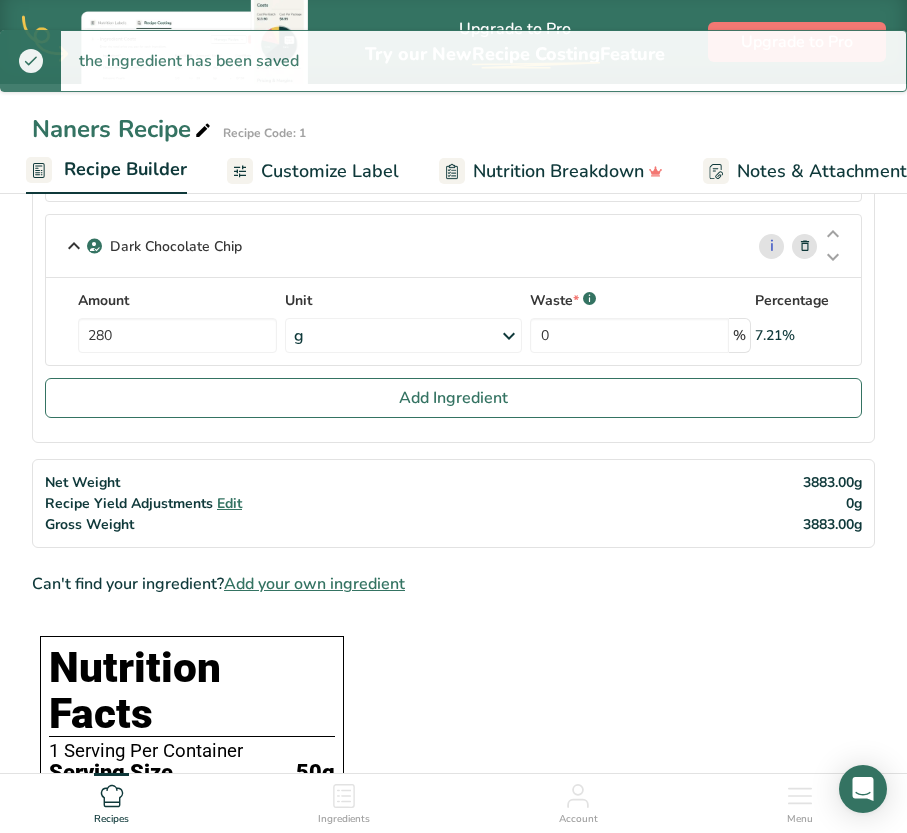scroll, scrollTop: 1066, scrollLeft: 0, axis: vertical 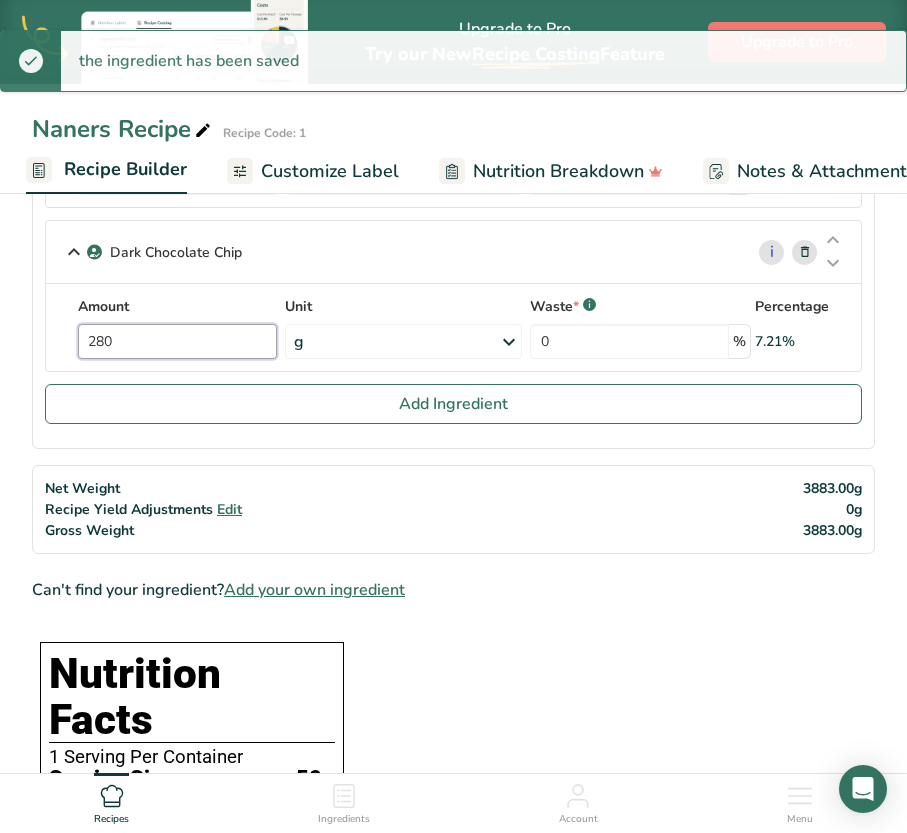 click on "280" at bounding box center (177, 341) 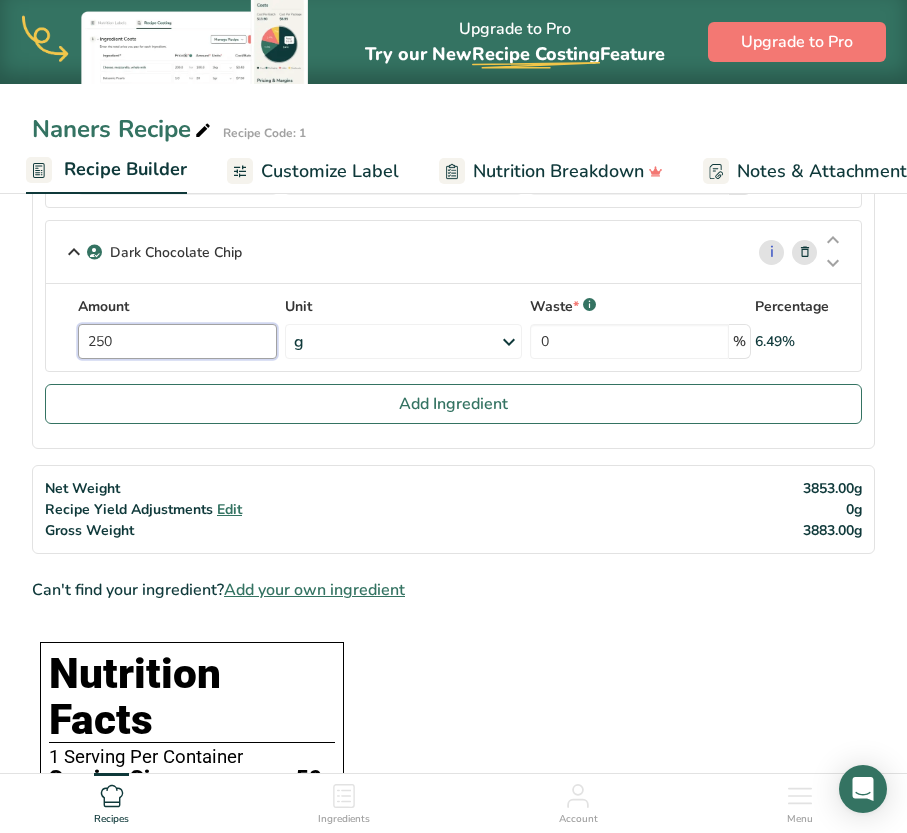 type on "250" 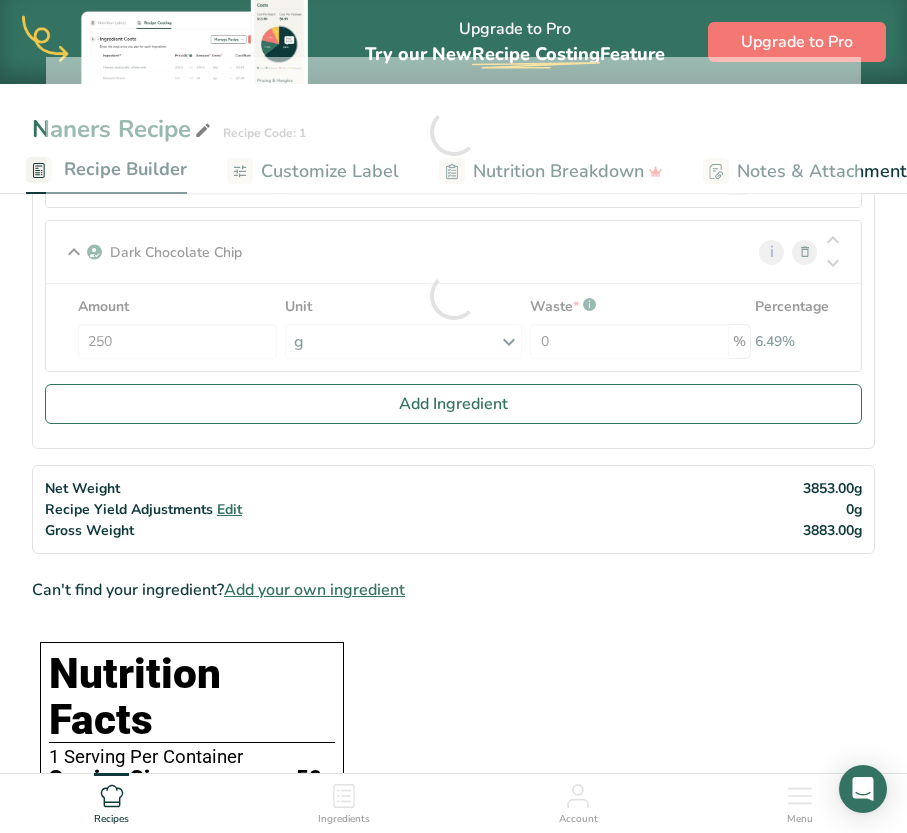 click on "Net Weight
Recipe Yield Adjustments
Edit
Gross Weight   3853.00g
0g
3883.00g" at bounding box center (453, 509) 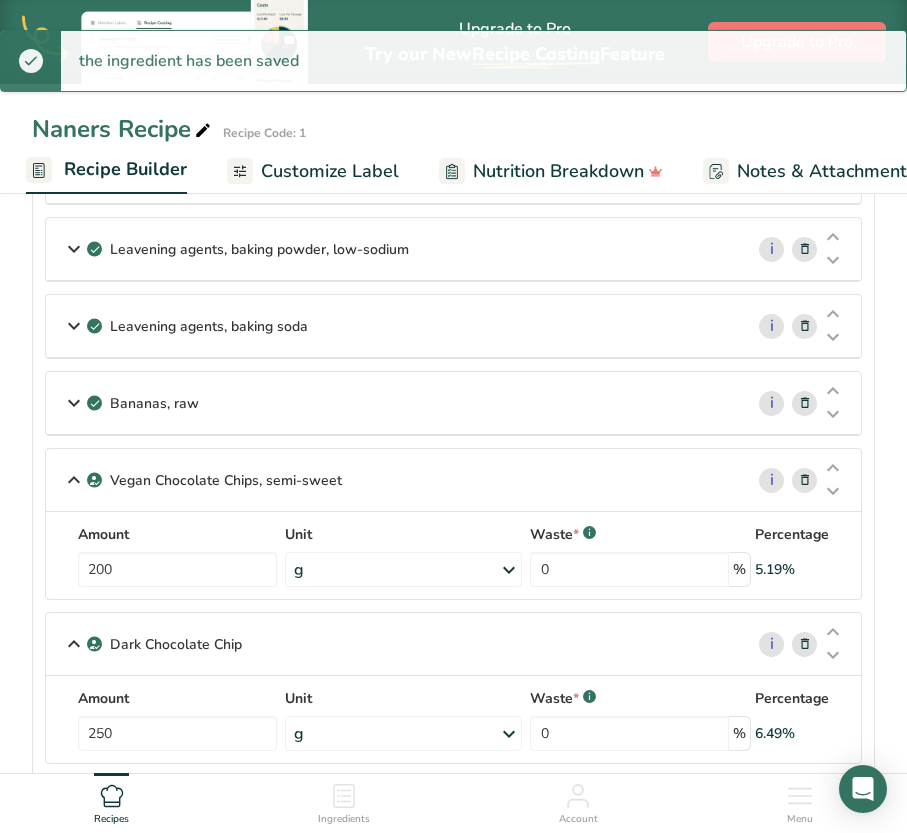 scroll, scrollTop: 620, scrollLeft: 0, axis: vertical 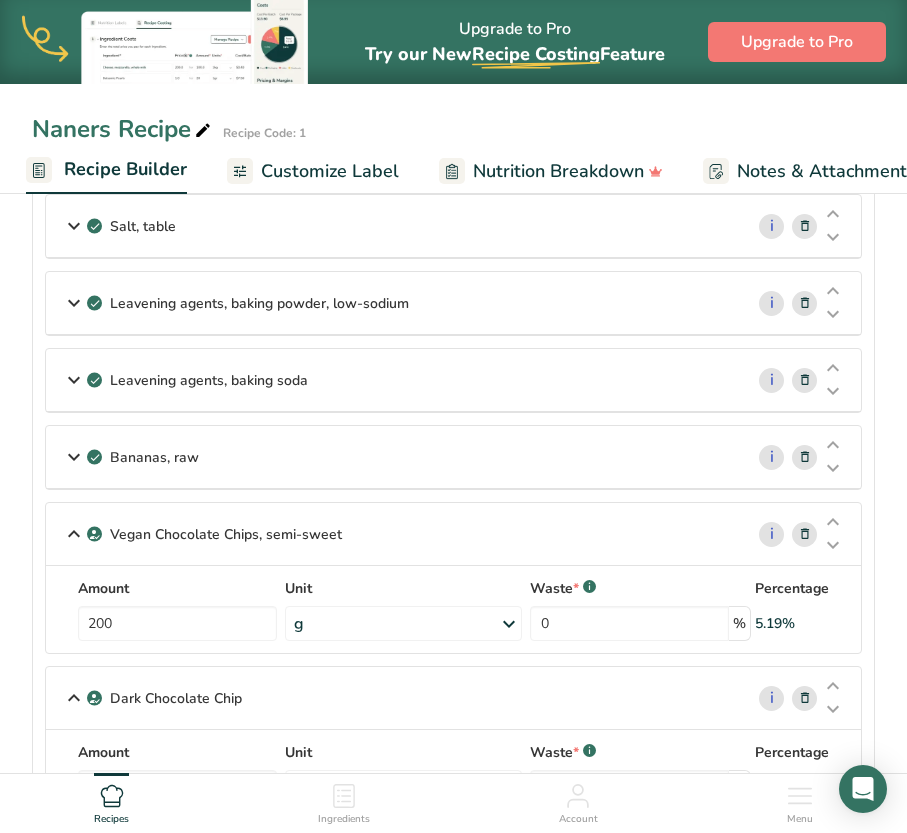 click on "Bananas, raw" at bounding box center [394, 457] 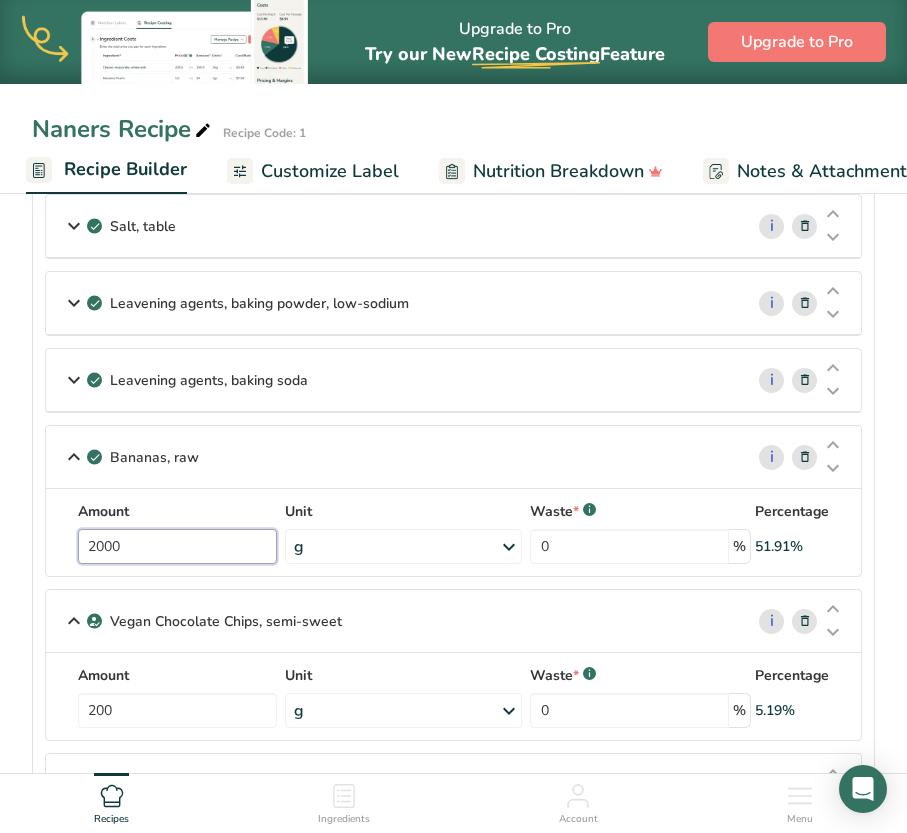 click on "2000" at bounding box center (177, 546) 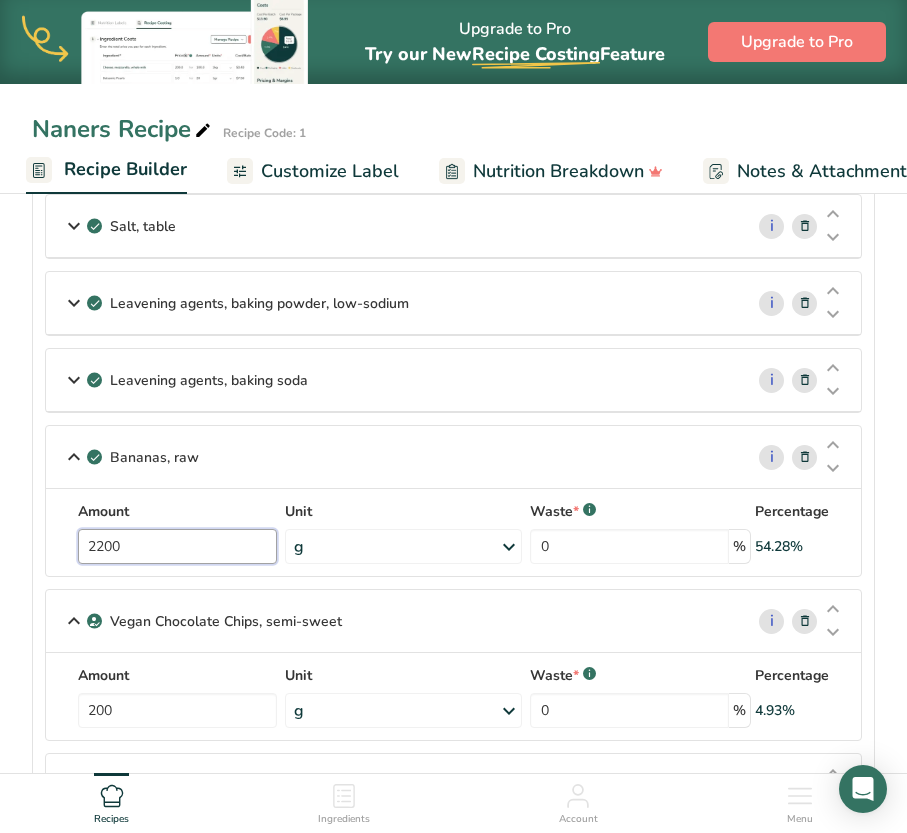 type on "2200" 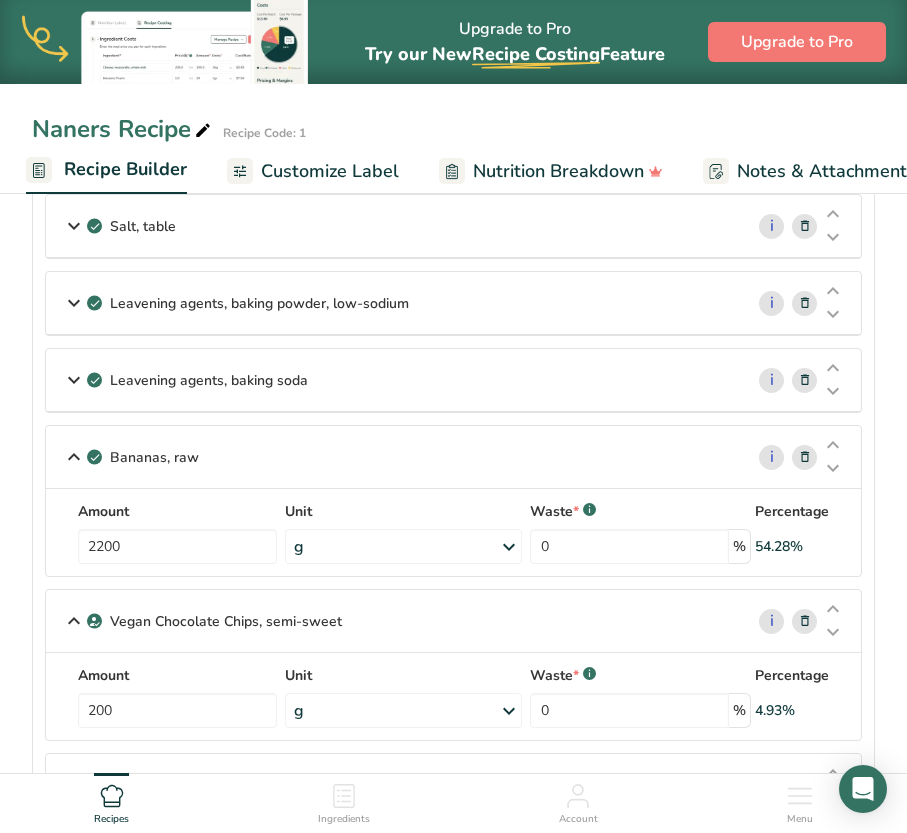 click on "Vegan Chocolate Chips, semi-sweet
i
Amount 200   Unit
g
Weight Units
g
kg
mg
See more
Volume Units
l
Volume units require a density conversion. If you know your ingredient's density enter it below. Otherwise, click on "RIA" our AI Regulatory bot - she will be able to help you
lb/ft3
g/cm3
Confirm
mL
Volume units require a density conversion. If you know your ingredient's density enter it below. Otherwise, click on "RIA" our AI Regulatory bot - she will be able to help you
lb/ft3
g/cm3
Confirm" at bounding box center (453, 665) 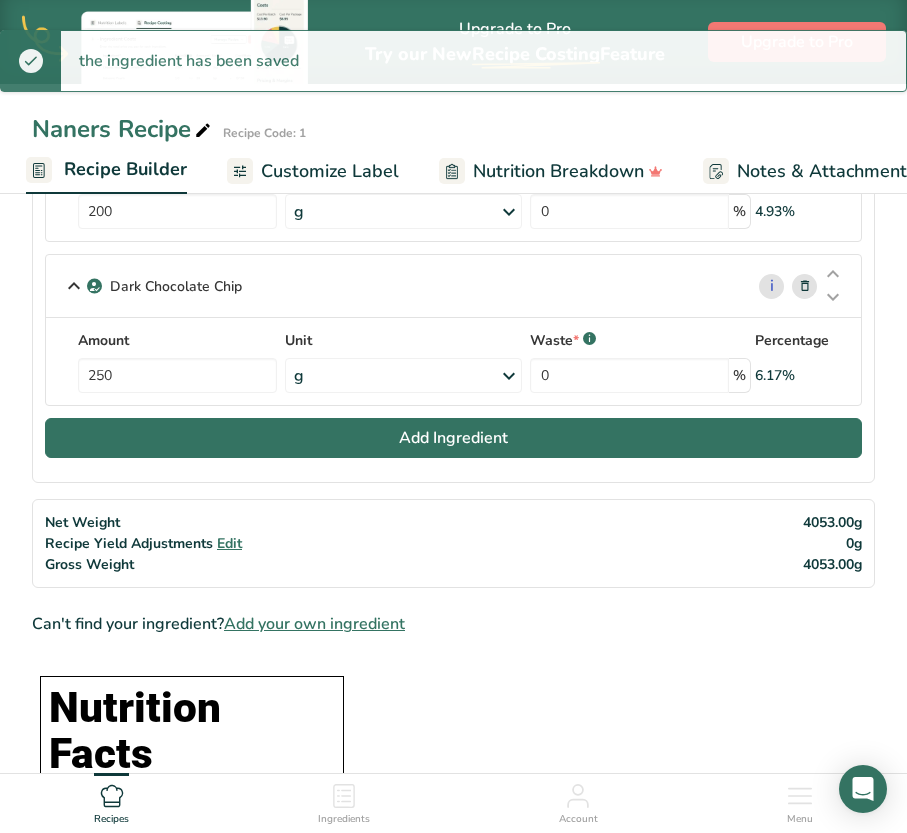 scroll, scrollTop: 1111, scrollLeft: 0, axis: vertical 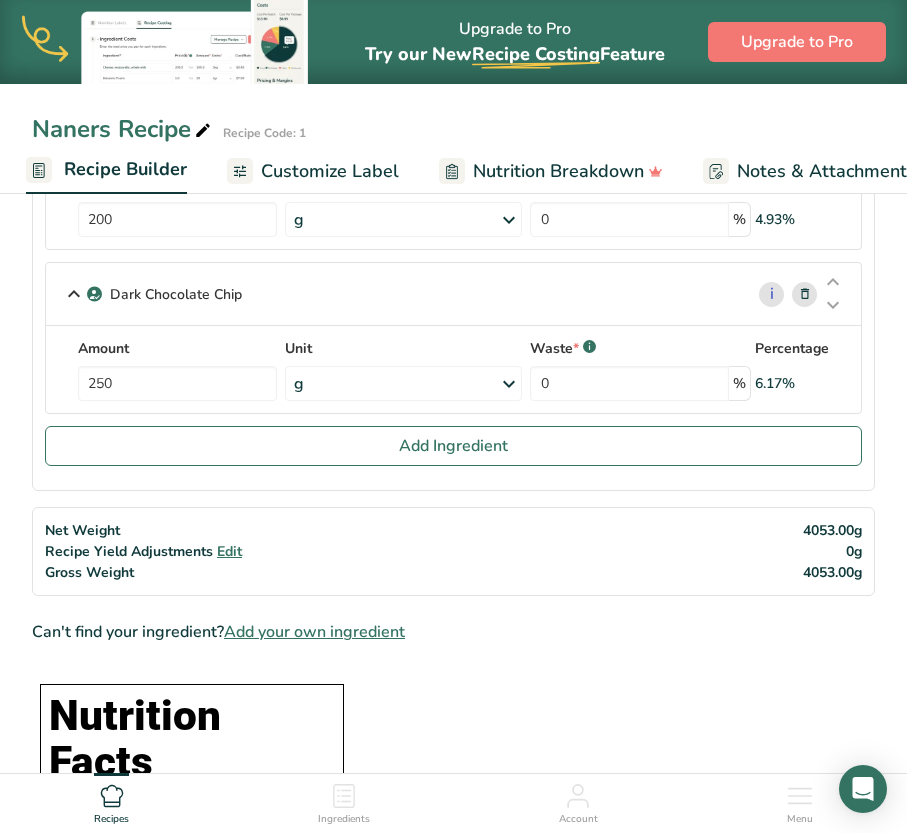 click on "Amount 250" at bounding box center [177, 369] 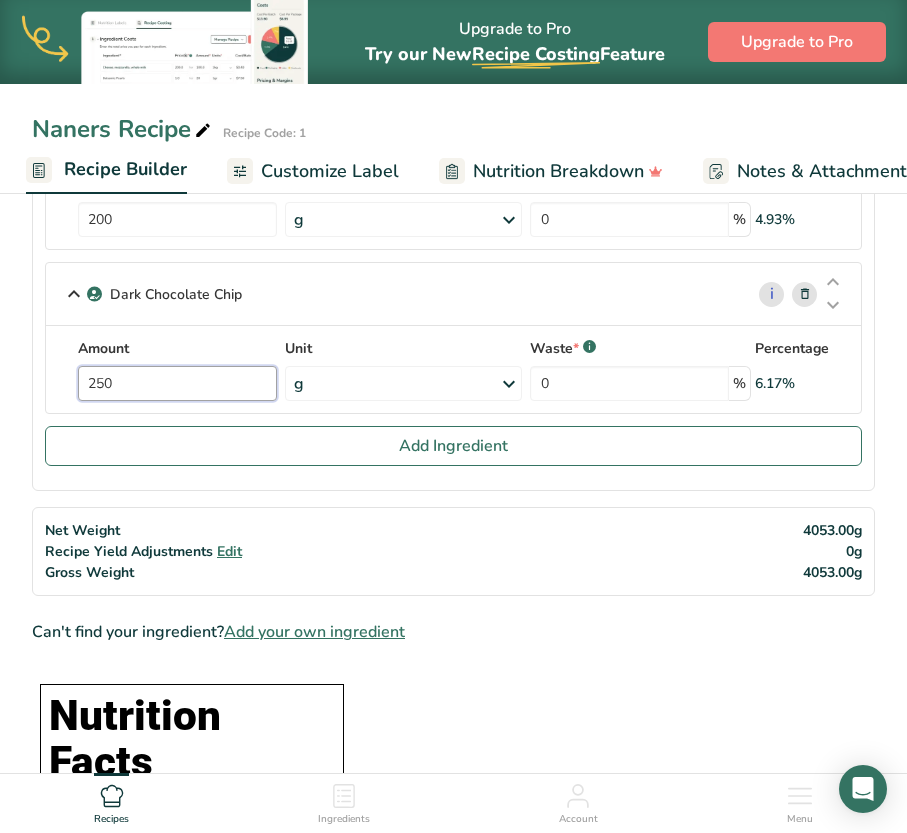 click on "250" at bounding box center (177, 383) 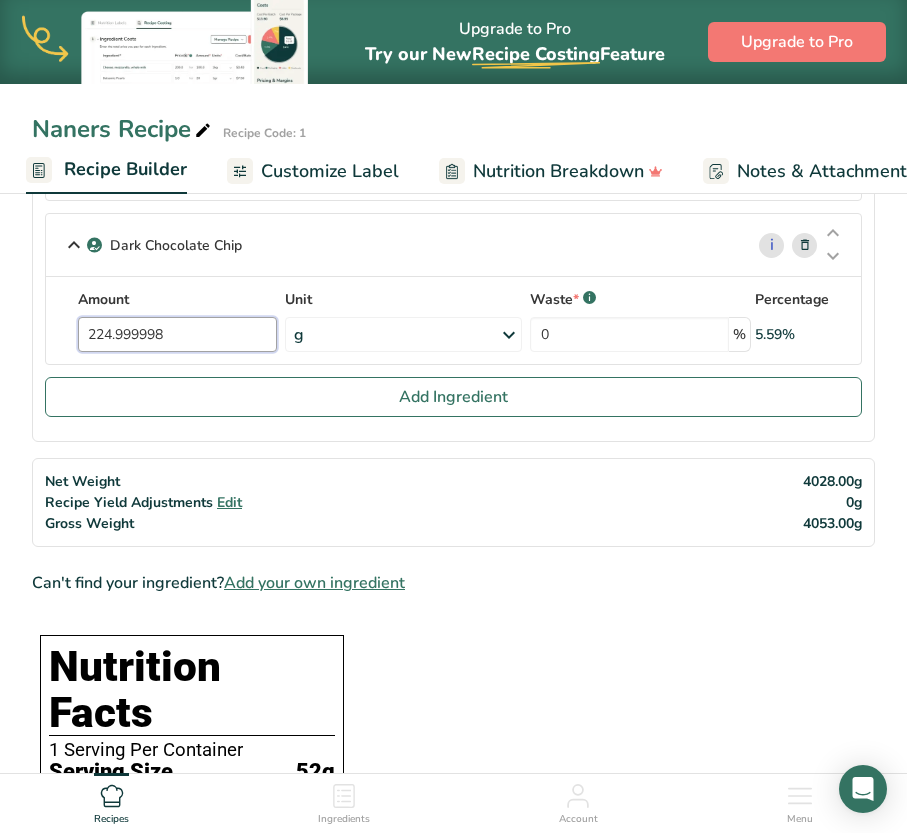 scroll, scrollTop: 924, scrollLeft: 0, axis: vertical 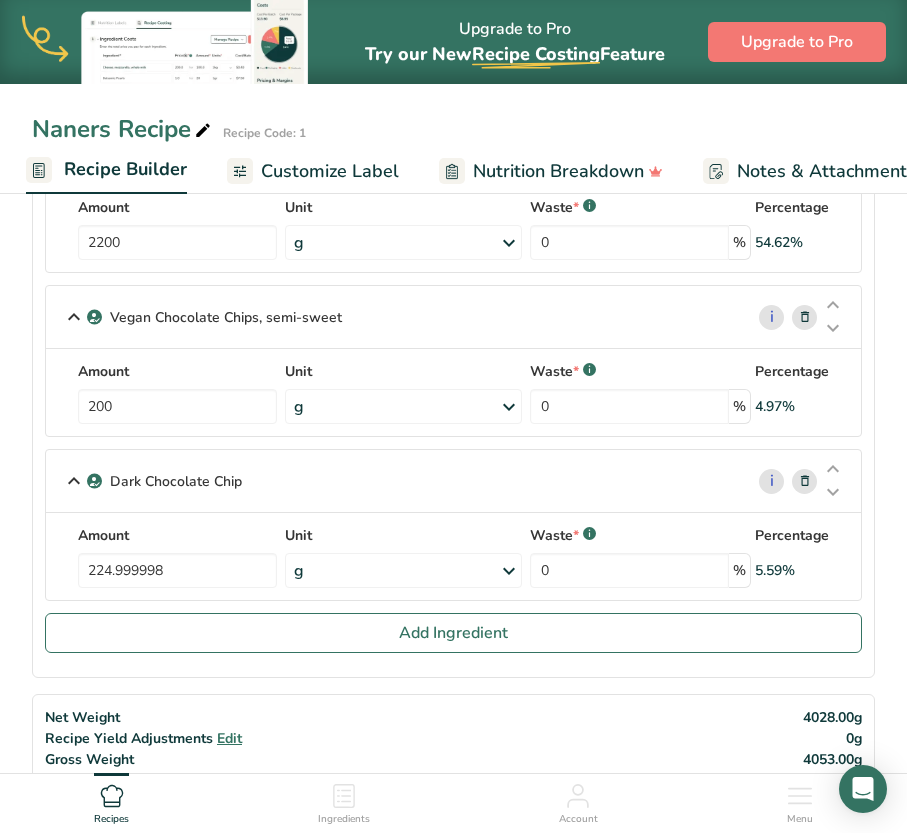 click on "Recipes
Ingredients
Account
Menu" at bounding box center (453, 801) 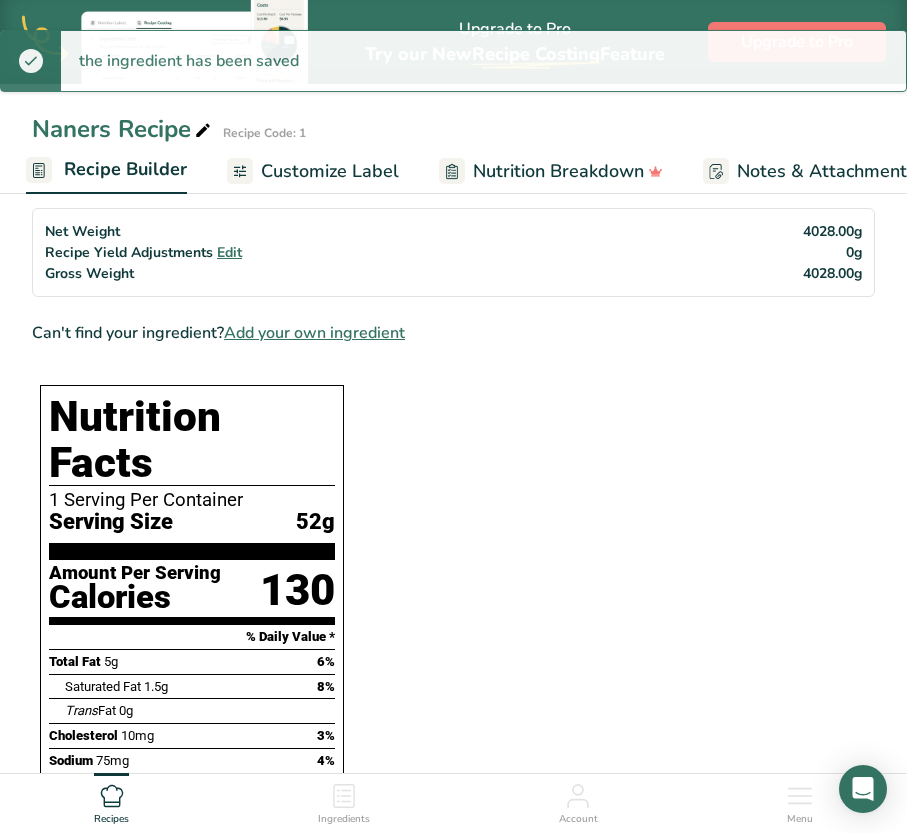 scroll, scrollTop: 1273, scrollLeft: 0, axis: vertical 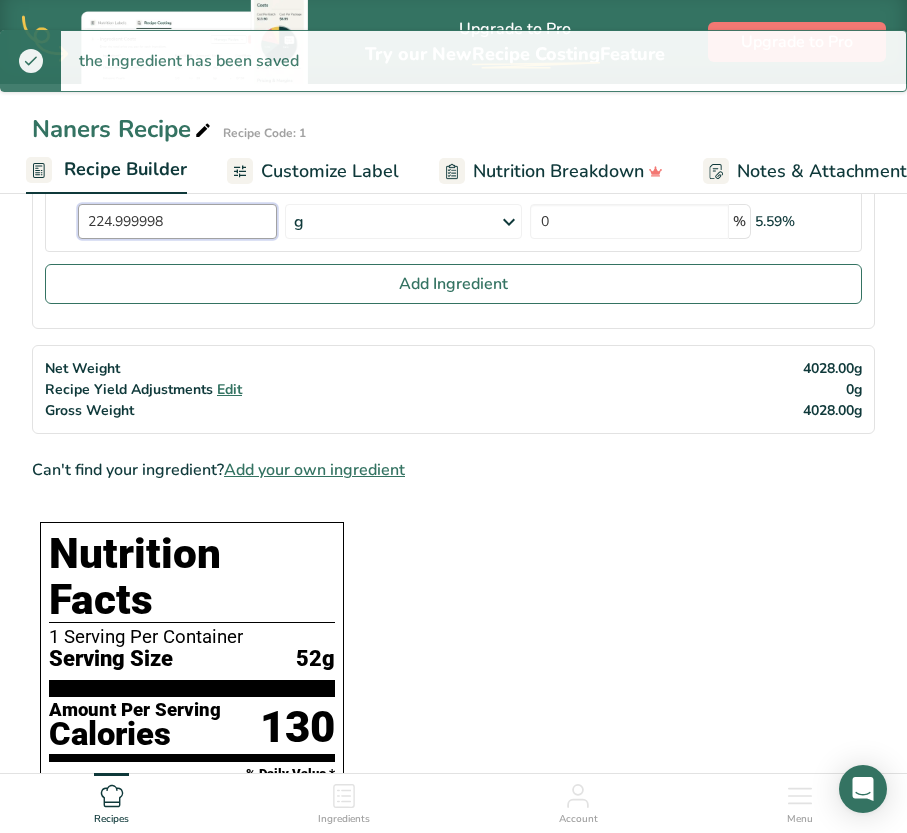 click on "224.999998" at bounding box center (177, 221) 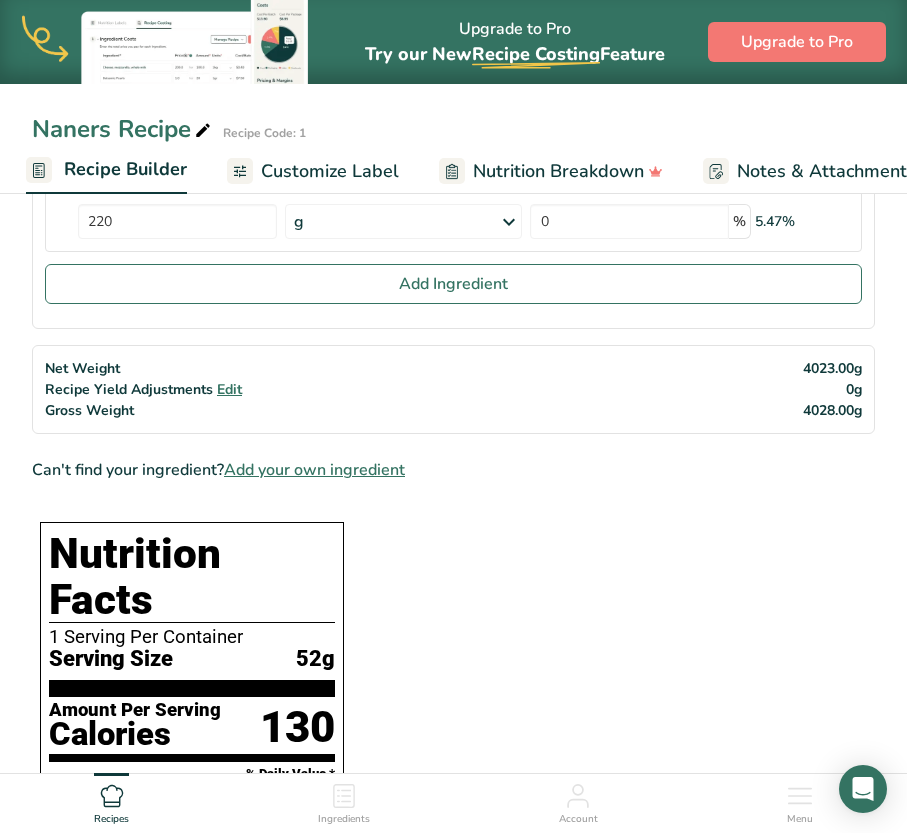 click on "Ingredients
[GEOGRAPHIC_DATA], granulated
i
Amount 210   Unit
g
Portions
1 serving packet
1 cup
Weight Units
g
kg
mg
See more
Volume Units
l
Volume units require a density conversion. If you know your ingredient's density enter it below. Otherwise, click on "RIA" our AI Regulatory bot - she will be able to help you
lb/ft3
g/cm3
Confirm
mL
Volume units require a density conversion. If you know your ingredient's density enter it below. Otherwise, click on "RIA" our AI Regulatory bot - she will be able to help you
lb/ft3" at bounding box center [453, 447] 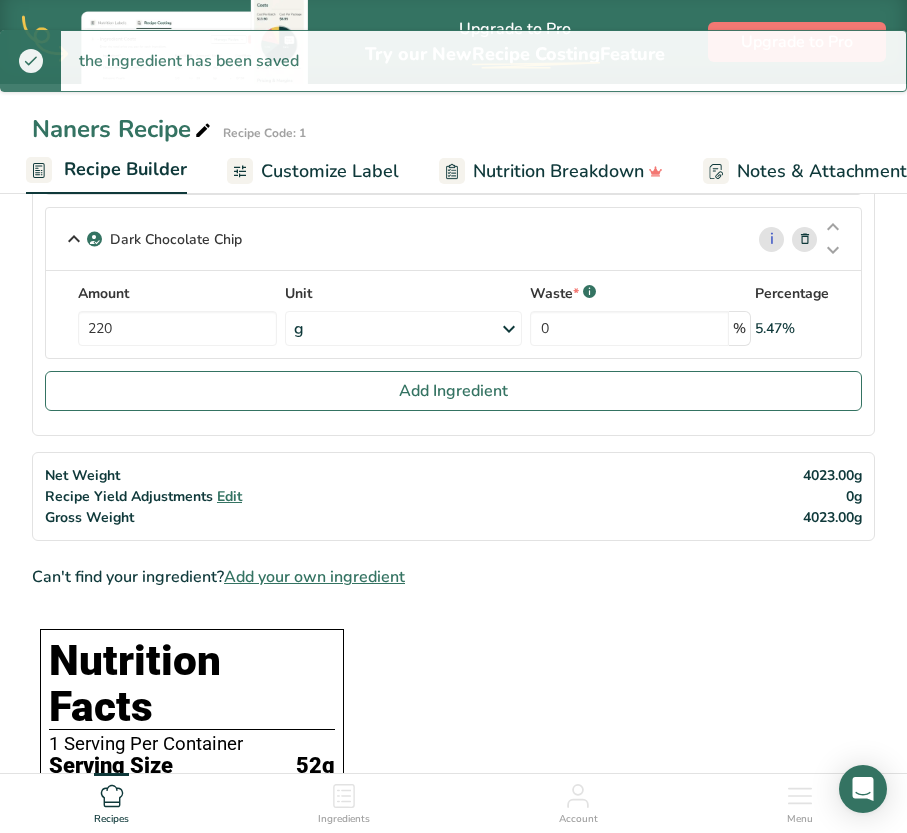 scroll, scrollTop: 1153, scrollLeft: 0, axis: vertical 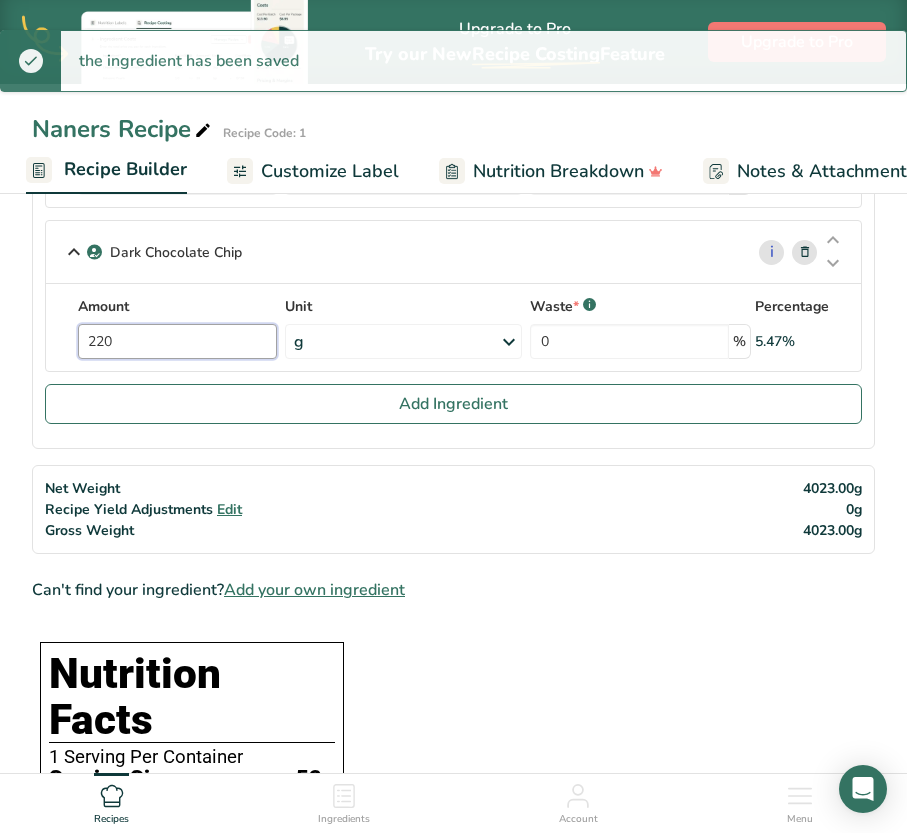 click on "220" at bounding box center [177, 341] 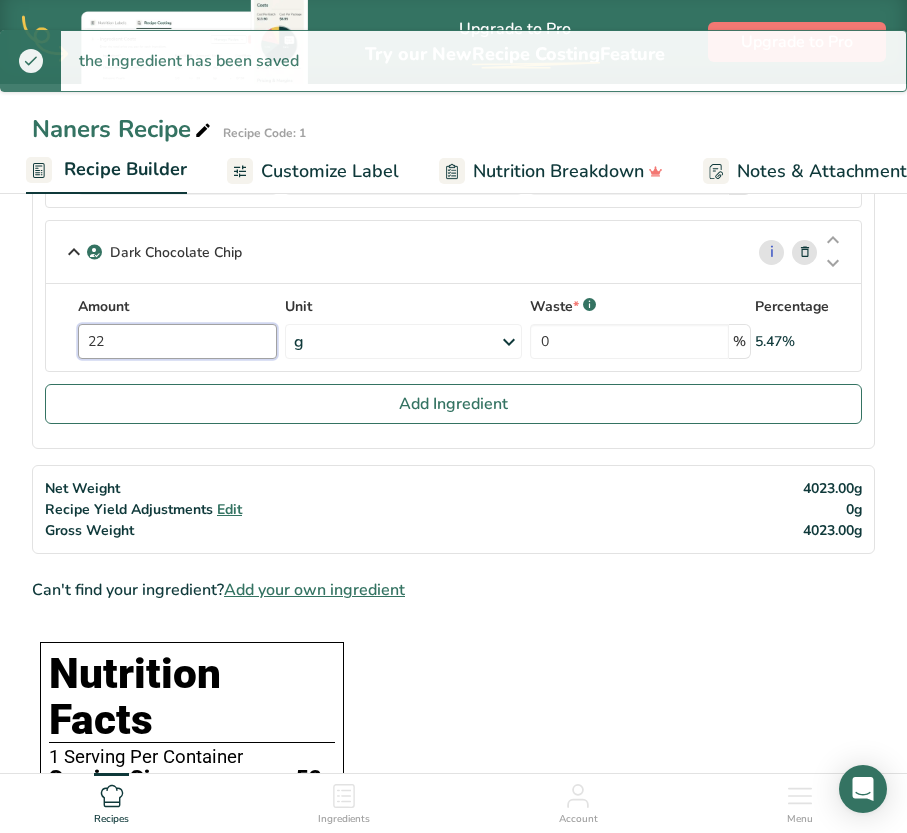 type on "2" 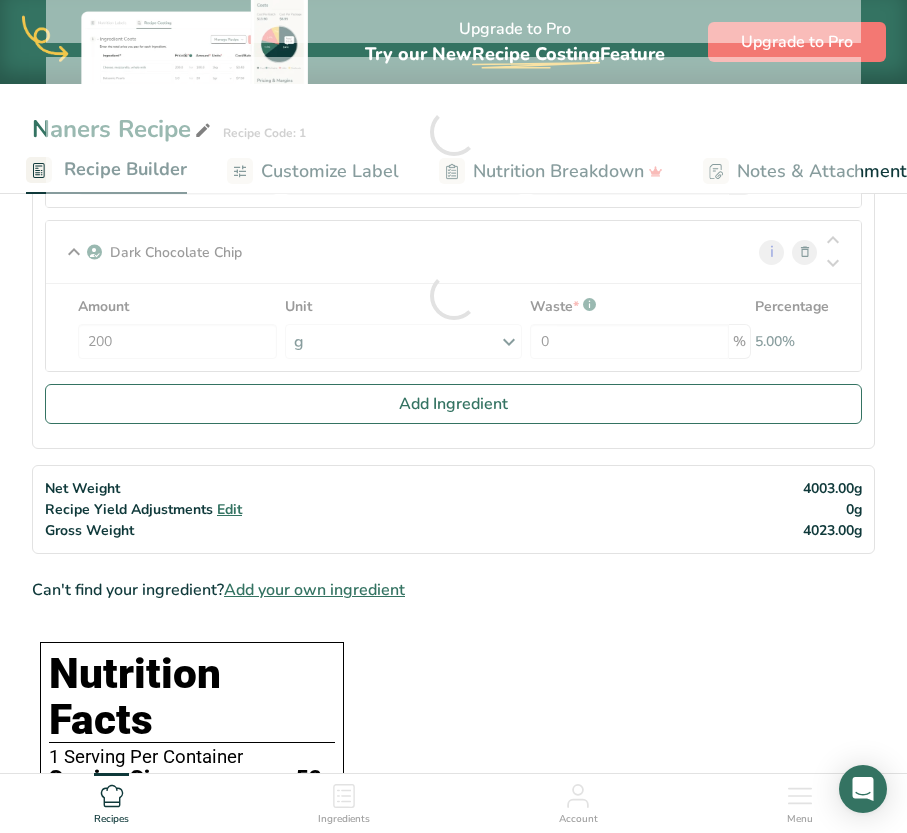 click on "Ingredients
[GEOGRAPHIC_DATA], granulated
i
Amount 210   Unit
g
Portions
1 serving packet
1 cup
Weight Units
g
kg
mg
See more
Volume Units
l
Volume units require a density conversion. If you know your ingredient's density enter it below. Otherwise, click on "RIA" our AI Regulatory bot - she will be able to help you
lb/ft3
g/cm3
Confirm
mL
Volume units require a density conversion. If you know your ingredient's density enter it below. Otherwise, click on "RIA" our AI Regulatory bot - she will be able to help you
lb/ft3" at bounding box center [453, 567] 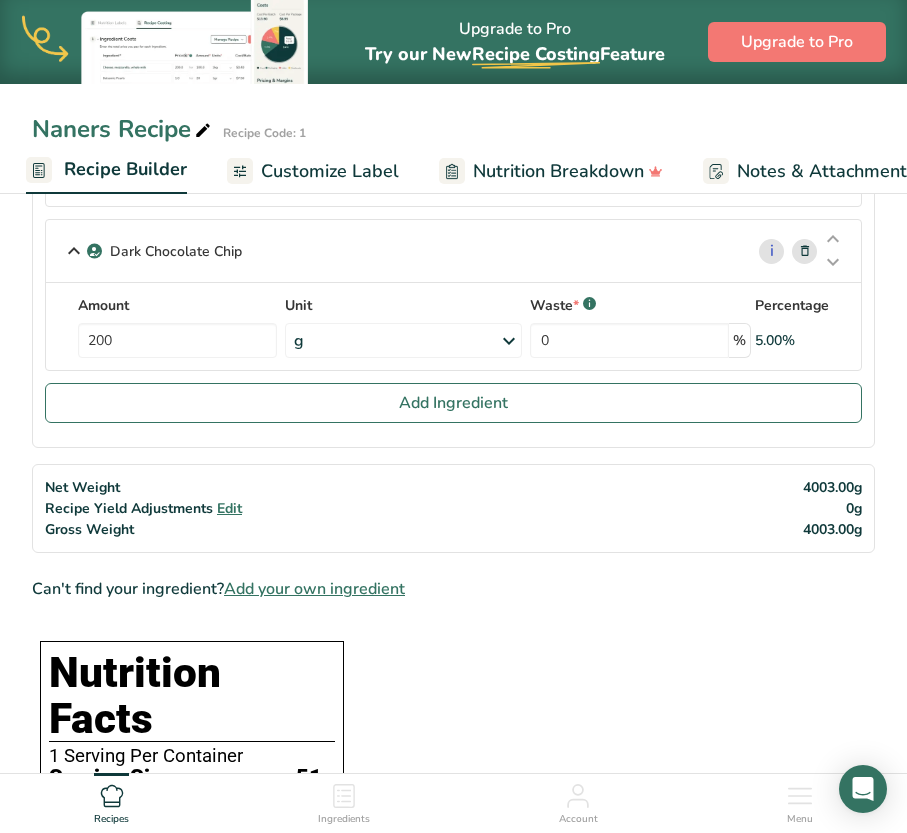 scroll, scrollTop: 1149, scrollLeft: 0, axis: vertical 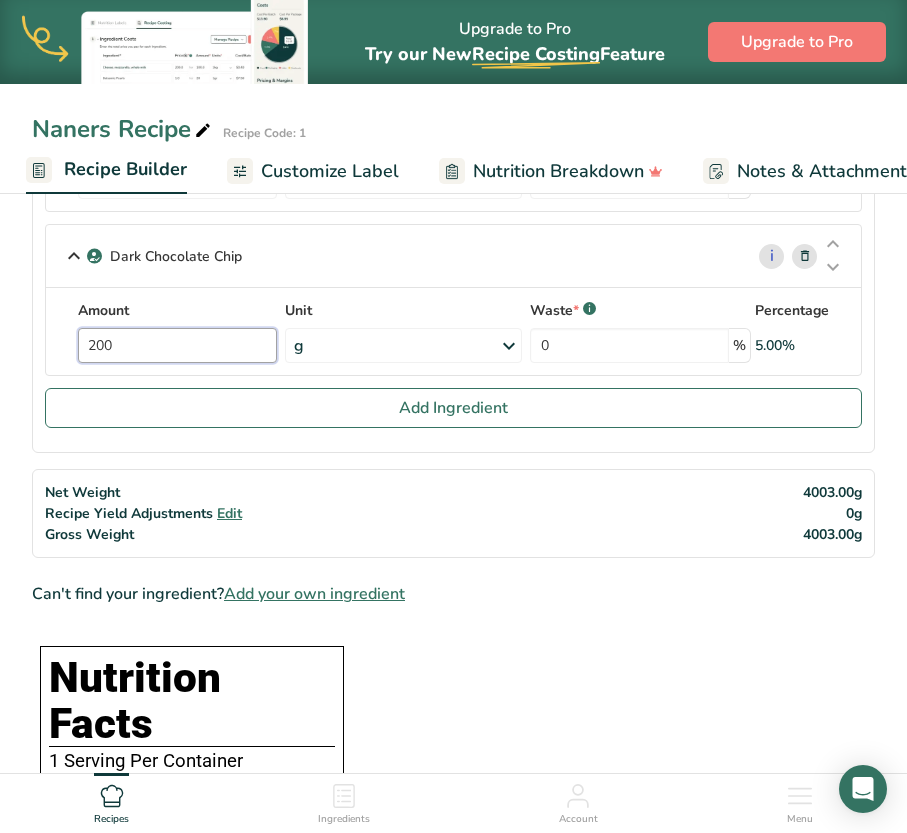 click on "200" at bounding box center [177, 345] 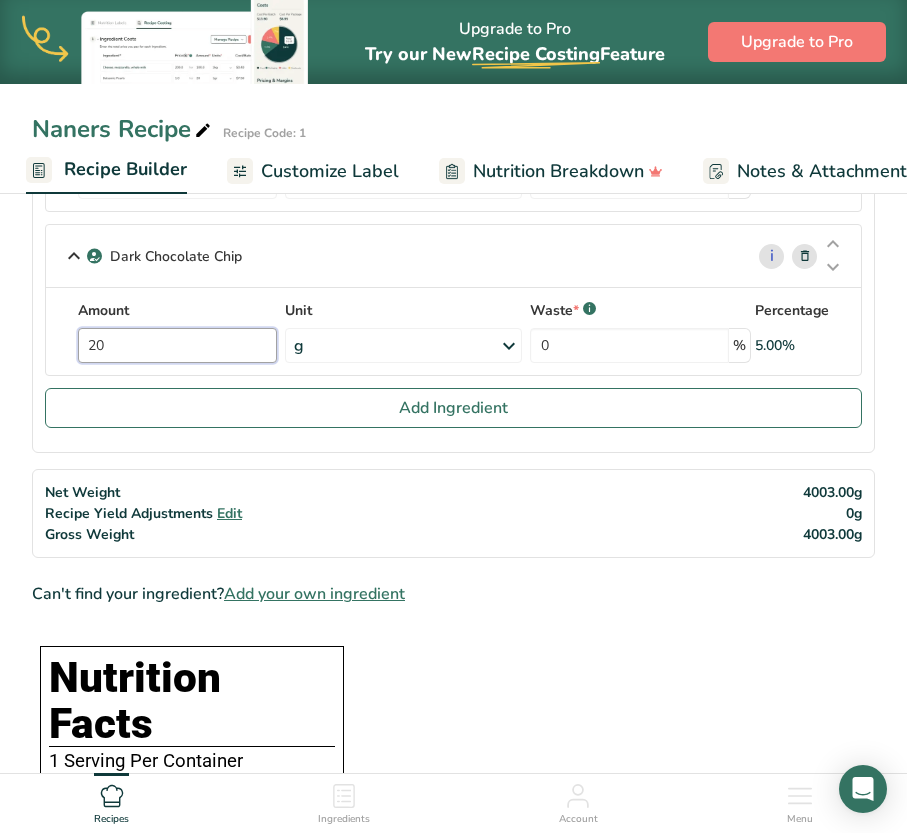 type on "2" 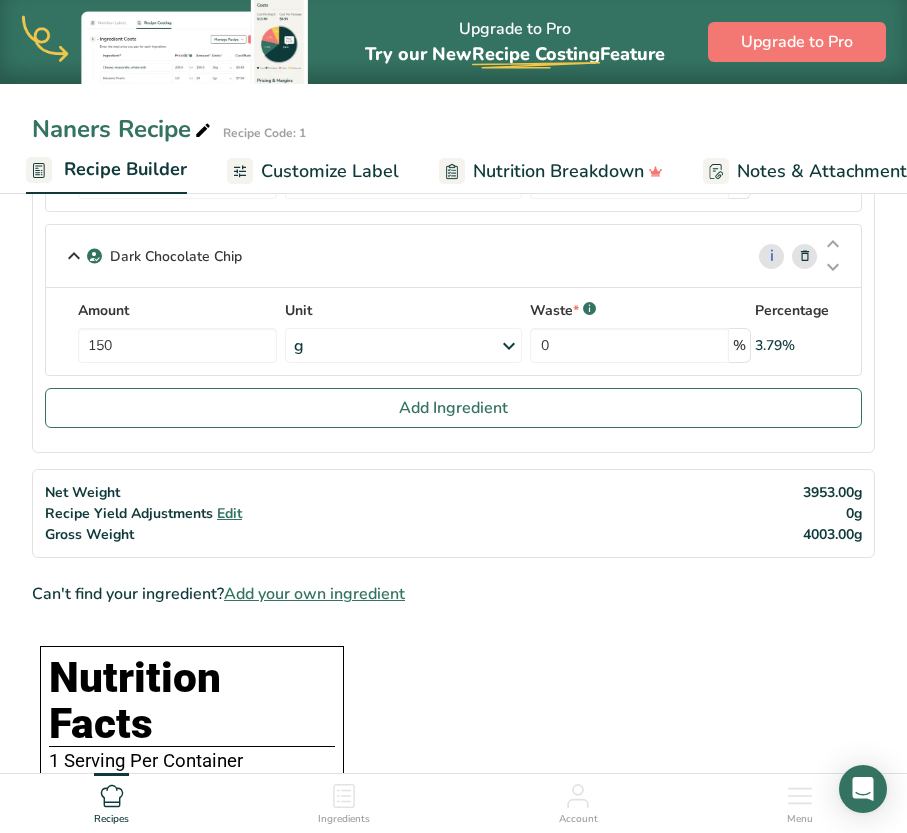 click on "Net Weight
Recipe Yield Adjustments
Edit
Gross Weight   3953.00g
0g
4003.00g" at bounding box center [453, 513] 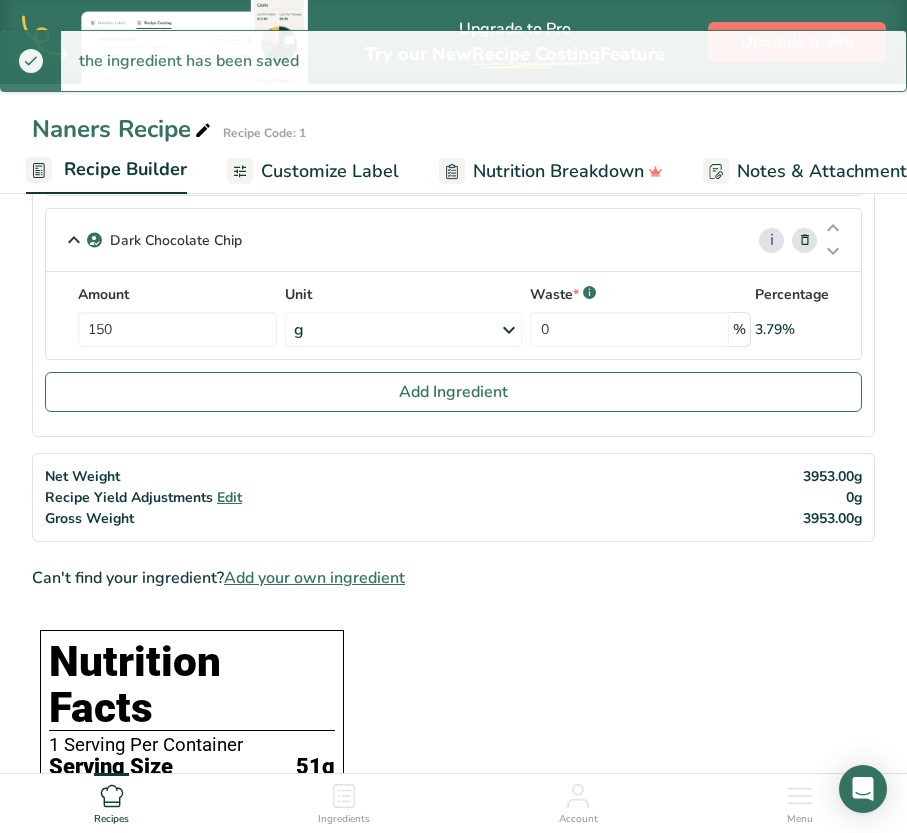 scroll, scrollTop: 1131, scrollLeft: 0, axis: vertical 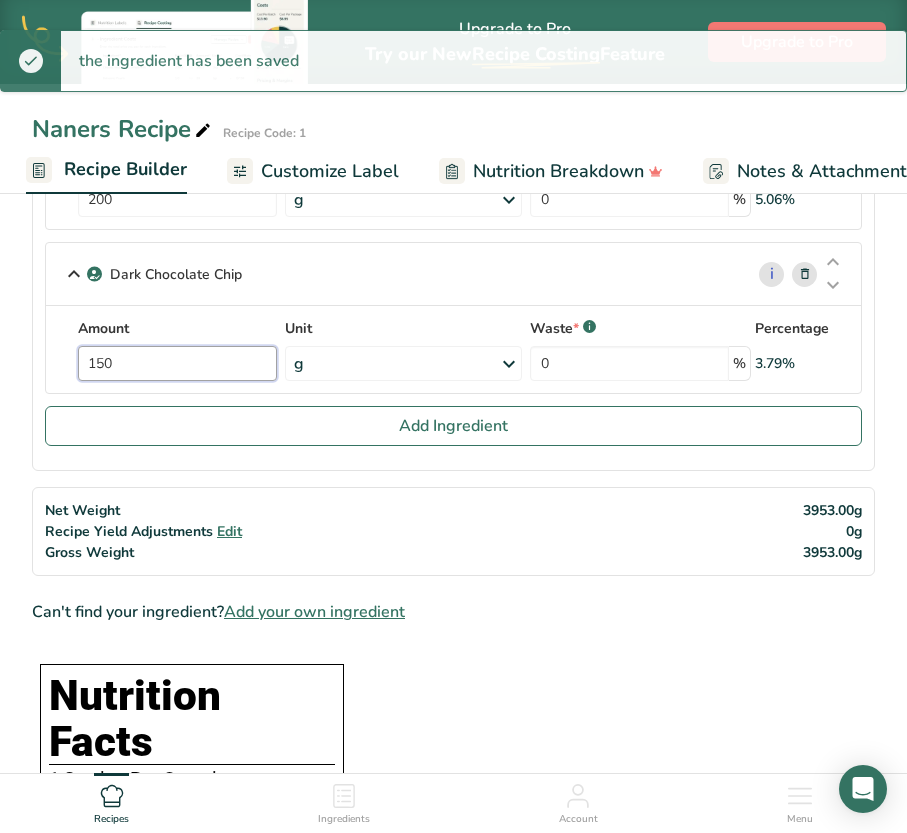 click on "150" at bounding box center [177, 363] 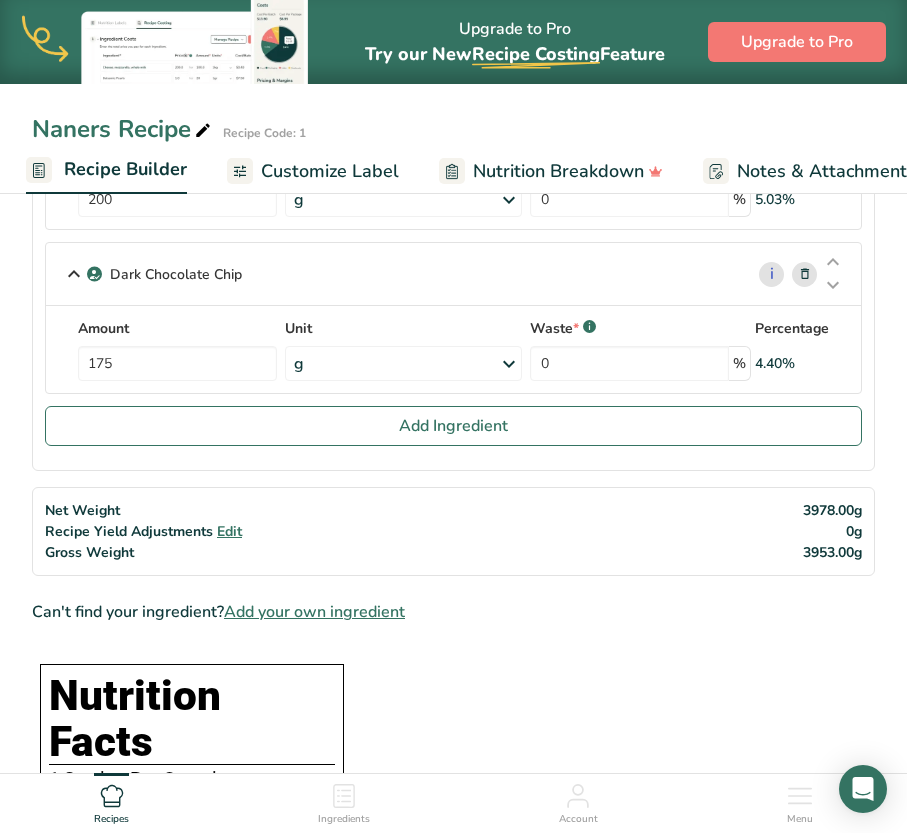 click on "Net Weight
Recipe Yield Adjustments
Edit
Gross Weight   3978.00g
0g
3953.00g" at bounding box center (453, 531) 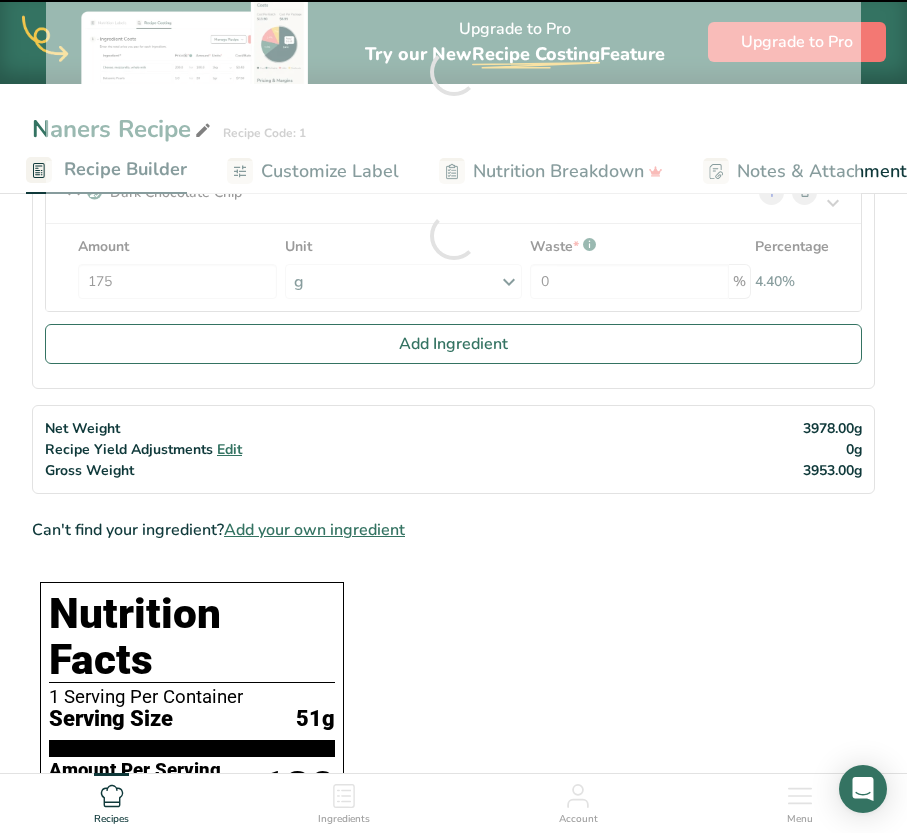 scroll, scrollTop: 1497, scrollLeft: 0, axis: vertical 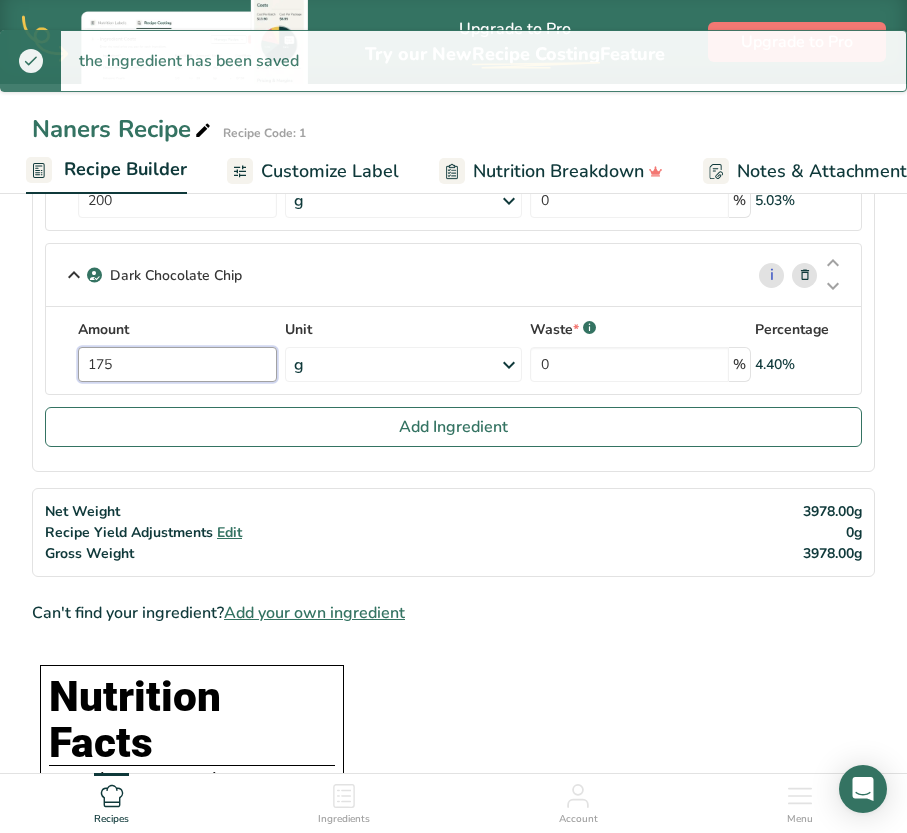 click on "175" at bounding box center (177, 364) 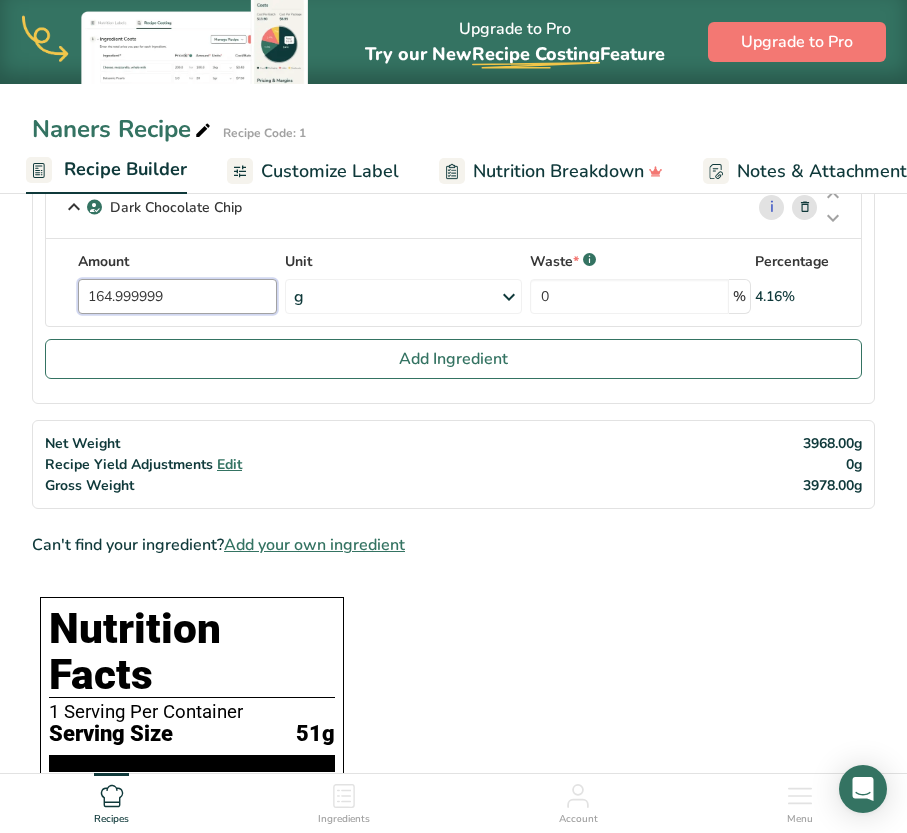 scroll, scrollTop: 1100, scrollLeft: 0, axis: vertical 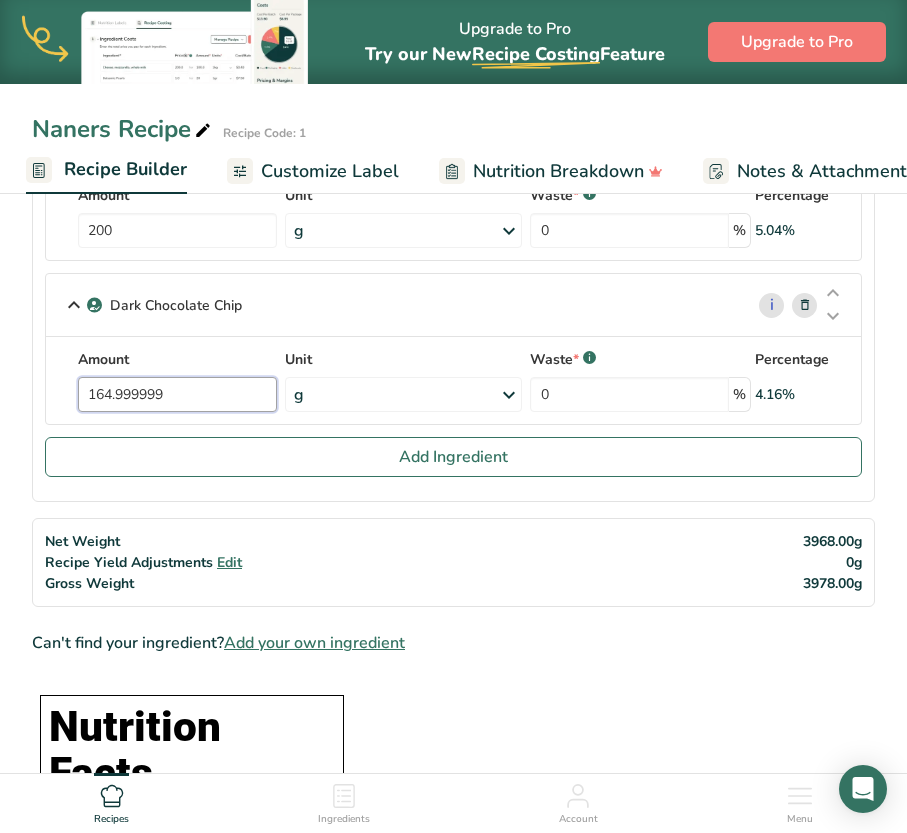 click on "164.999999" at bounding box center (177, 394) 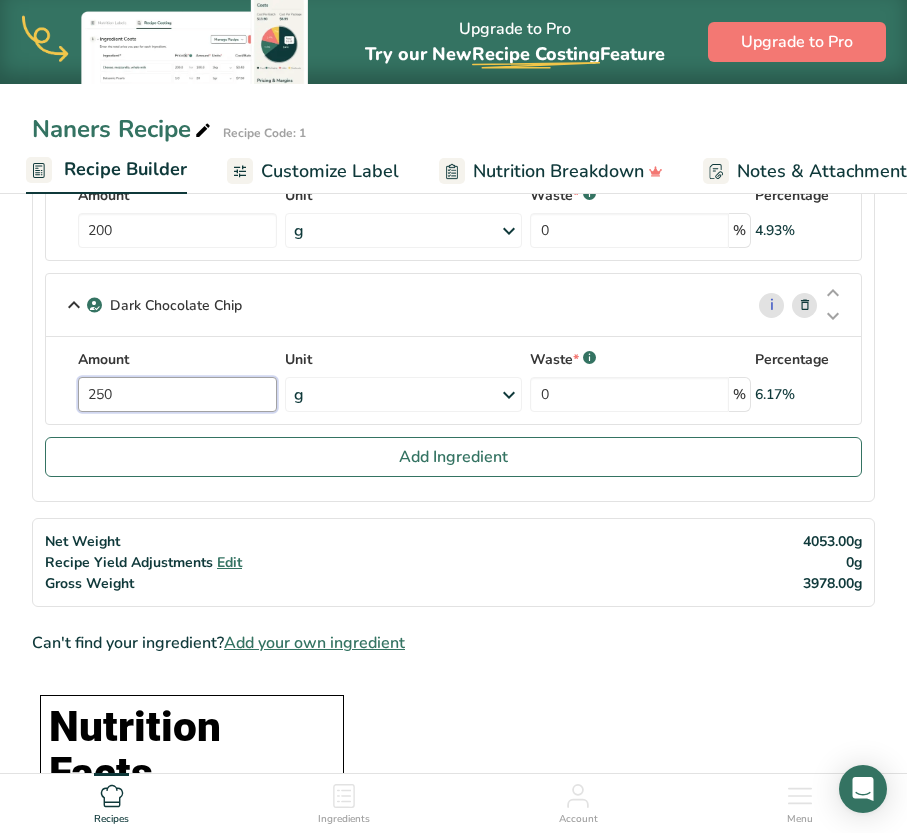 type on "250" 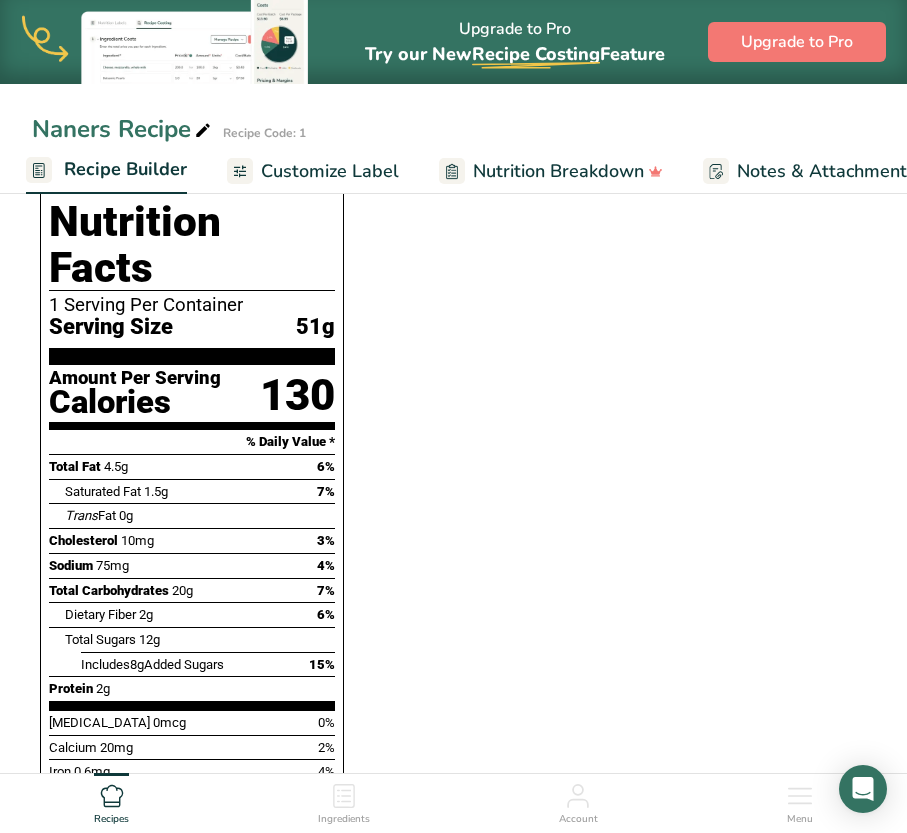 scroll, scrollTop: 1613, scrollLeft: 0, axis: vertical 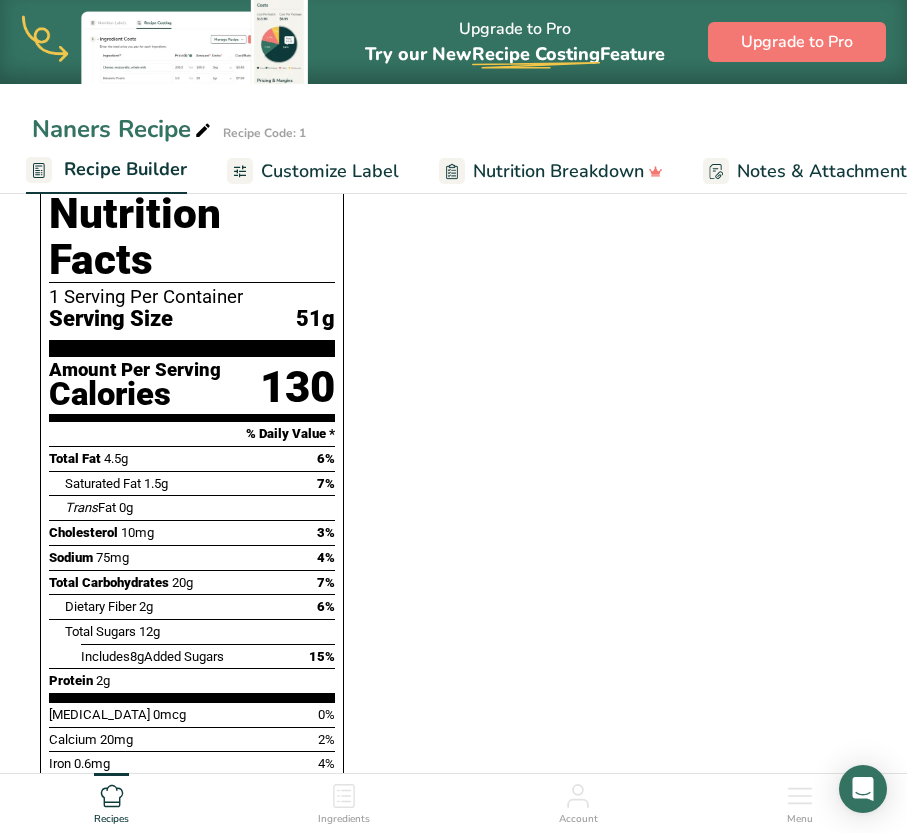 click on "Customize Label" at bounding box center [330, 171] 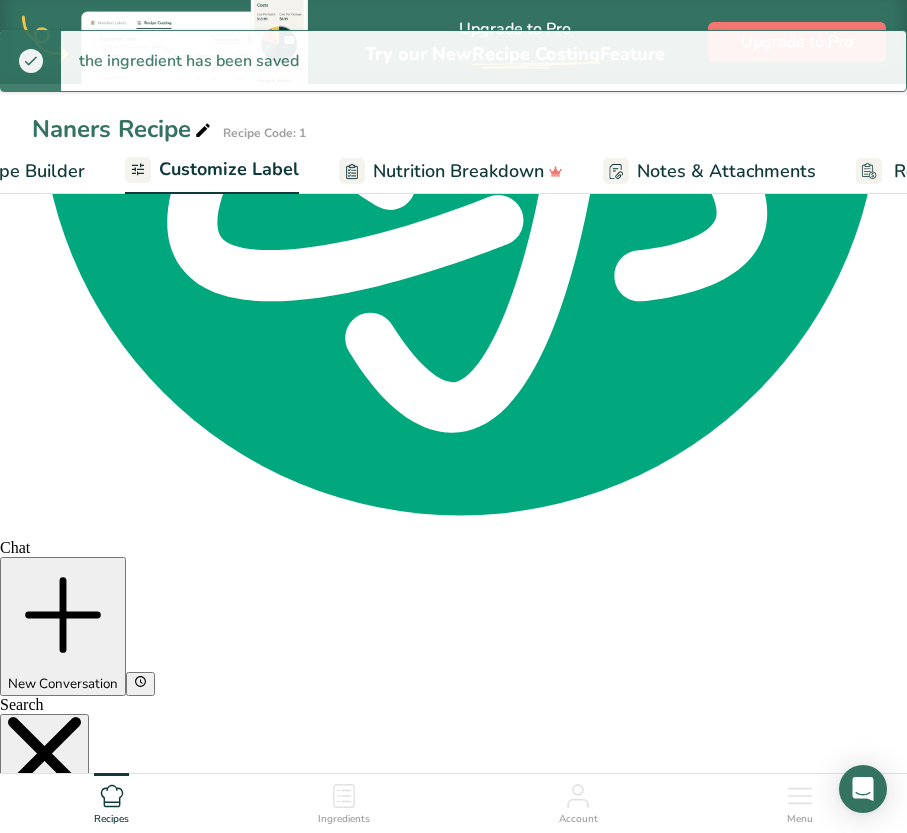scroll, scrollTop: 0, scrollLeft: 389, axis: horizontal 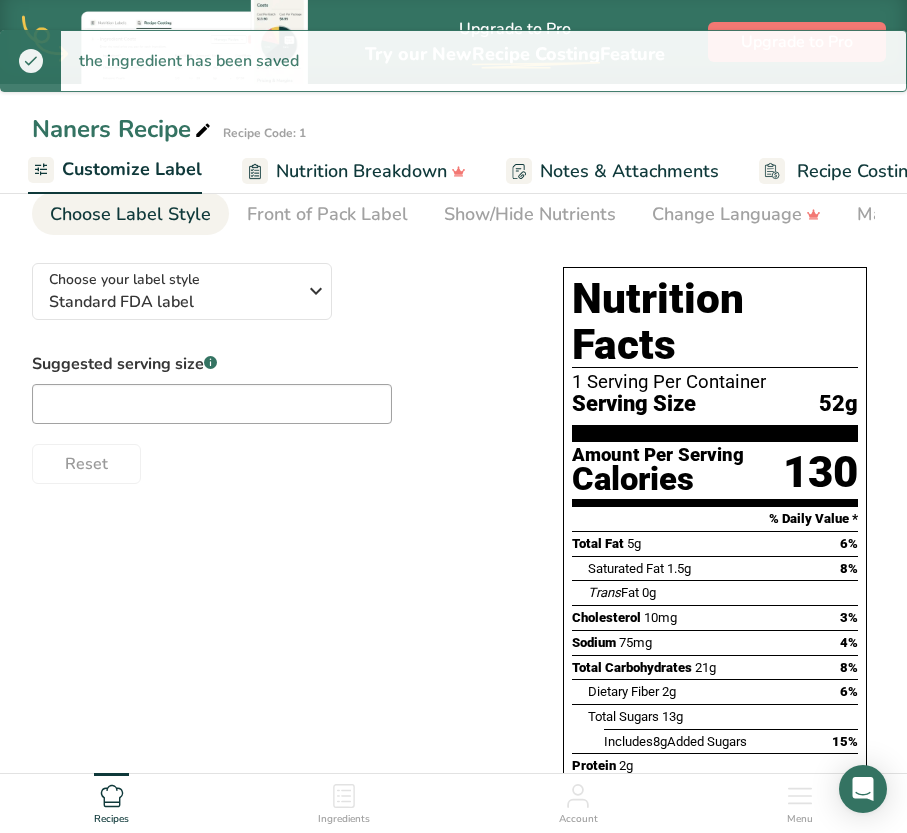click on "130" at bounding box center [820, 472] 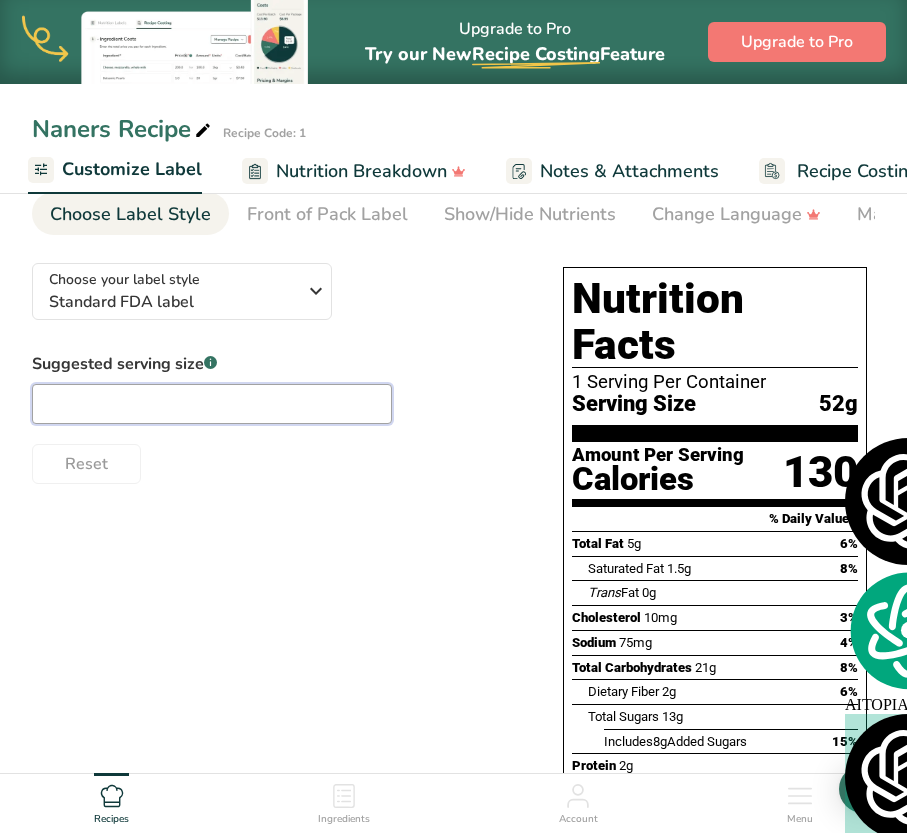 click at bounding box center (212, 404) 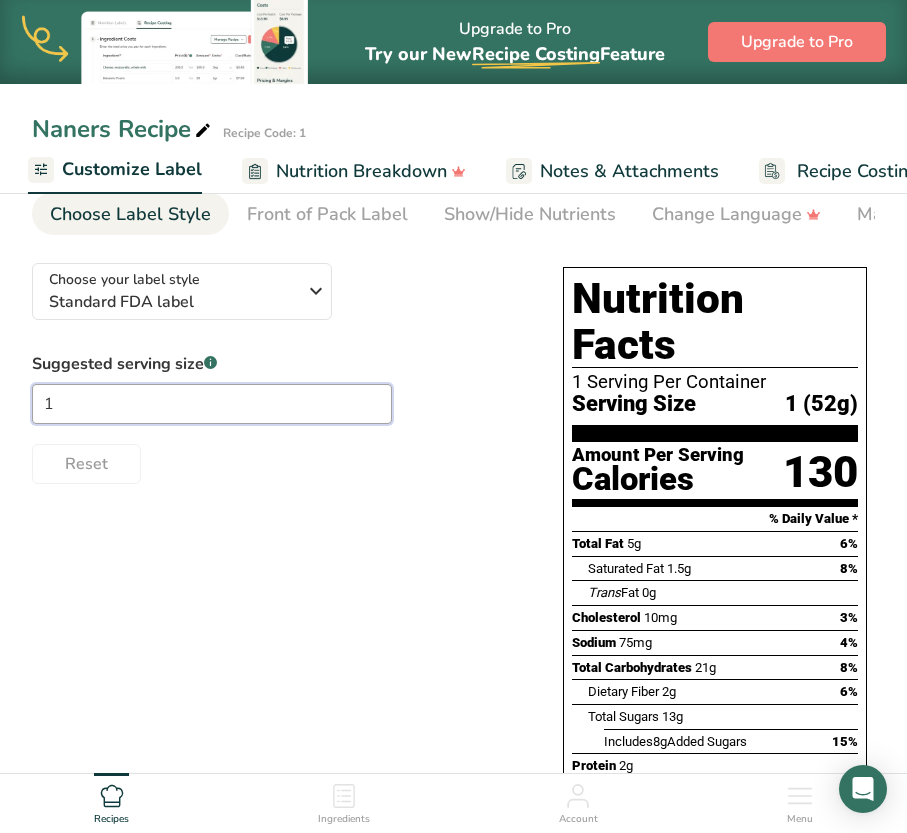 type on "1" 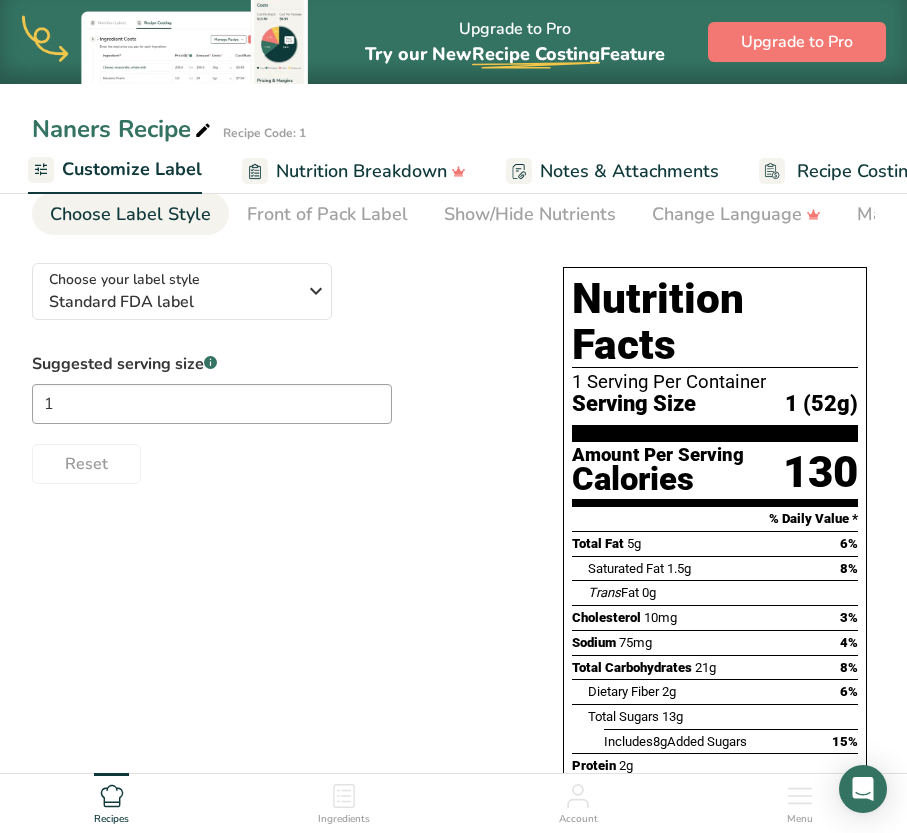 click on "Reset" at bounding box center (277, 460) 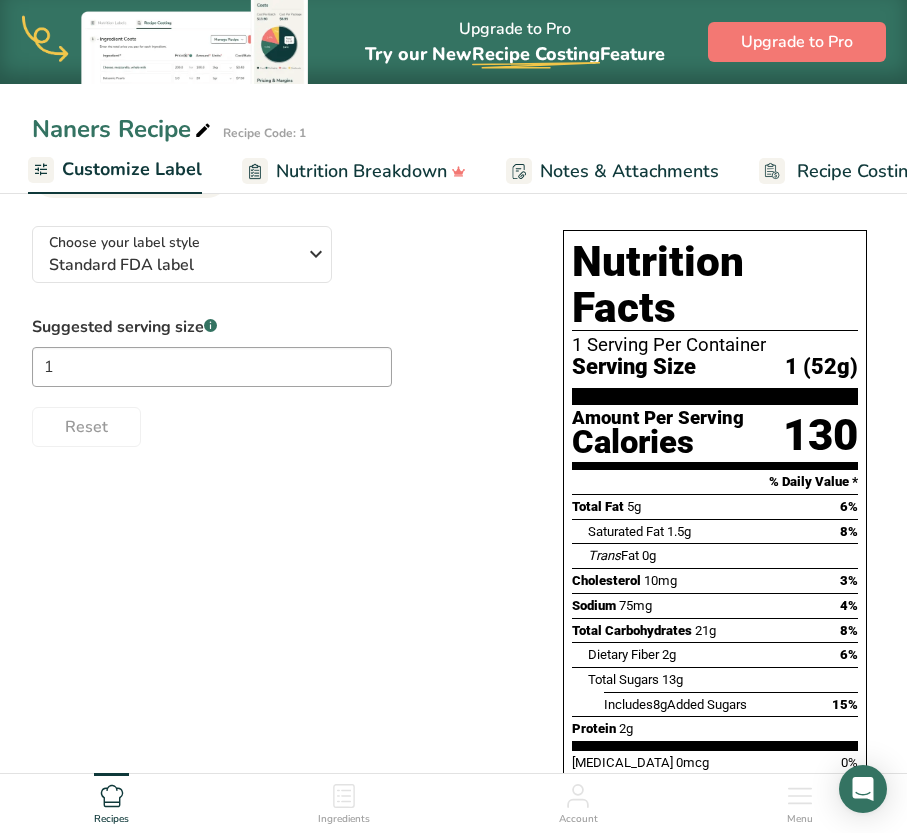 scroll, scrollTop: 0, scrollLeft: 0, axis: both 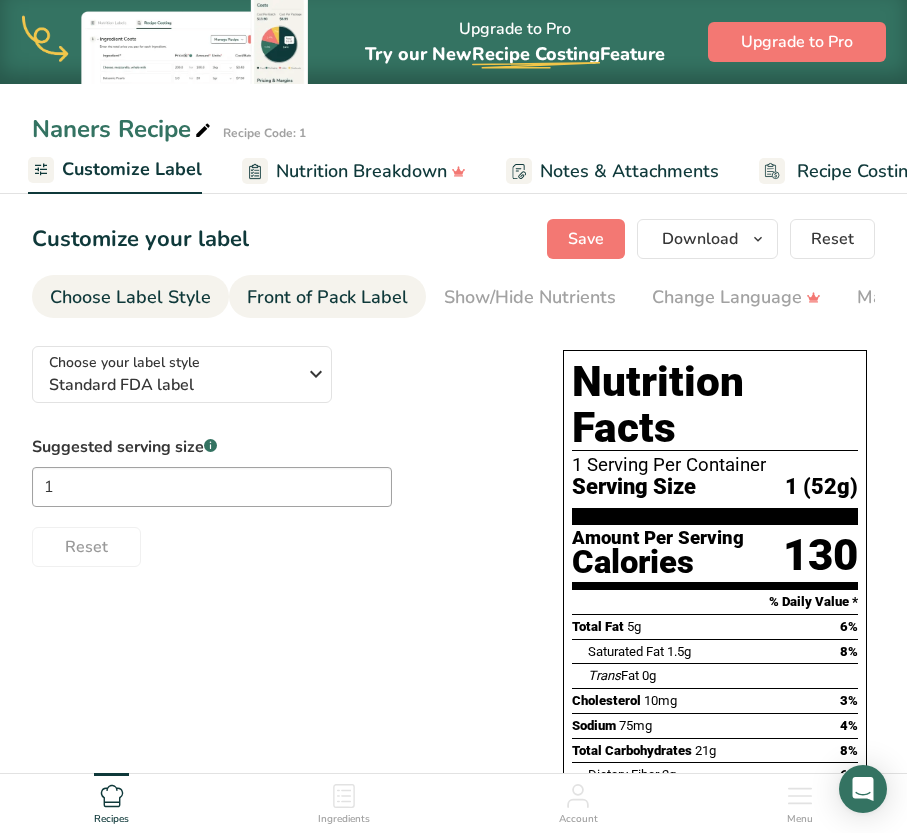 click on "Front of Pack Label" at bounding box center (327, 297) 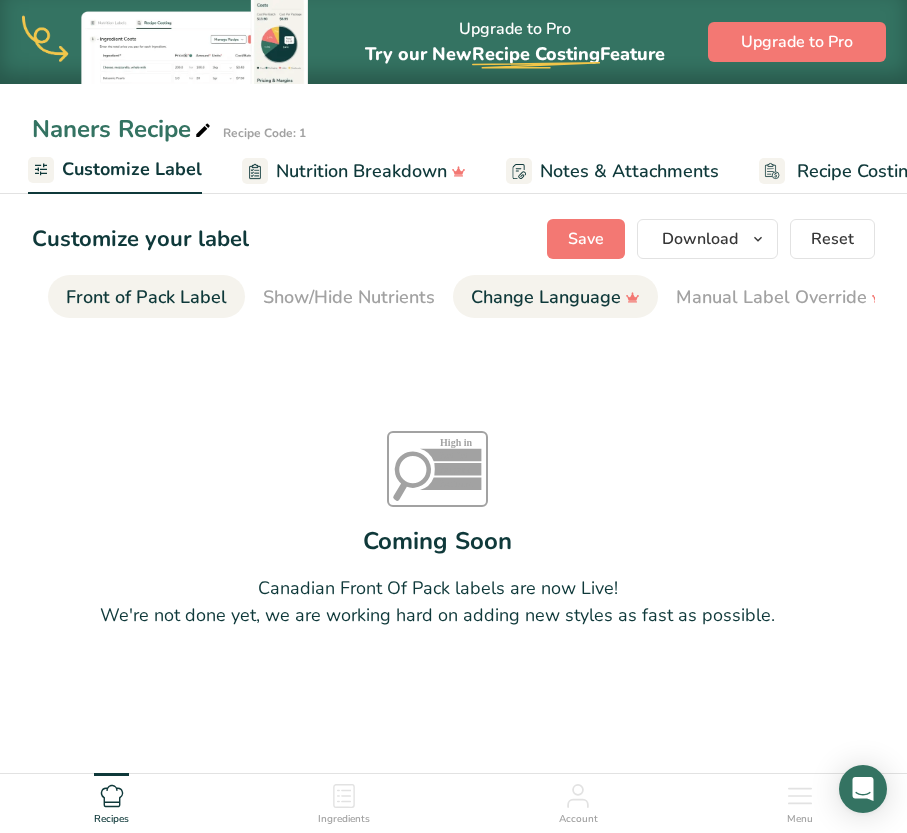 scroll, scrollTop: 0, scrollLeft: 194, axis: horizontal 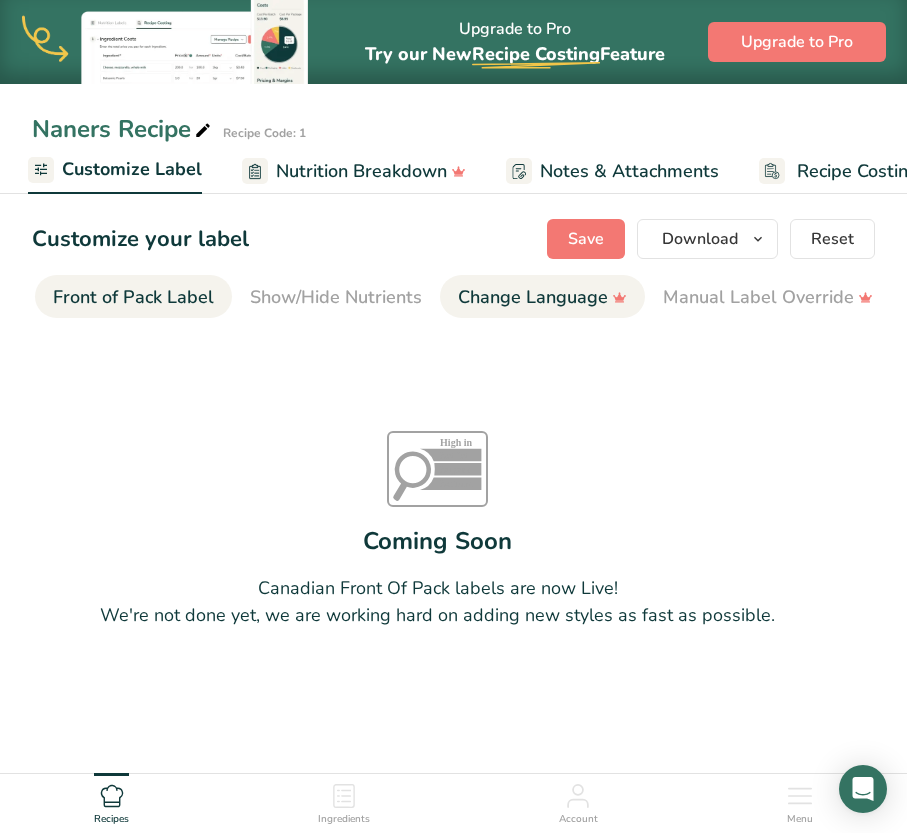 click on "Change Language" at bounding box center [542, 297] 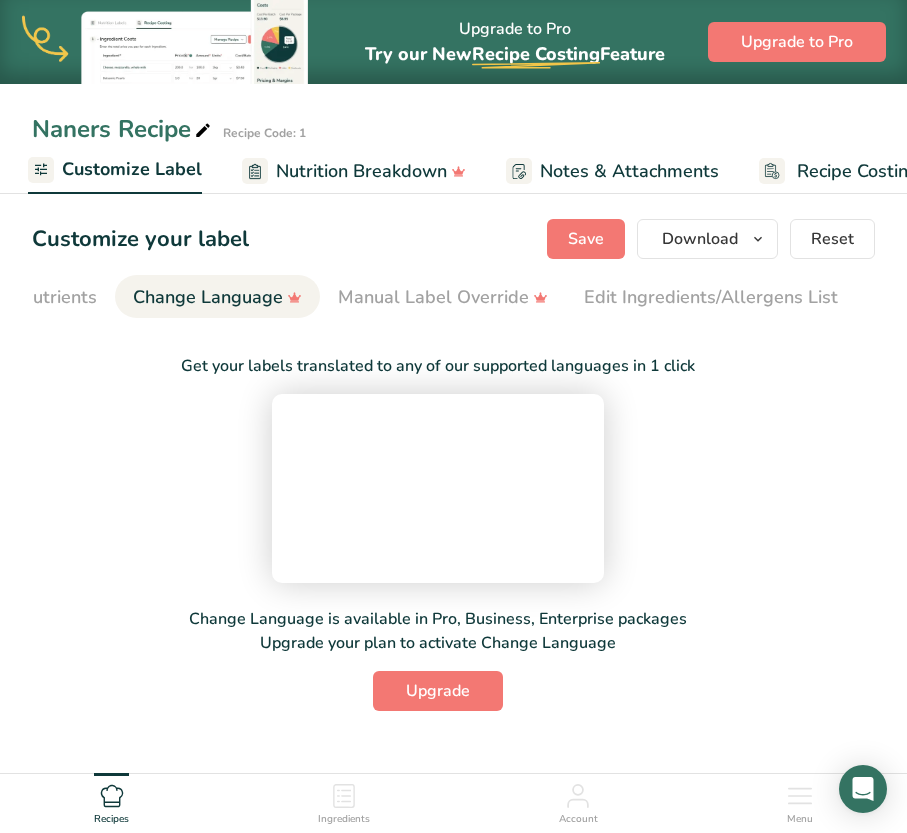 scroll, scrollTop: 0, scrollLeft: 596, axis: horizontal 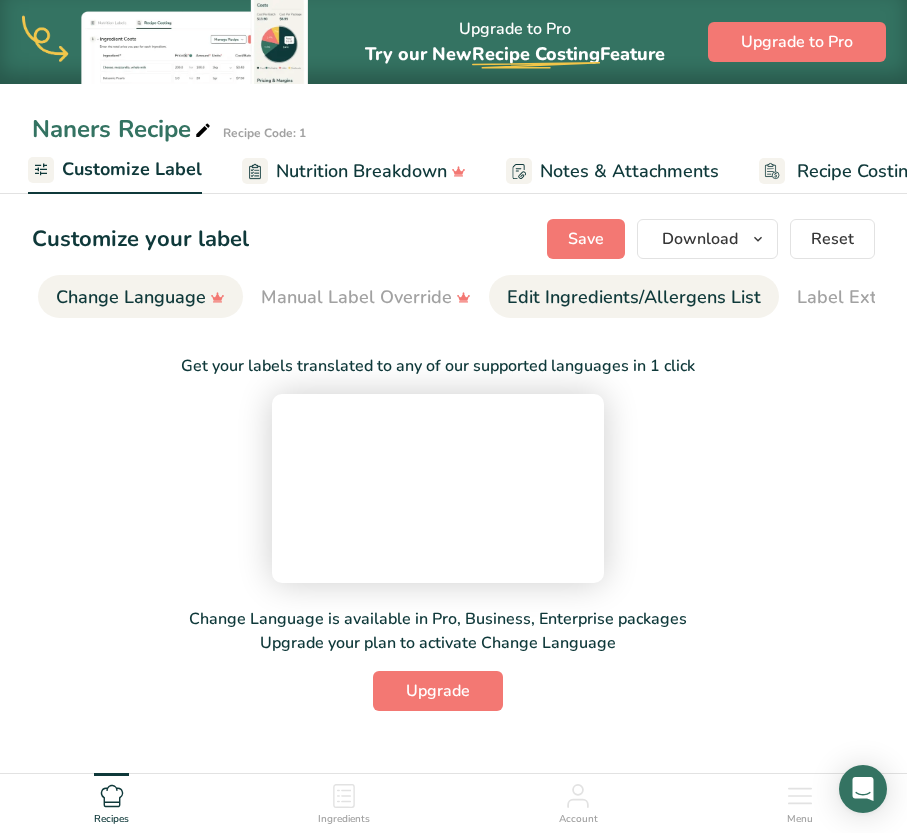 click on "Edit Ingredients/Allergens List" at bounding box center [634, 297] 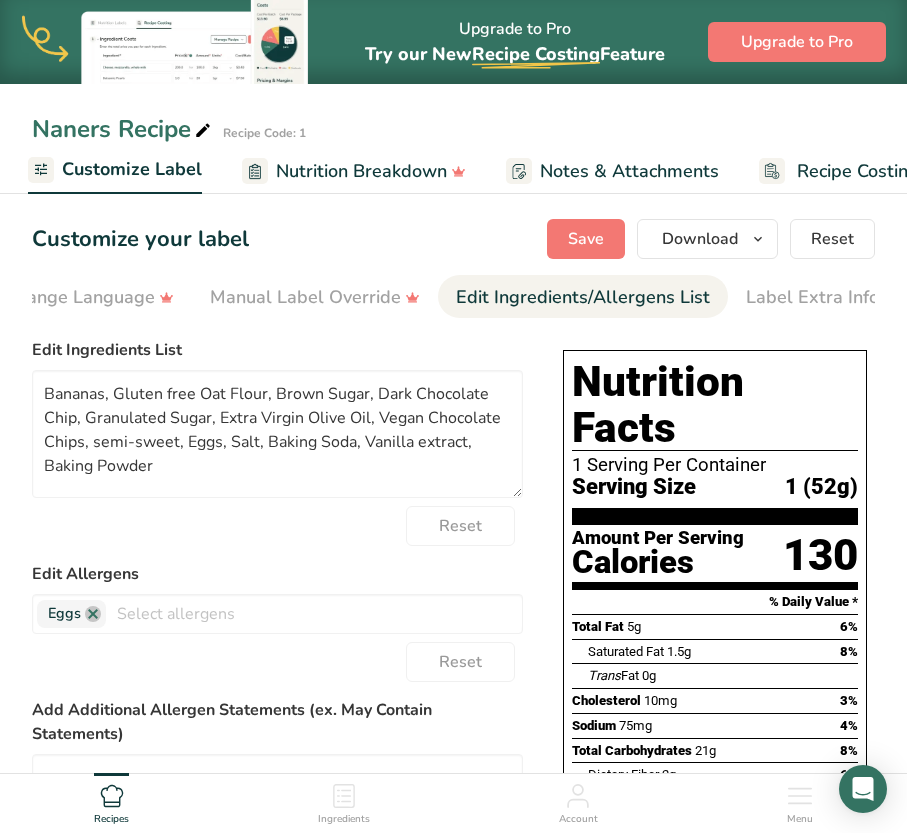 scroll, scrollTop: 0, scrollLeft: 657, axis: horizontal 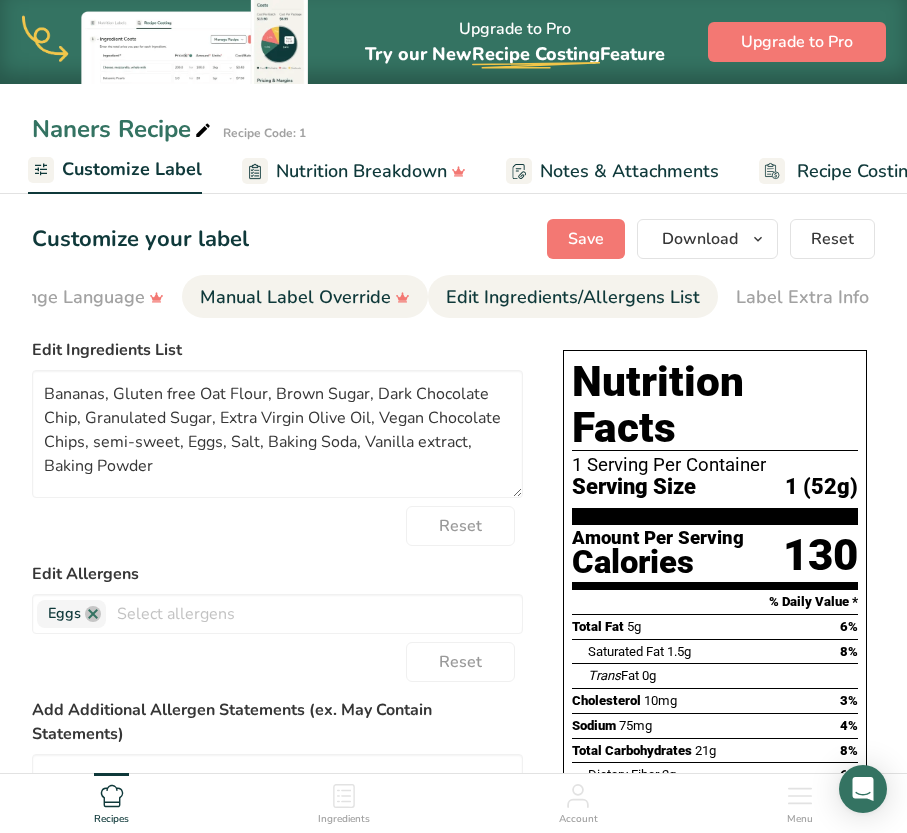 click on "Manual Label Override" at bounding box center (305, 297) 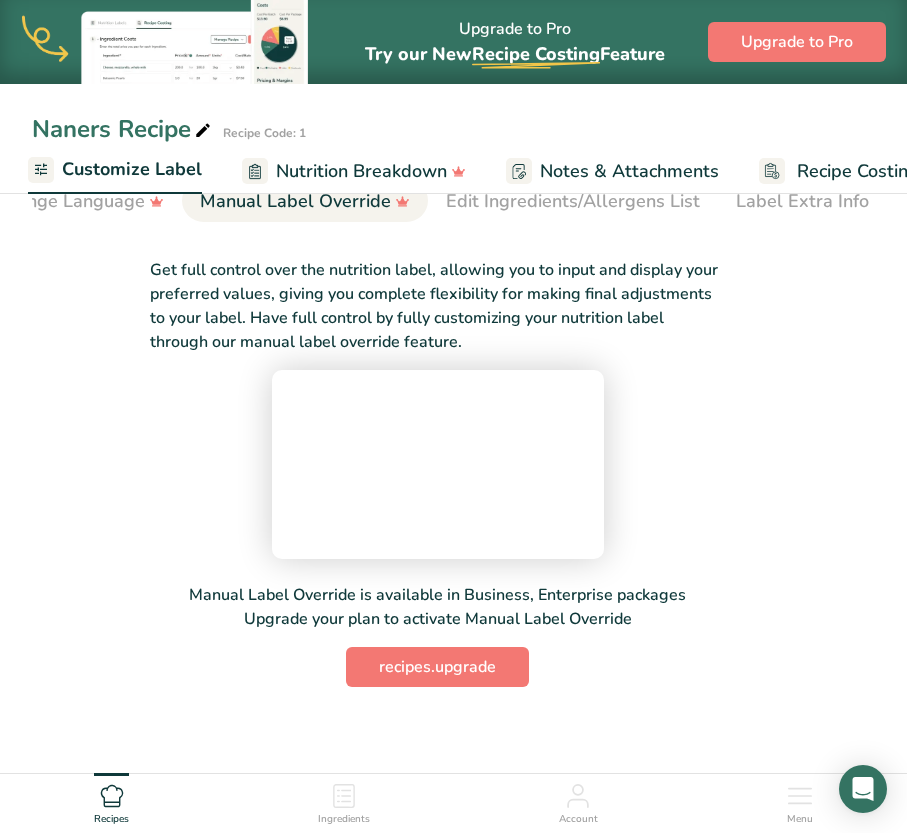 scroll, scrollTop: 103, scrollLeft: 0, axis: vertical 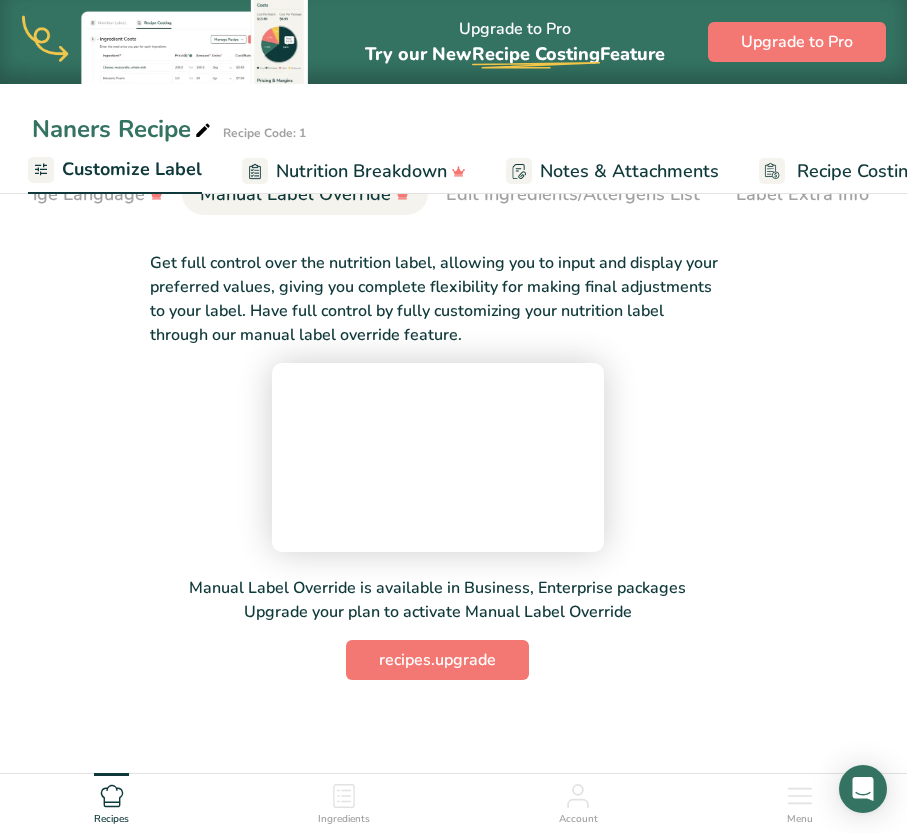 click at bounding box center [438, 454] 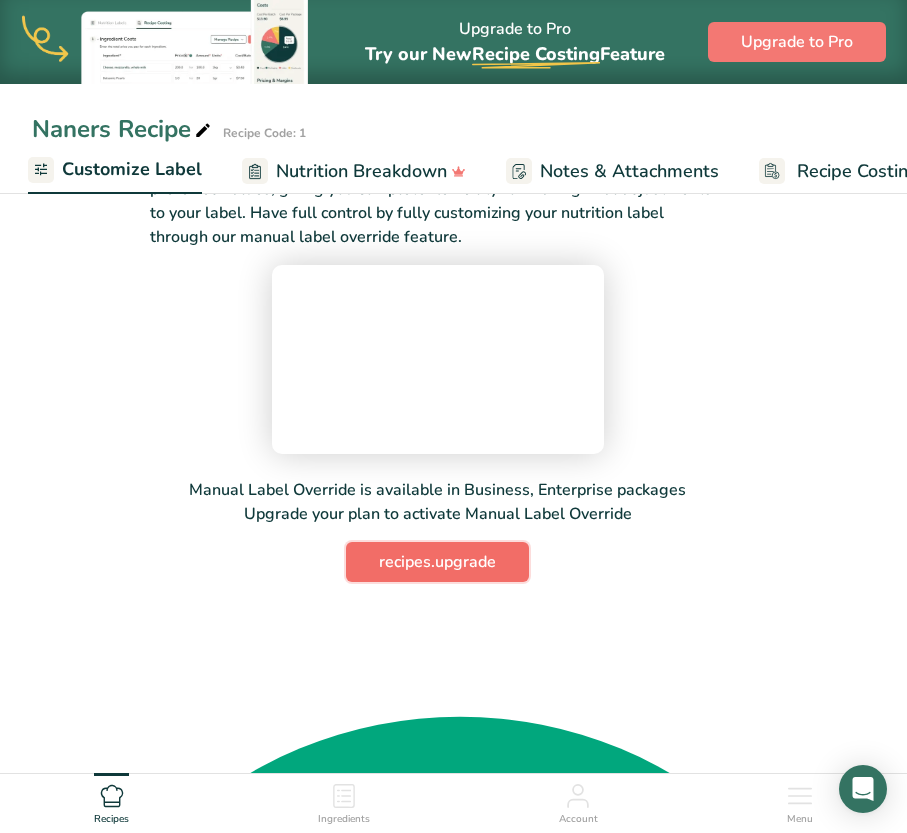 click on "recipes.upgrade" at bounding box center (437, 562) 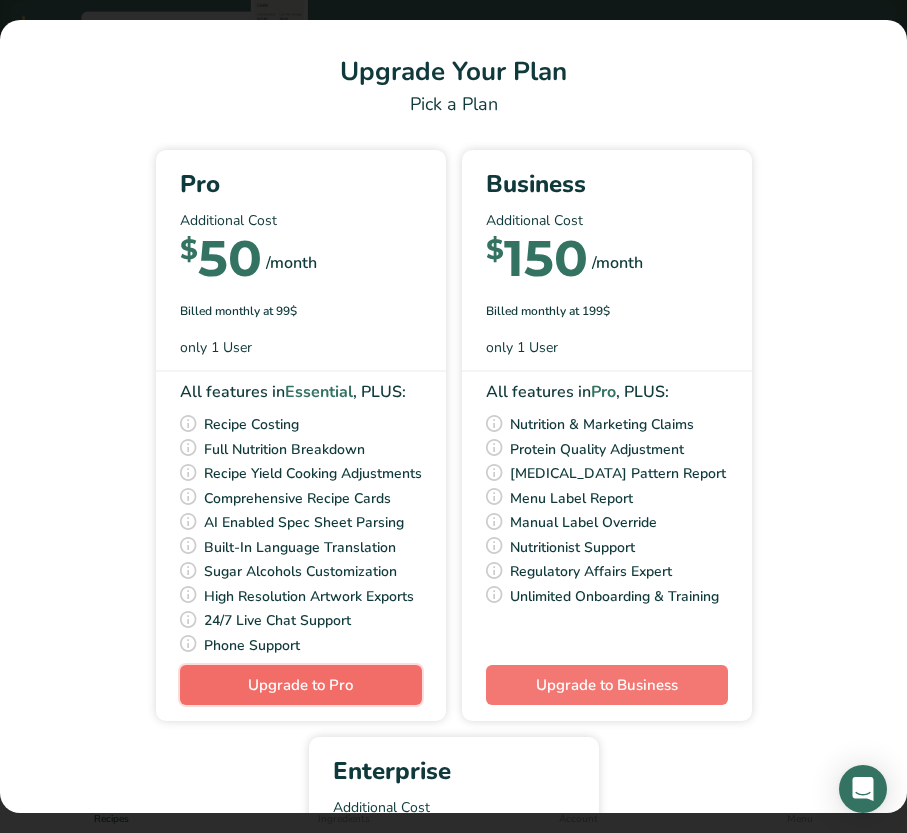 click on "Upgrade to Pro" at bounding box center (301, 685) 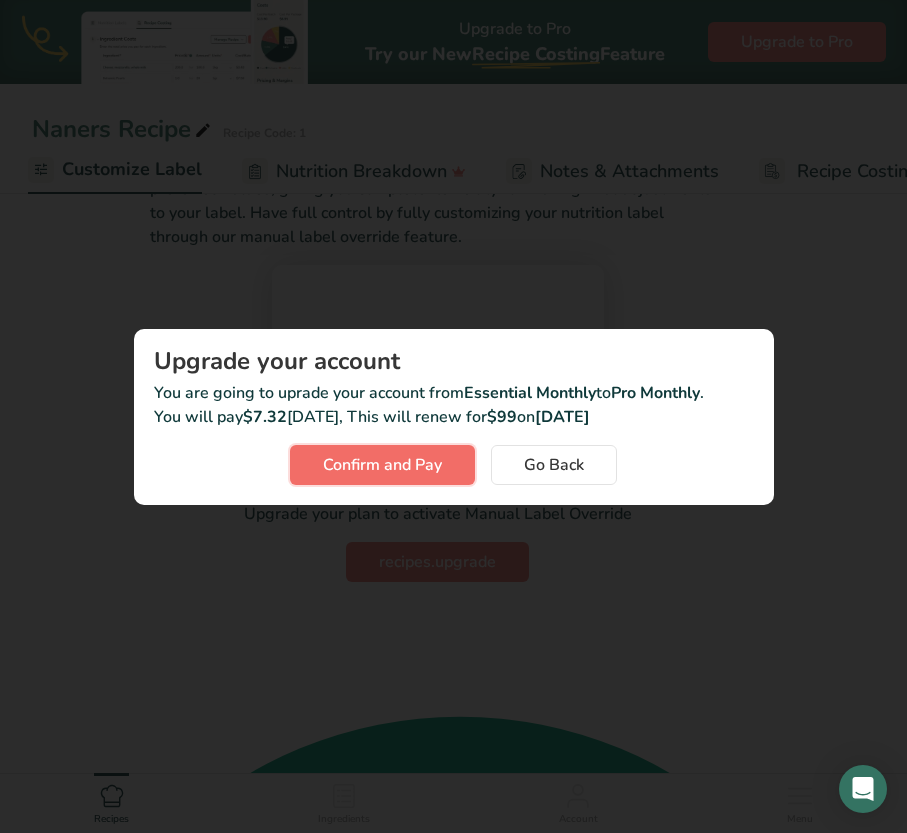 click on "Confirm and Pay" at bounding box center [382, 465] 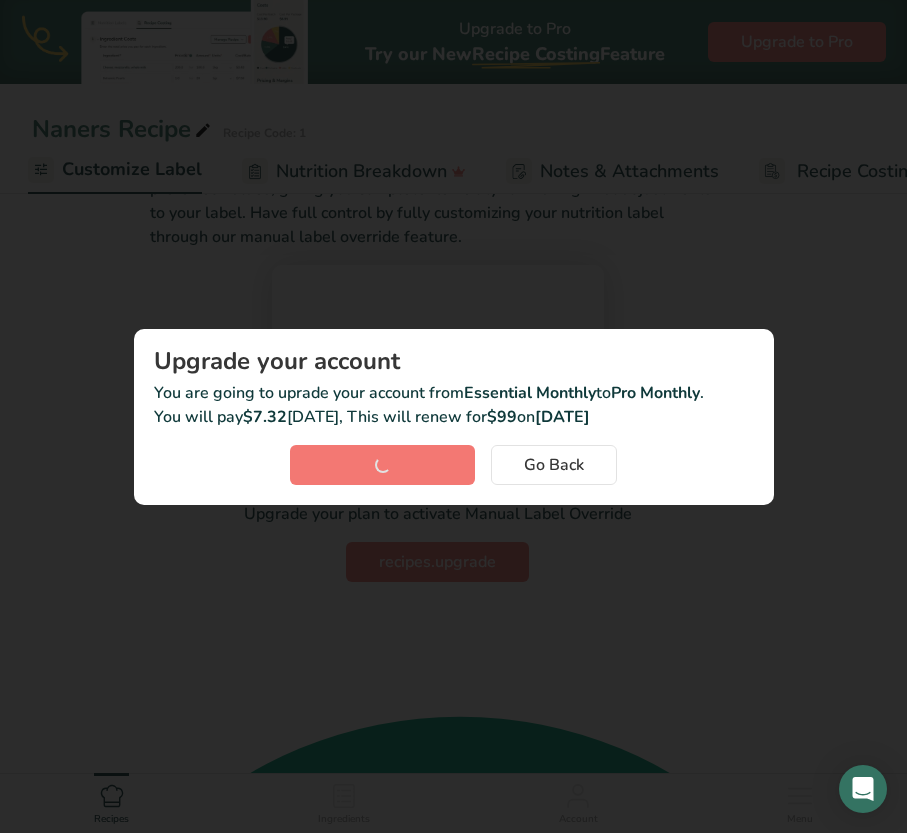 scroll, scrollTop: 174, scrollLeft: 0, axis: vertical 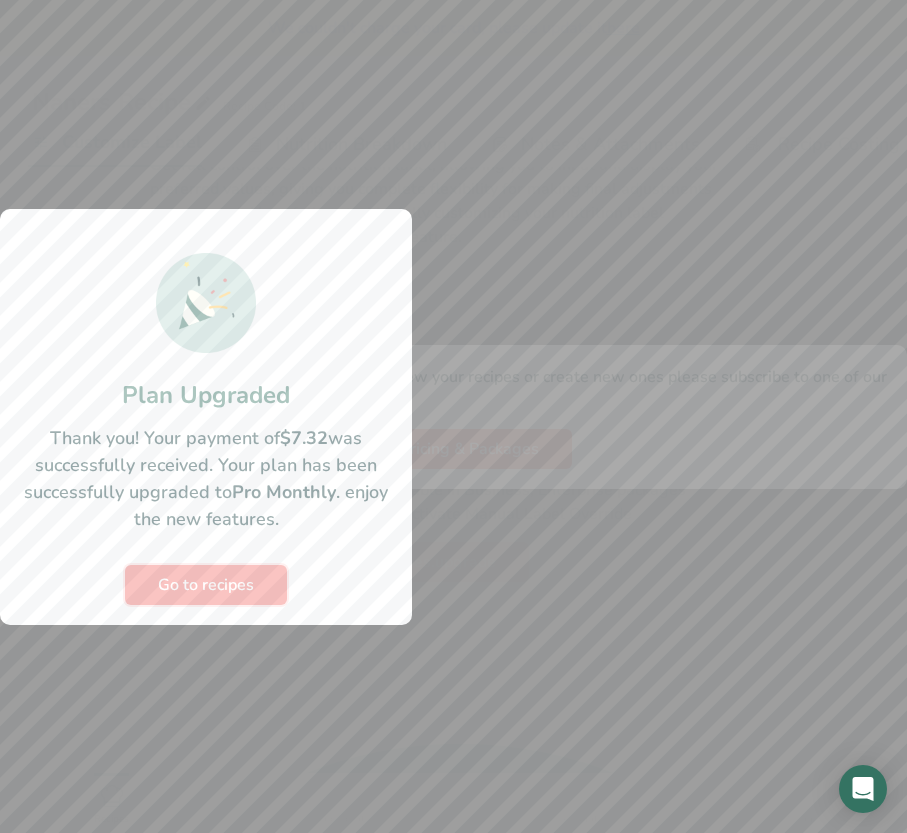 click on "Go to recipes" at bounding box center [206, 585] 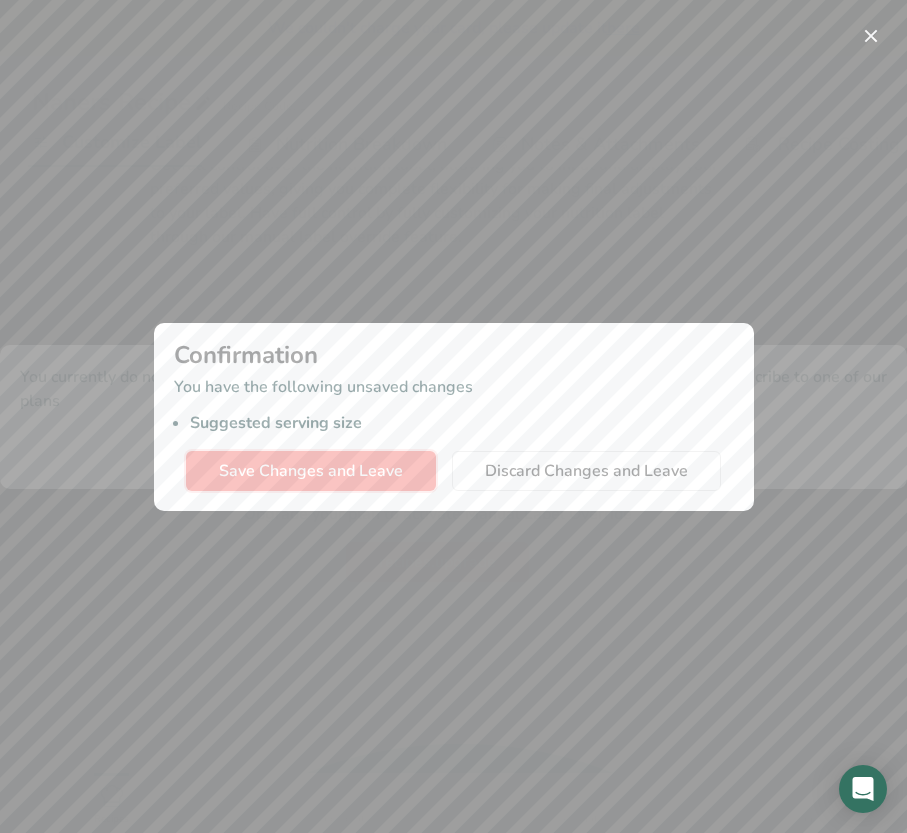 click on "Save Changes and Leave" at bounding box center [311, 471] 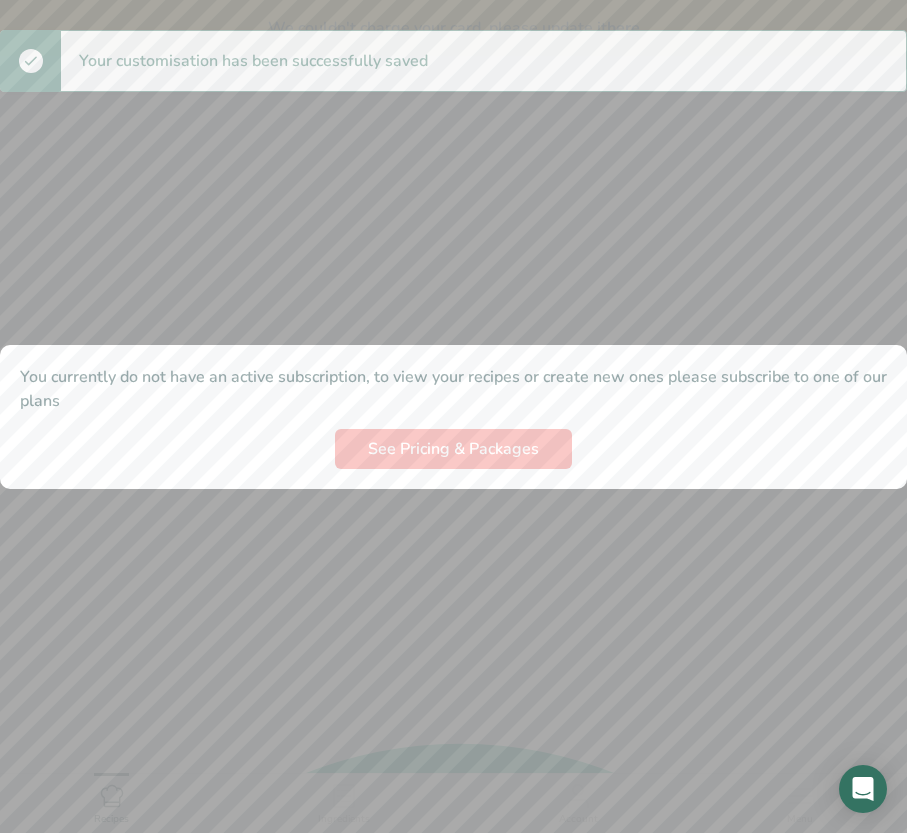 scroll, scrollTop: 0, scrollLeft: 0, axis: both 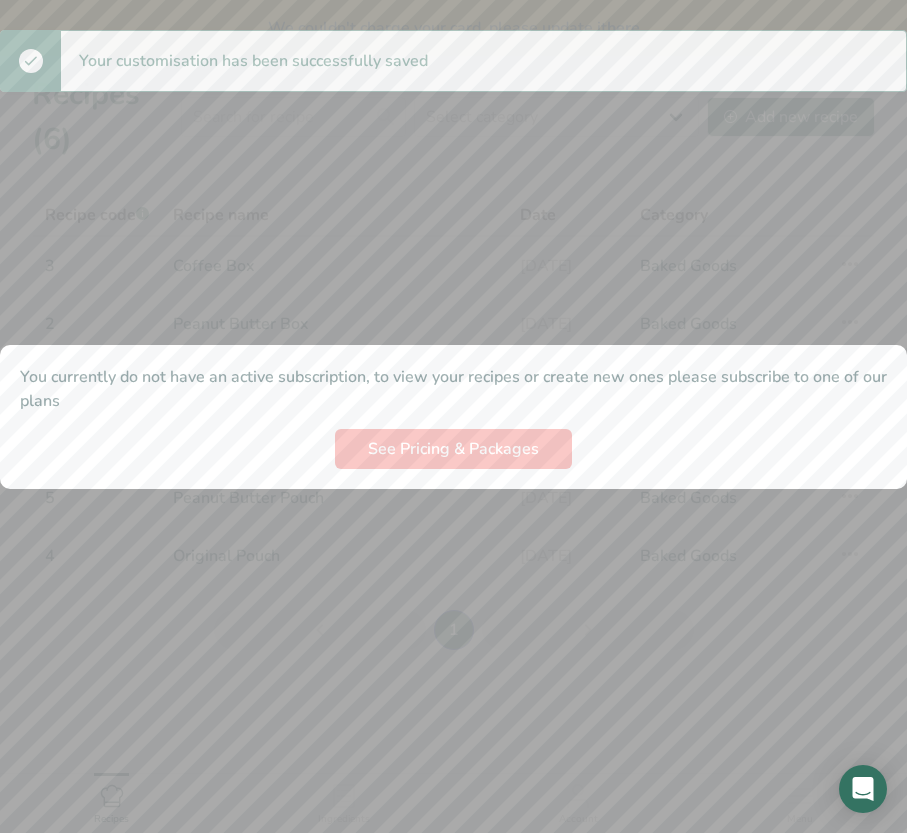 click at bounding box center [453, 416] 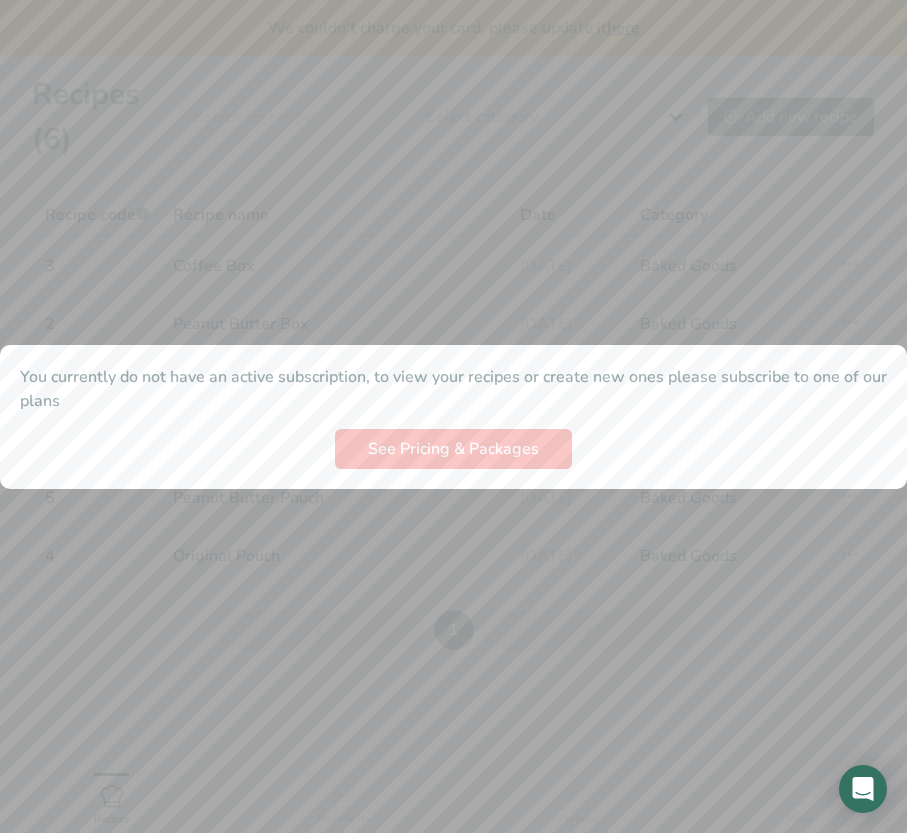click at bounding box center [453, 416] 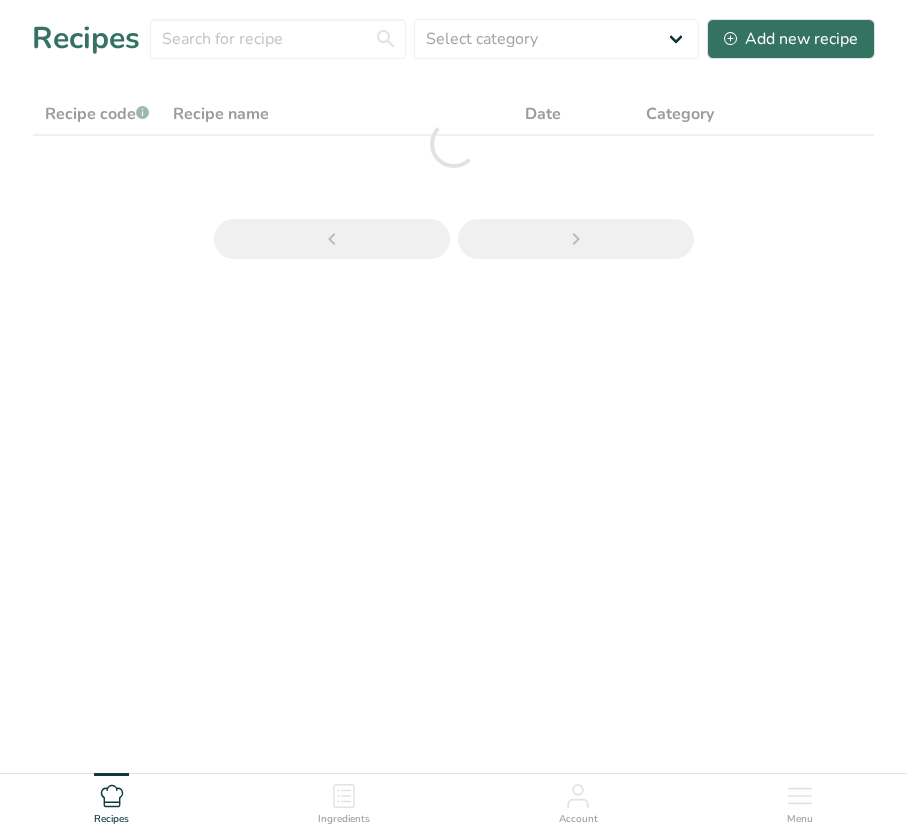 scroll, scrollTop: 0, scrollLeft: 0, axis: both 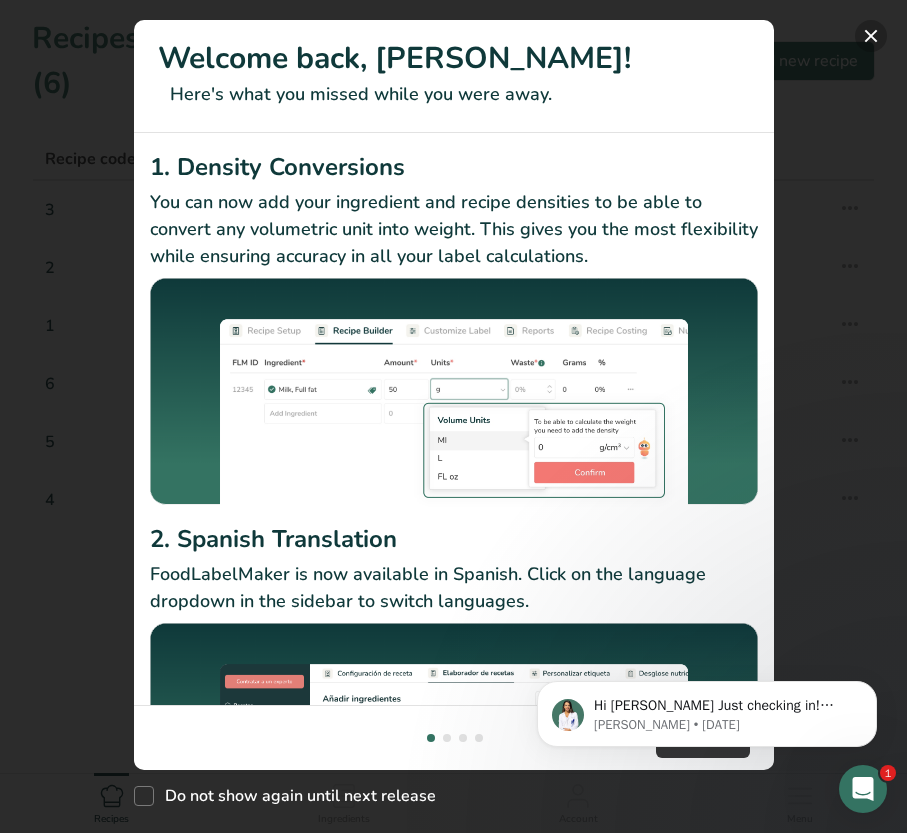 click at bounding box center (871, 36) 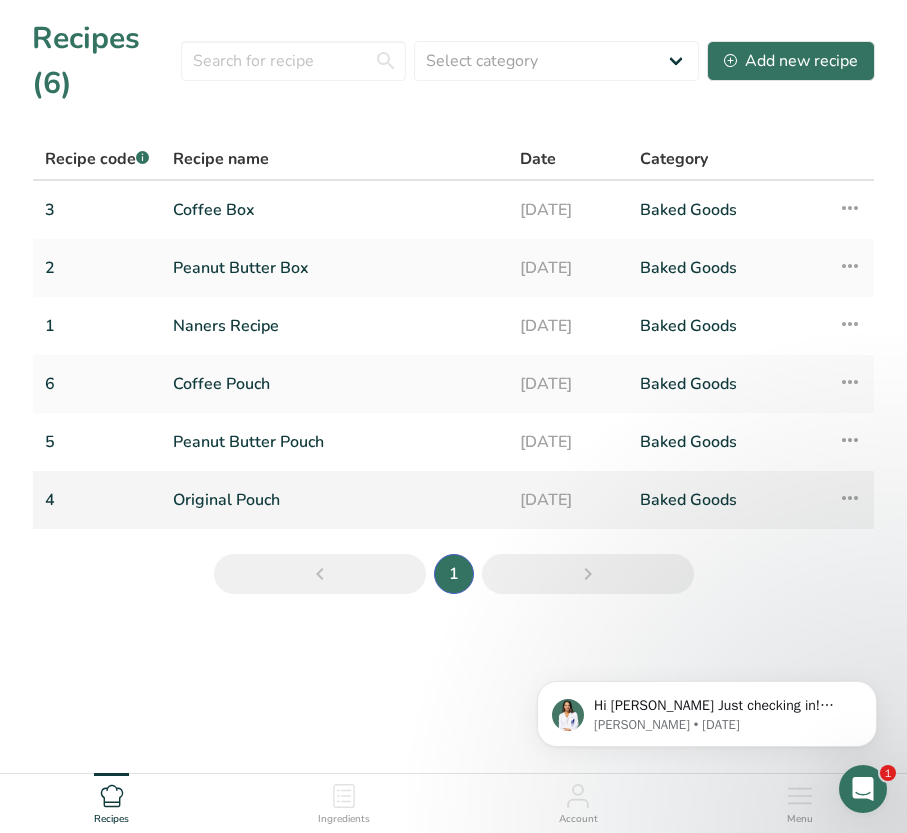 click on "Original Pouch" at bounding box center (334, 500) 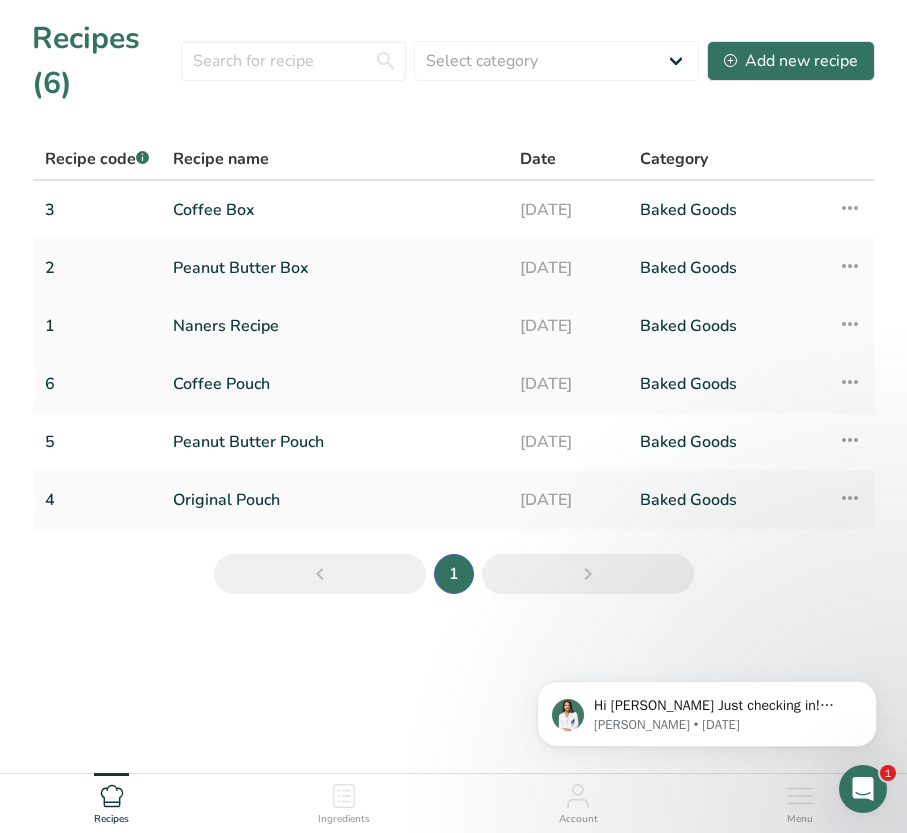 click on "Naners Recipe" at bounding box center [334, 326] 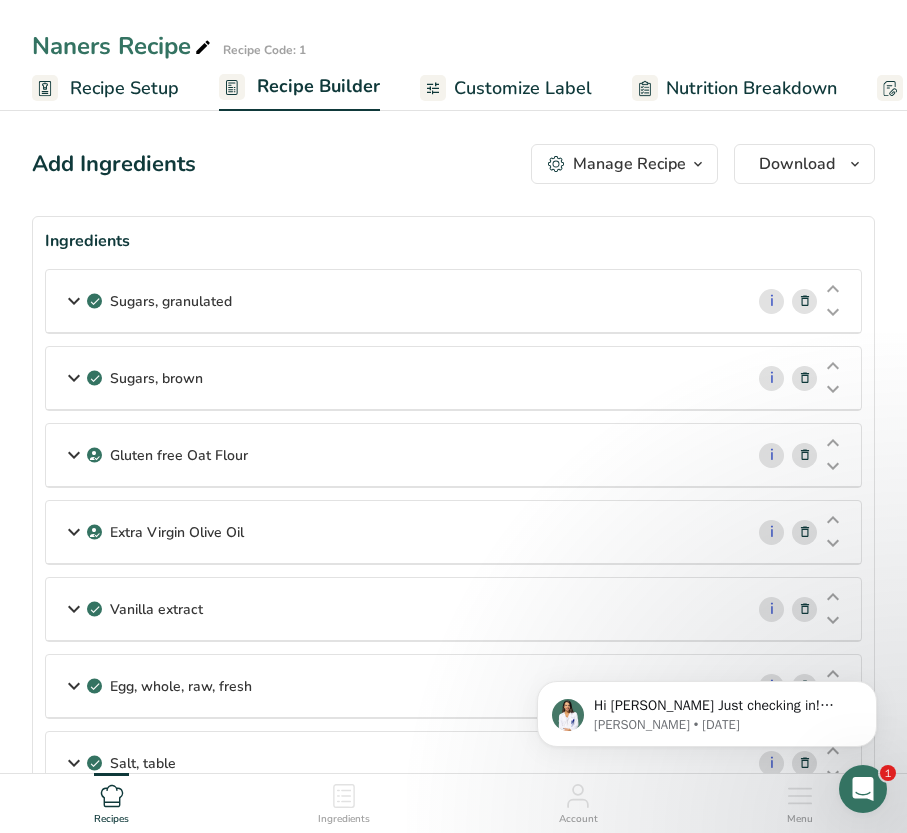 click on "Naners Recipe" at bounding box center [123, 46] 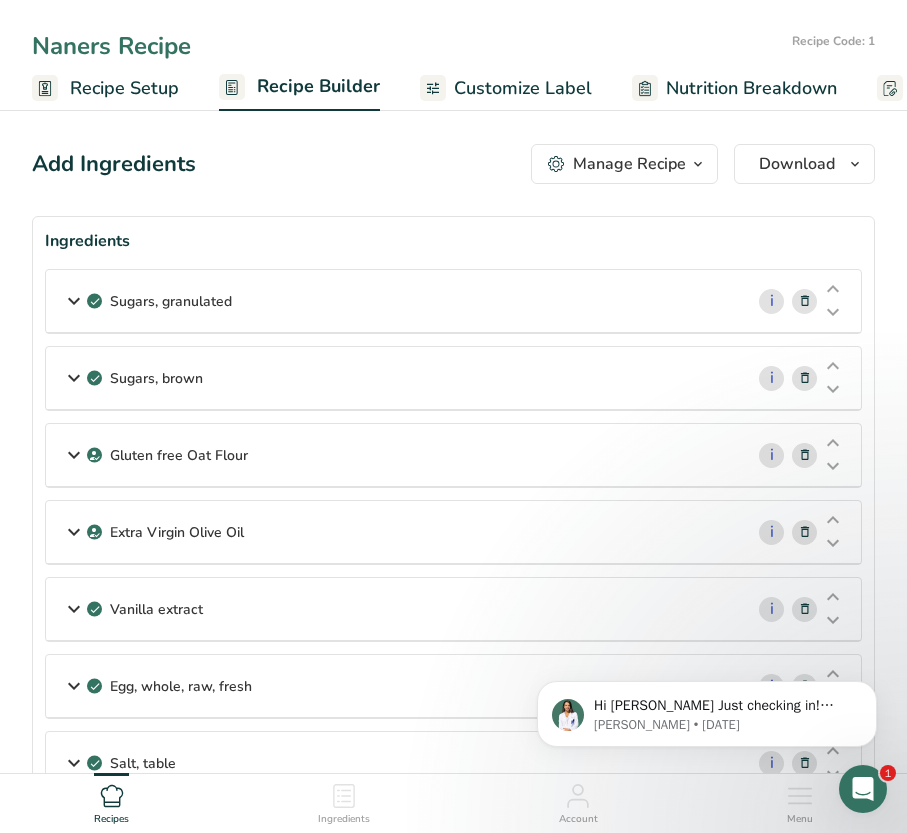 click on "Naners Recipe" at bounding box center [408, 46] 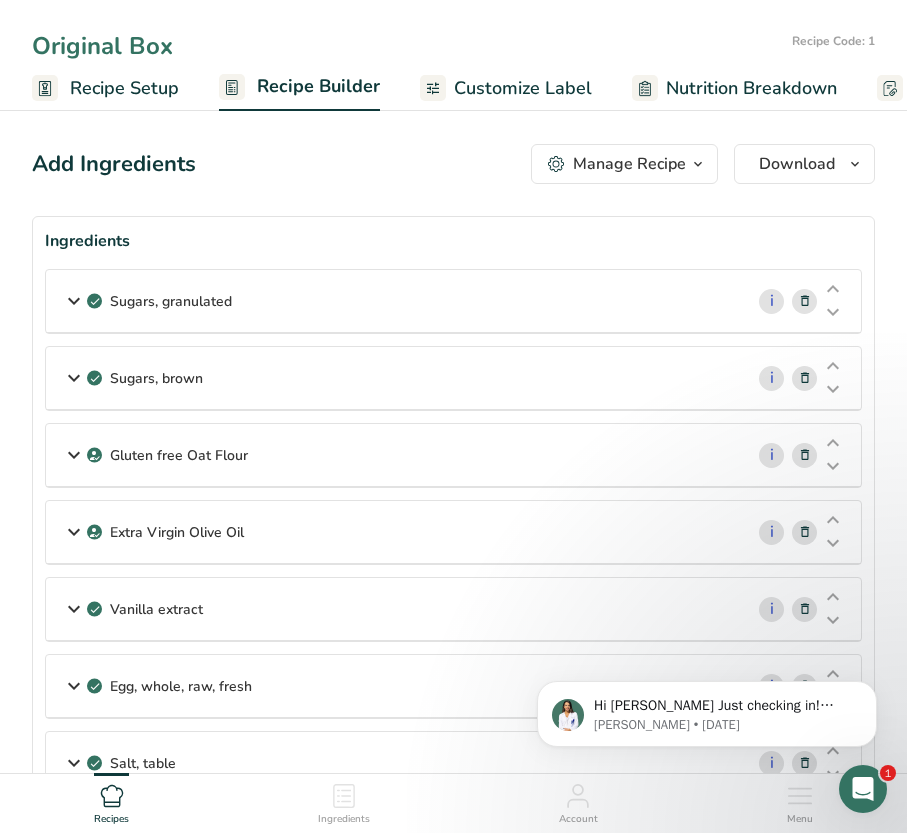 type on "Original Box" 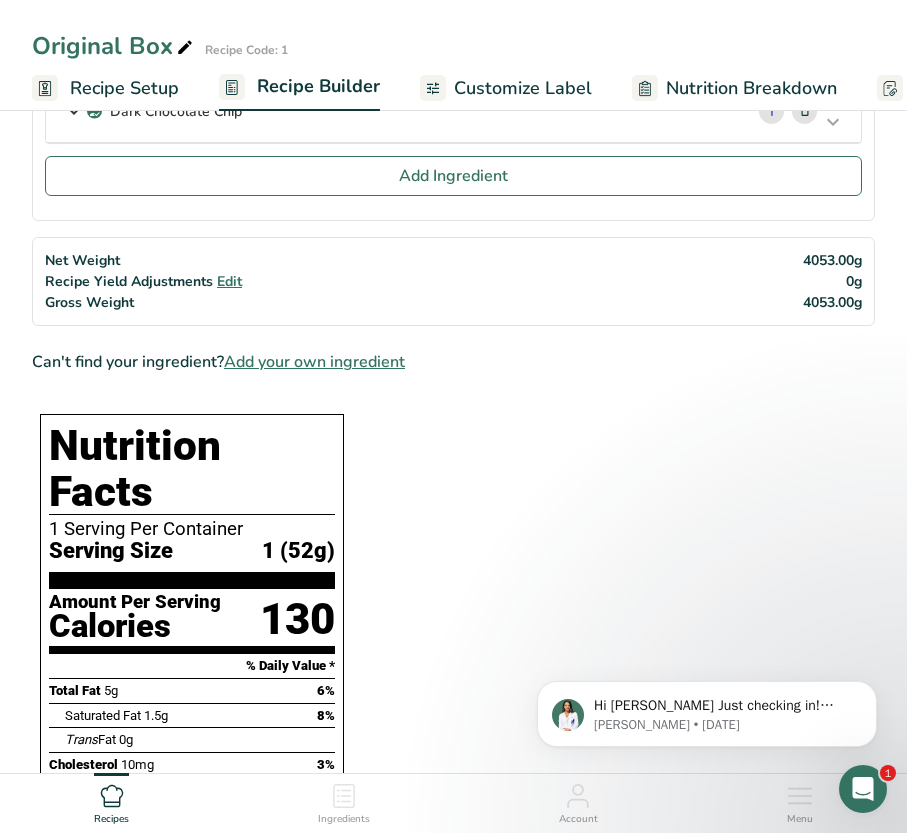 scroll, scrollTop: 1068, scrollLeft: 0, axis: vertical 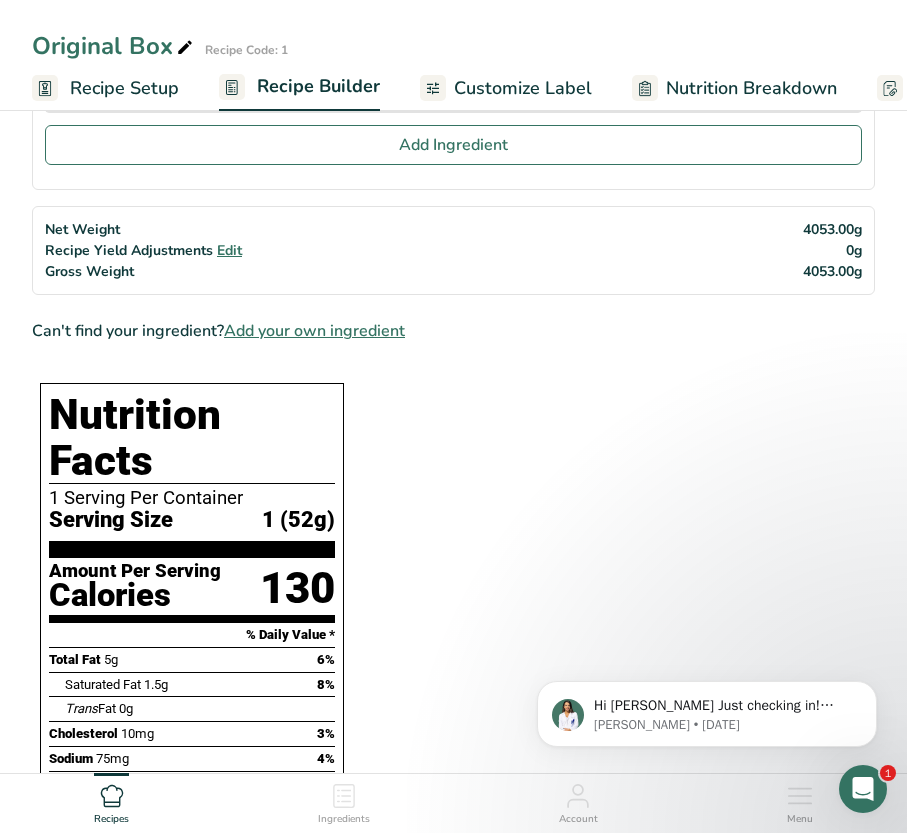 click on "Customize Label" at bounding box center (523, 88) 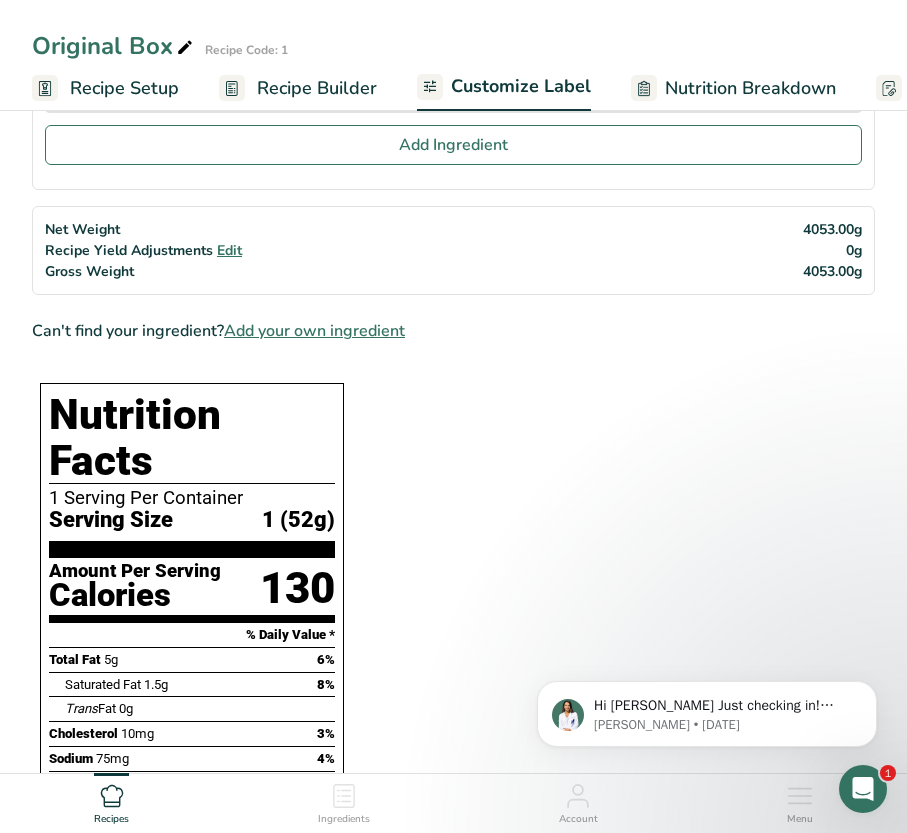 scroll, scrollTop: 0, scrollLeft: 104, axis: horizontal 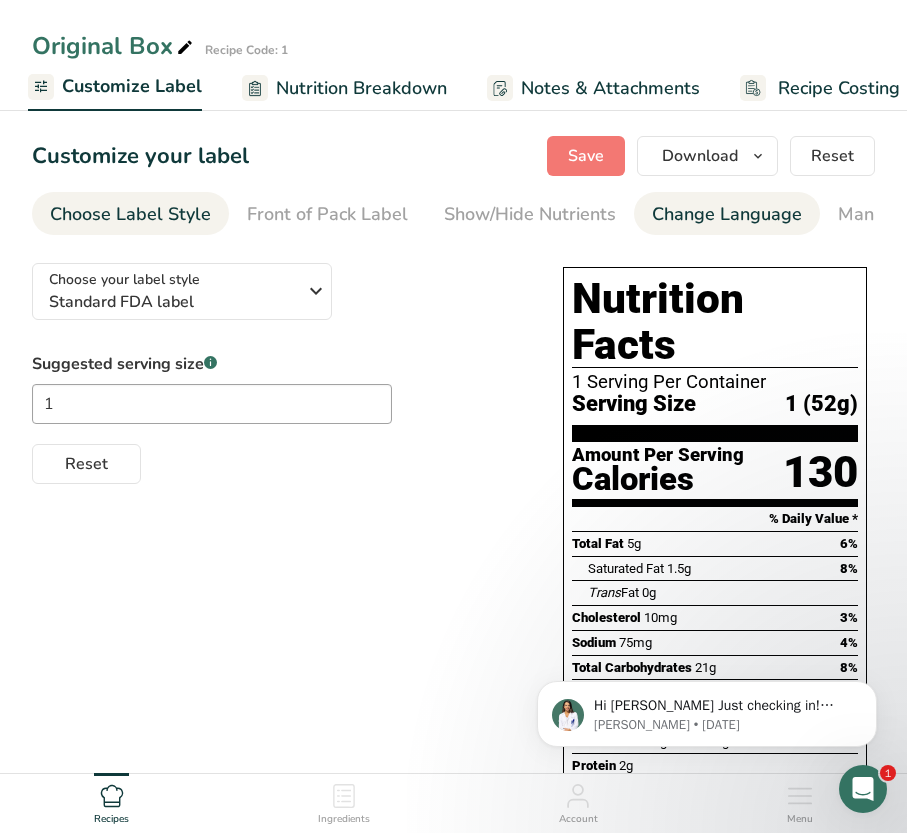 click on "Change Language" at bounding box center (727, 213) 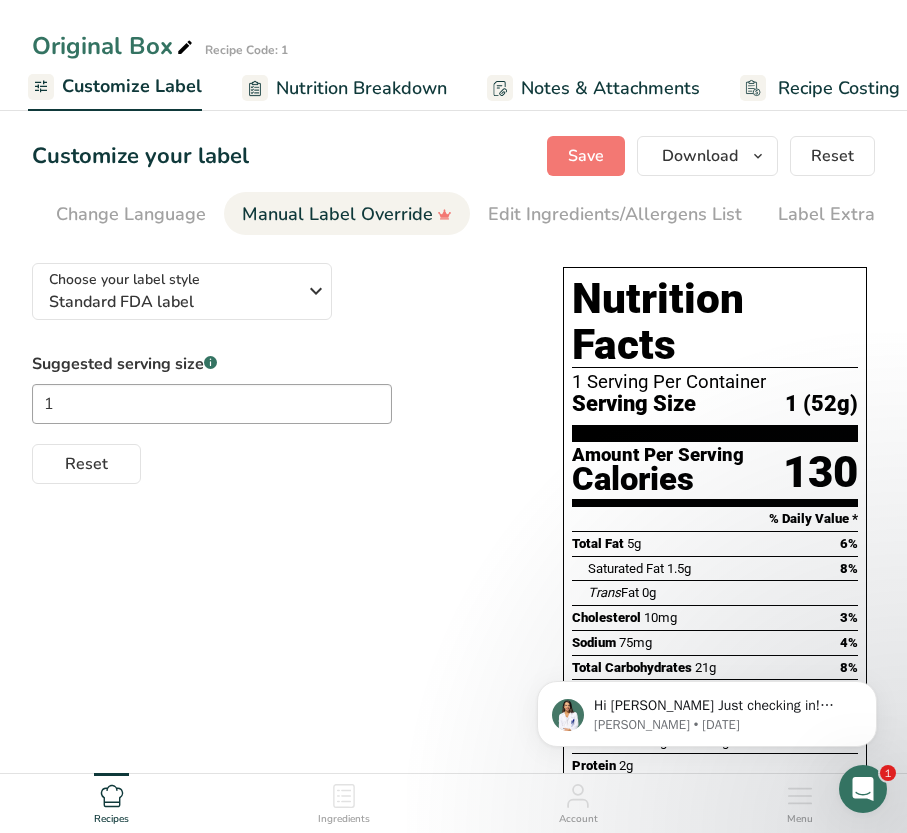 click on "Manual Label Override" at bounding box center [347, 214] 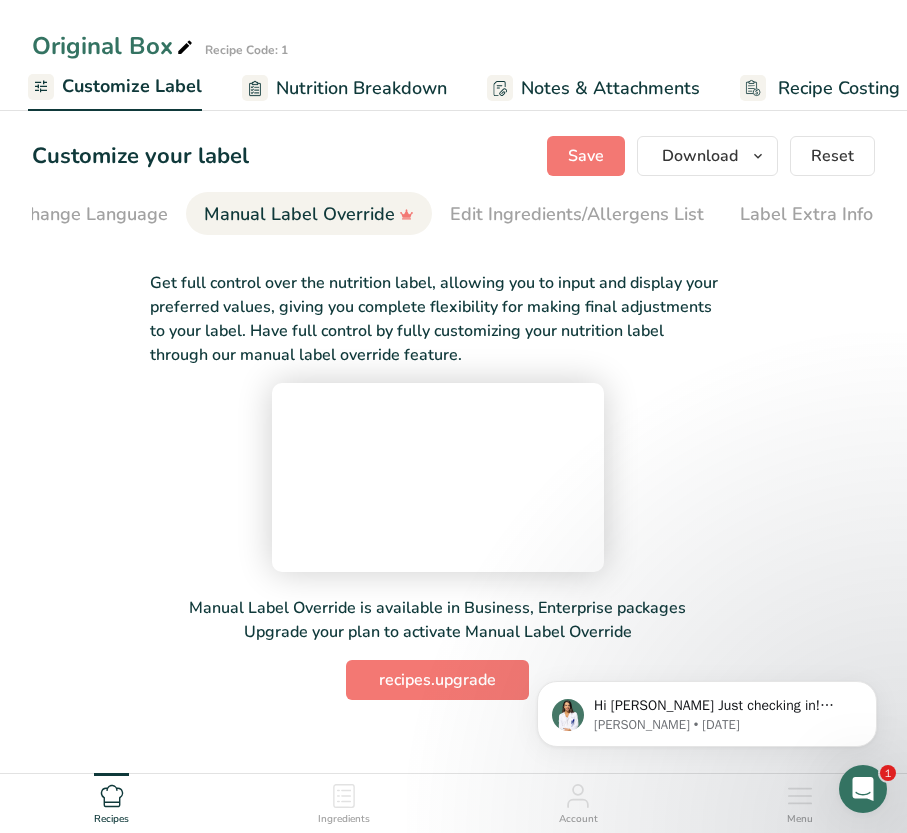 click at bounding box center (438, 474) 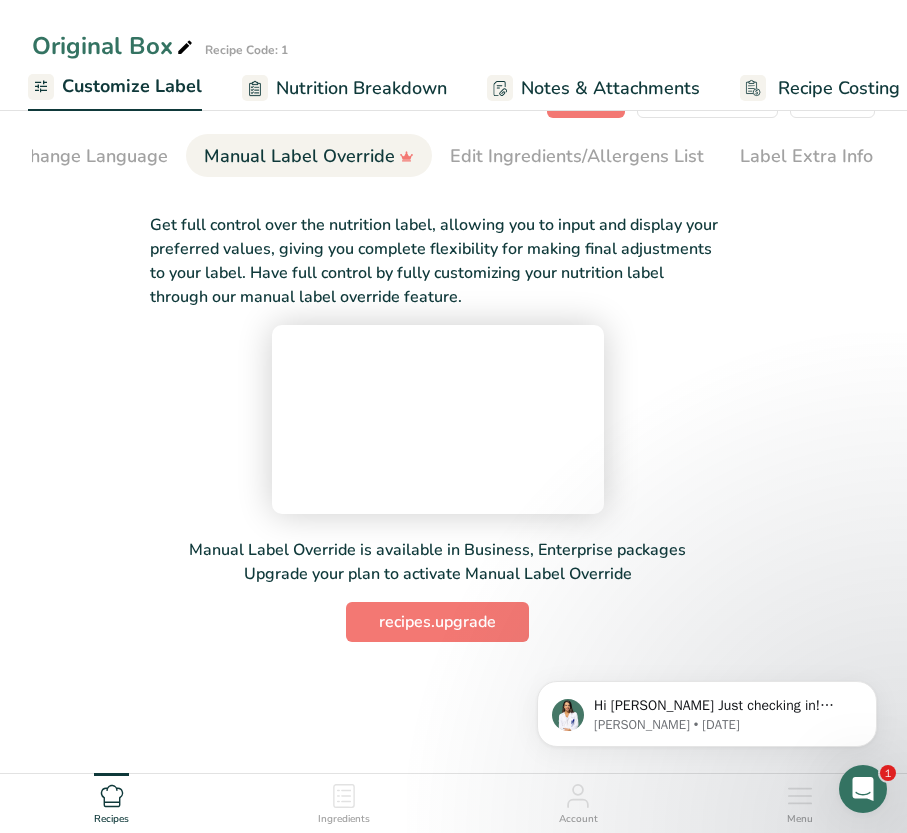 scroll, scrollTop: 118, scrollLeft: 0, axis: vertical 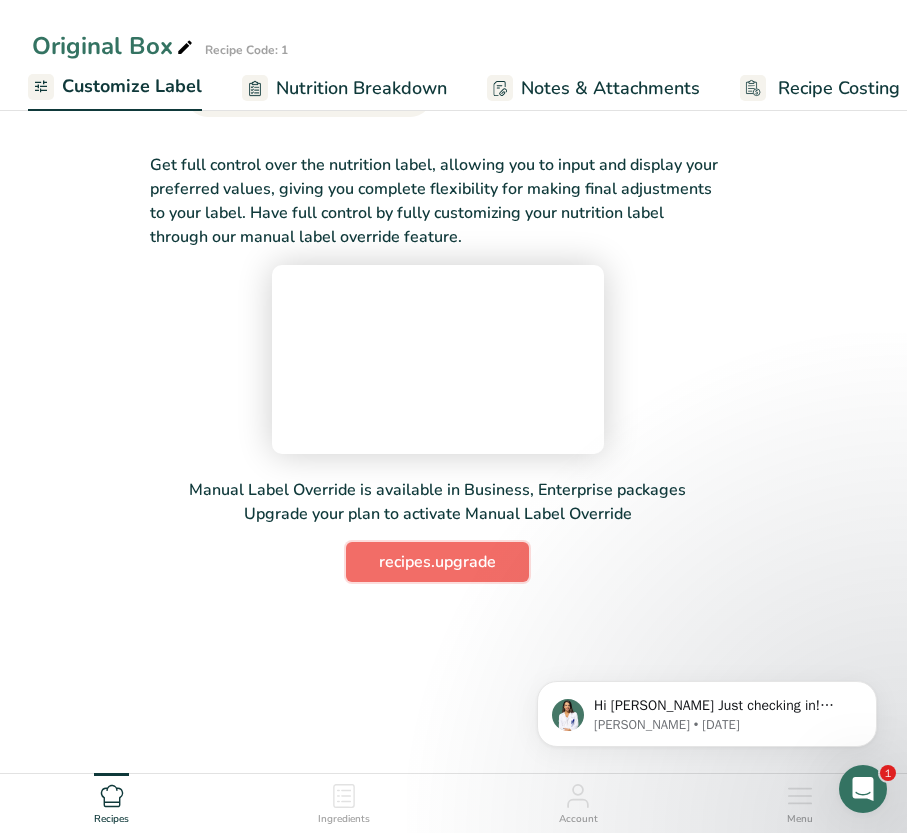 click on "recipes.upgrade" at bounding box center [437, 562] 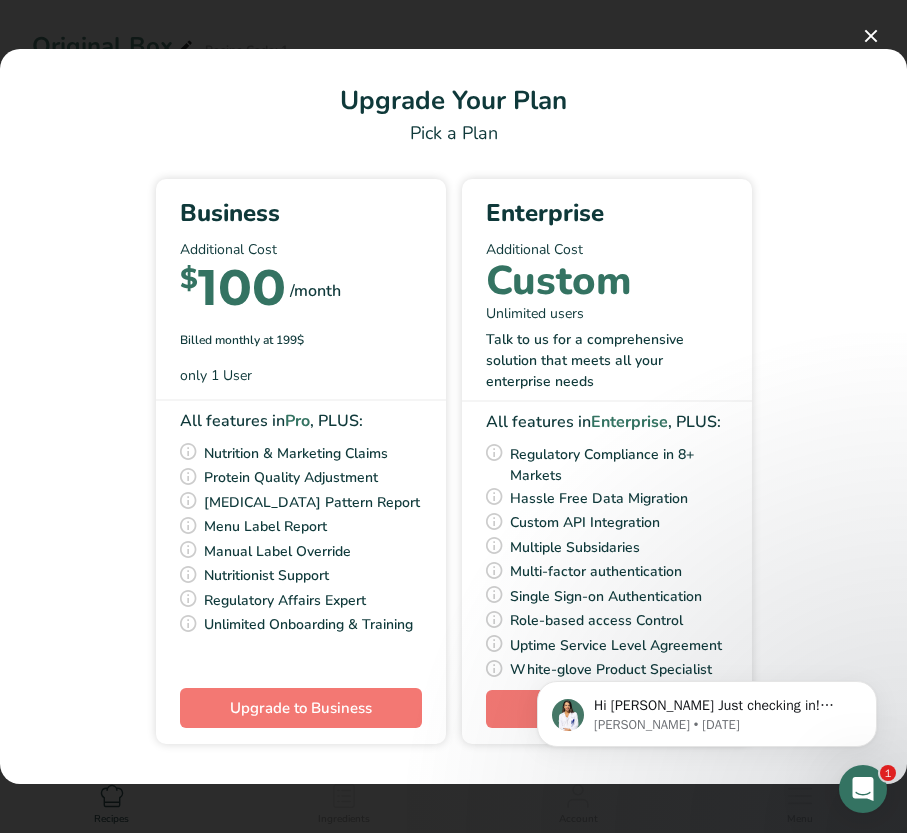 click on "Business
Additional Cost
$ 100
/month
Billed monthly at 199$
only
1
User" at bounding box center [301, 285] 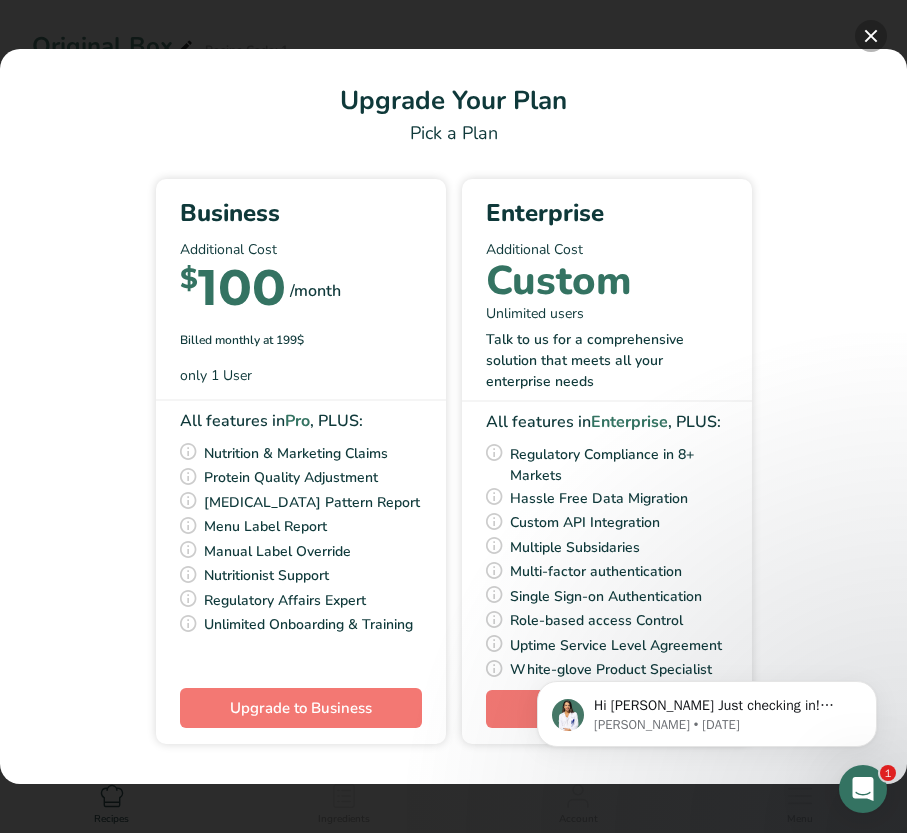 click at bounding box center (871, 36) 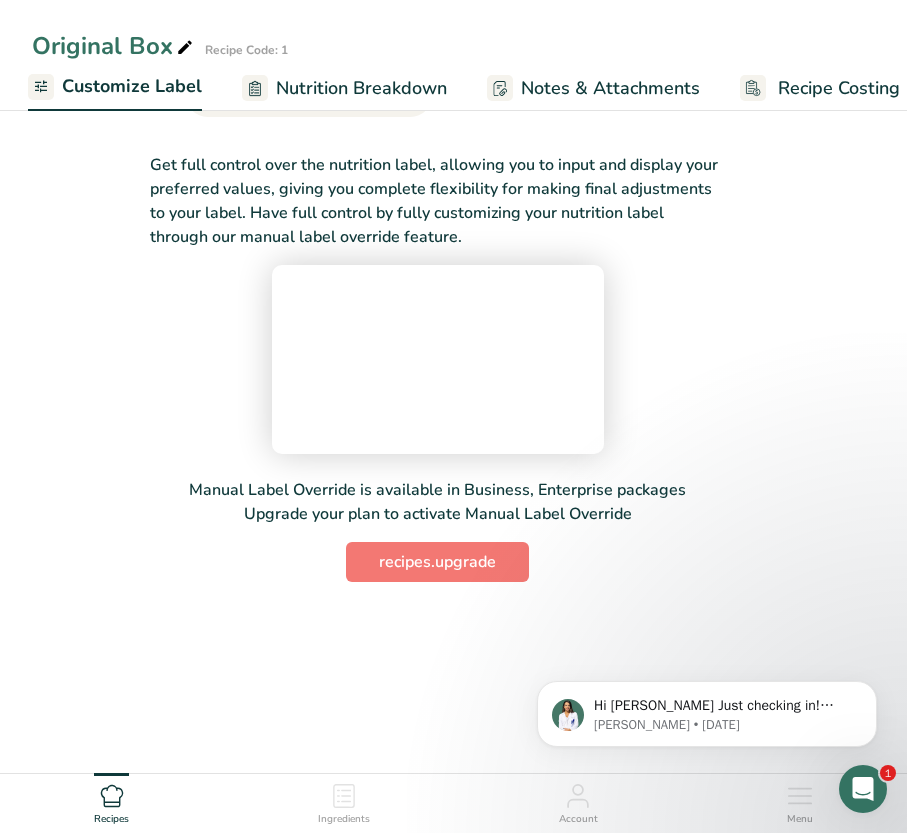 scroll, scrollTop: 0, scrollLeft: 0, axis: both 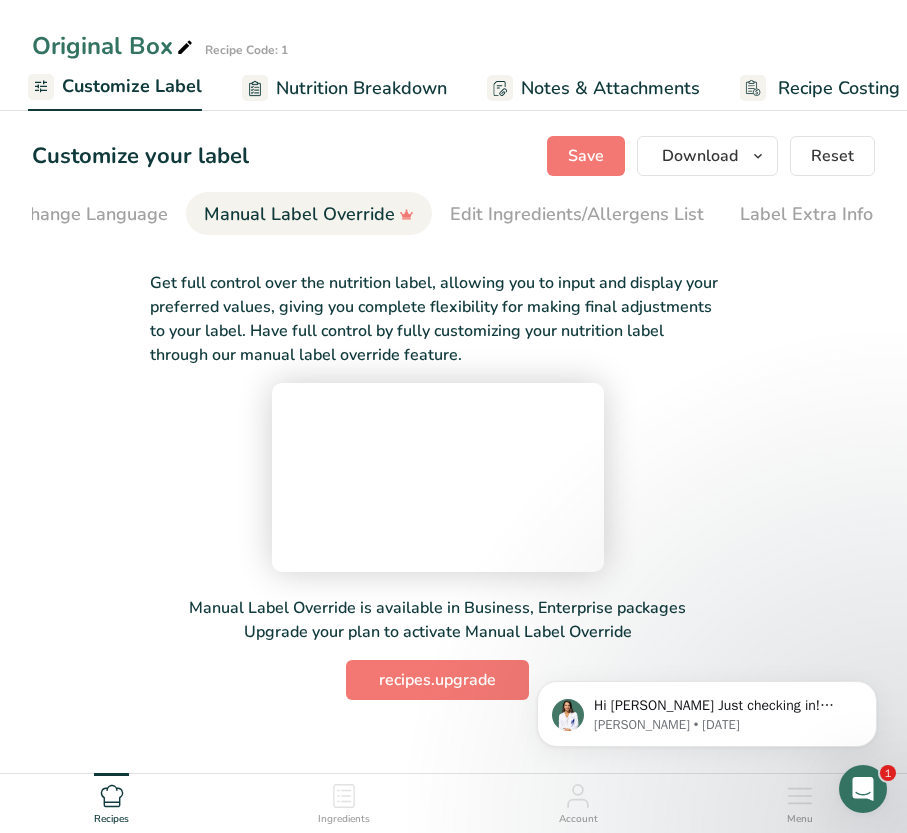 click on "Manual Label Override" at bounding box center (309, 214) 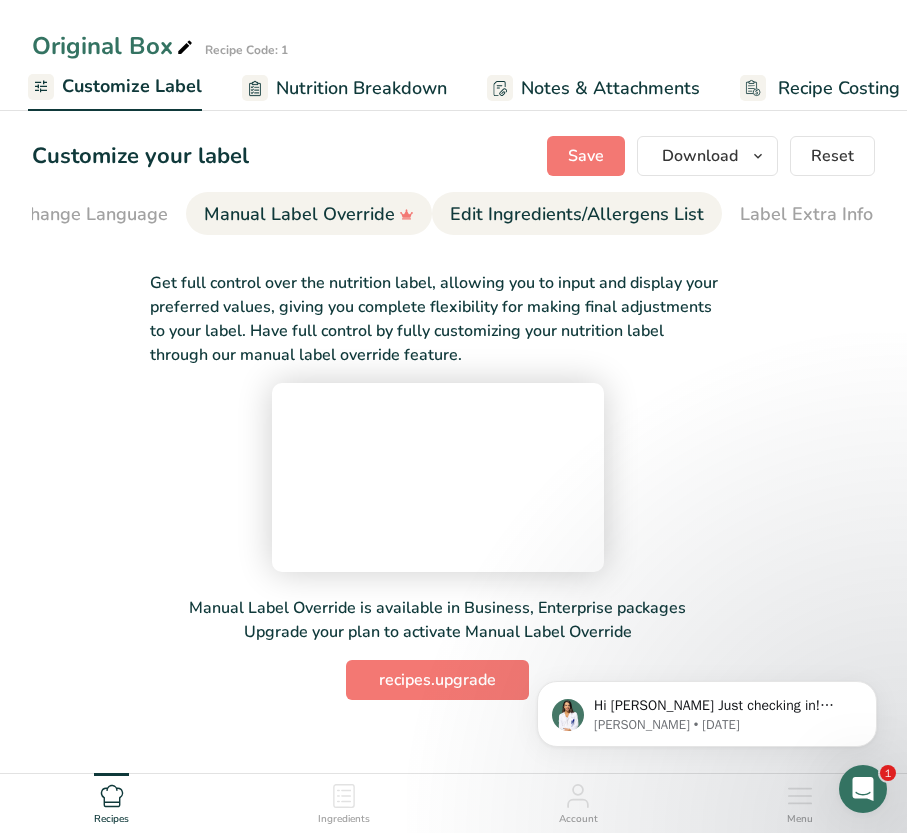 click on "Edit Ingredients/Allergens List" at bounding box center [577, 214] 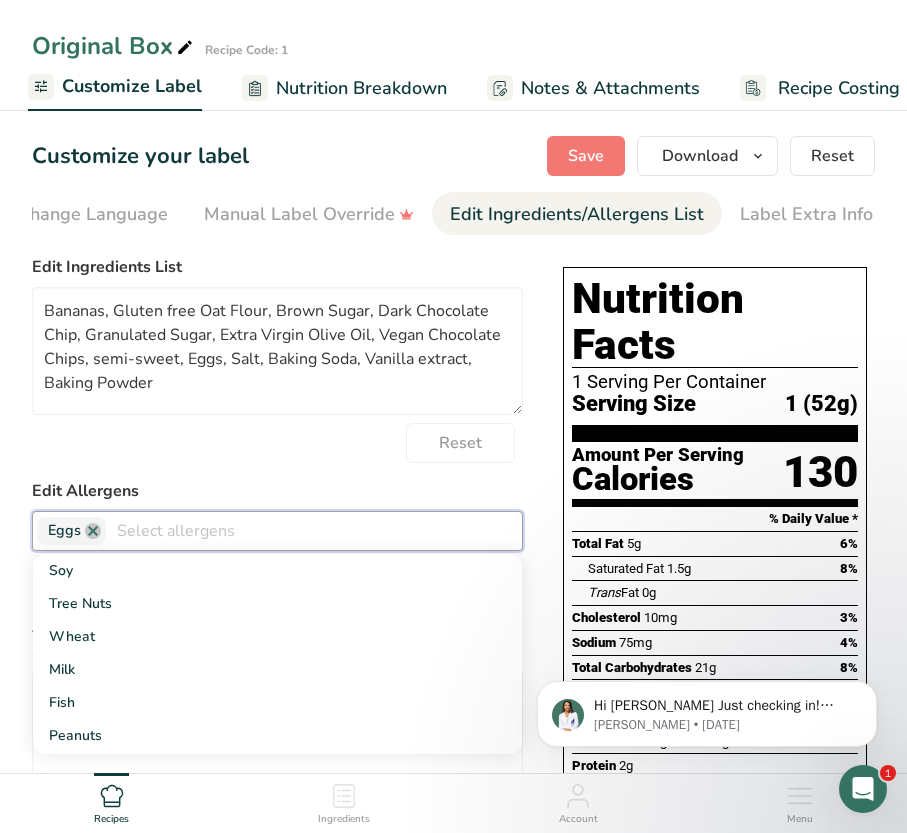 click at bounding box center [314, 530] 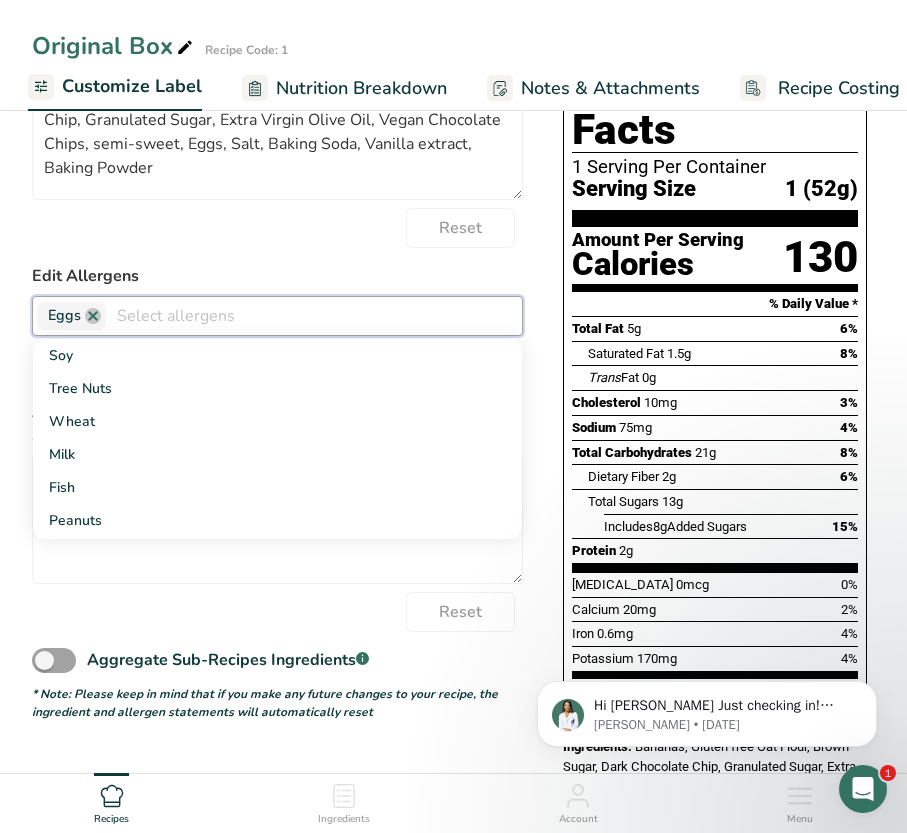 scroll, scrollTop: 221, scrollLeft: 0, axis: vertical 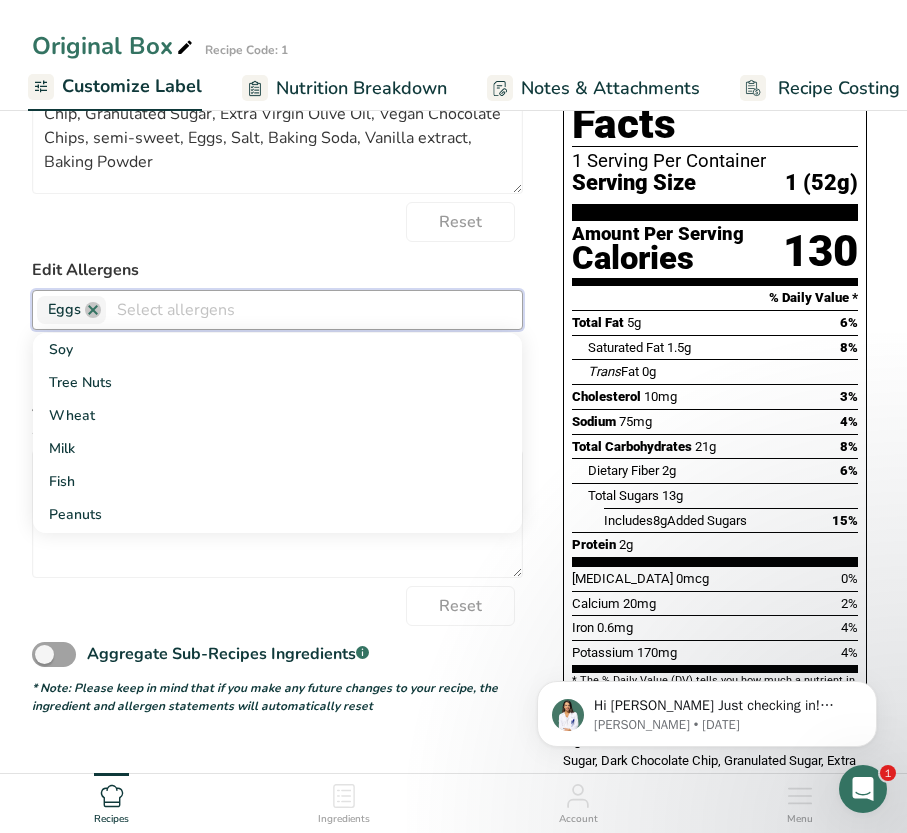 click on "Reset" at bounding box center (277, 606) 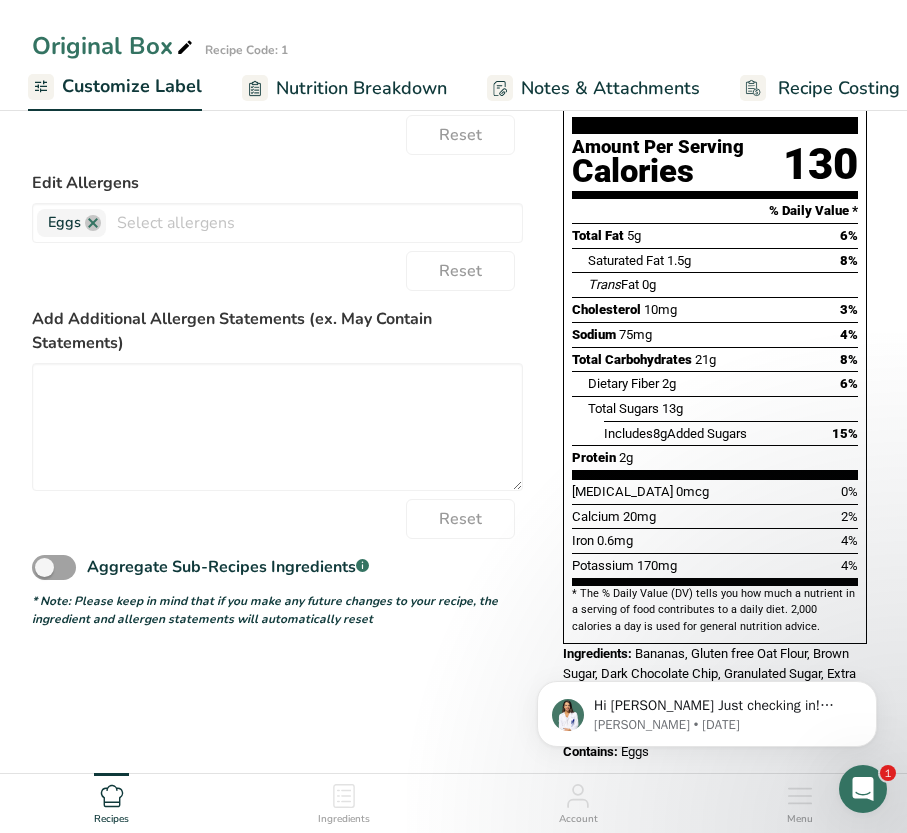 scroll, scrollTop: 308, scrollLeft: 0, axis: vertical 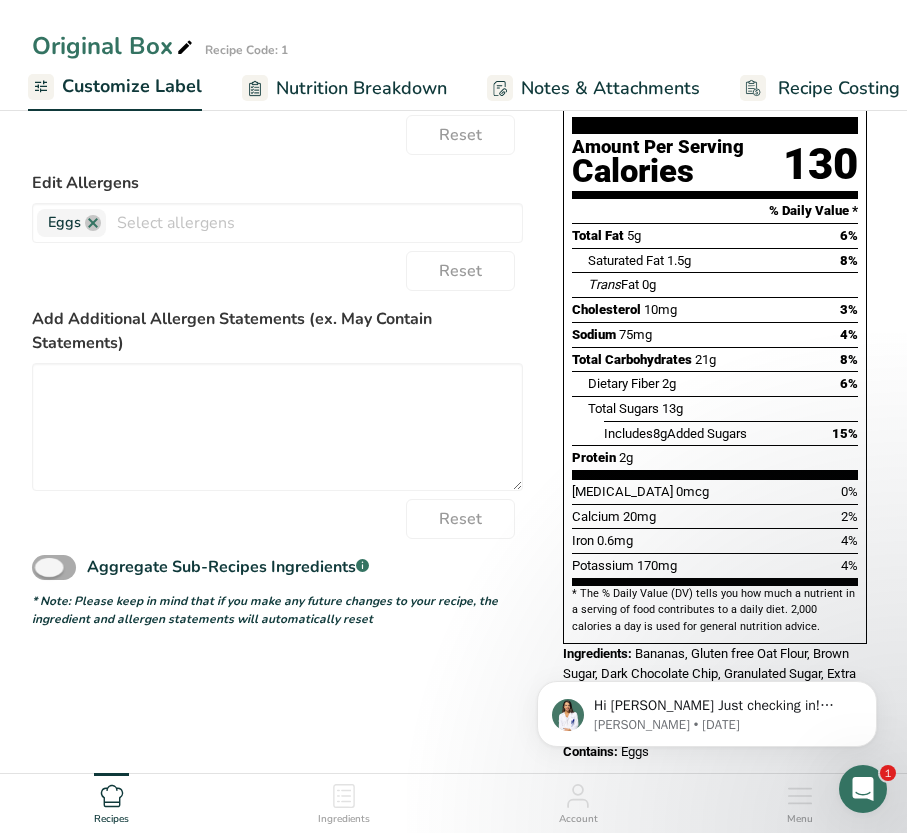 click at bounding box center (54, 567) 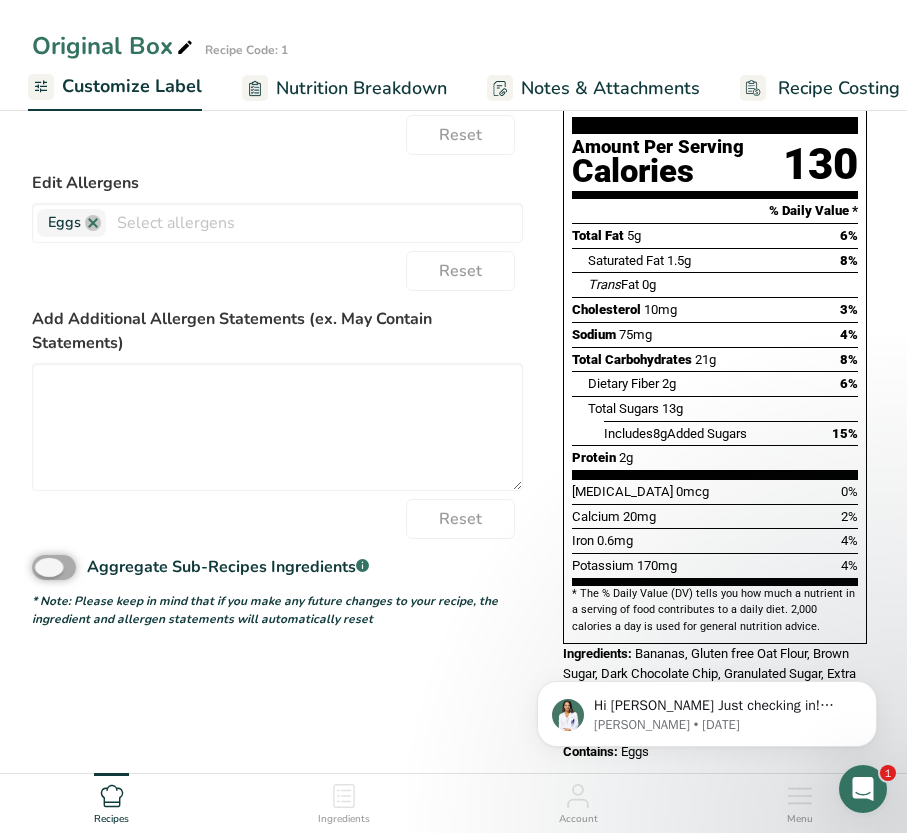 click on "Aggregate Sub-Recipes Ingredients
.a-a{fill:#347362;}.b-a{fill:#fff;}" at bounding box center (38, 567) 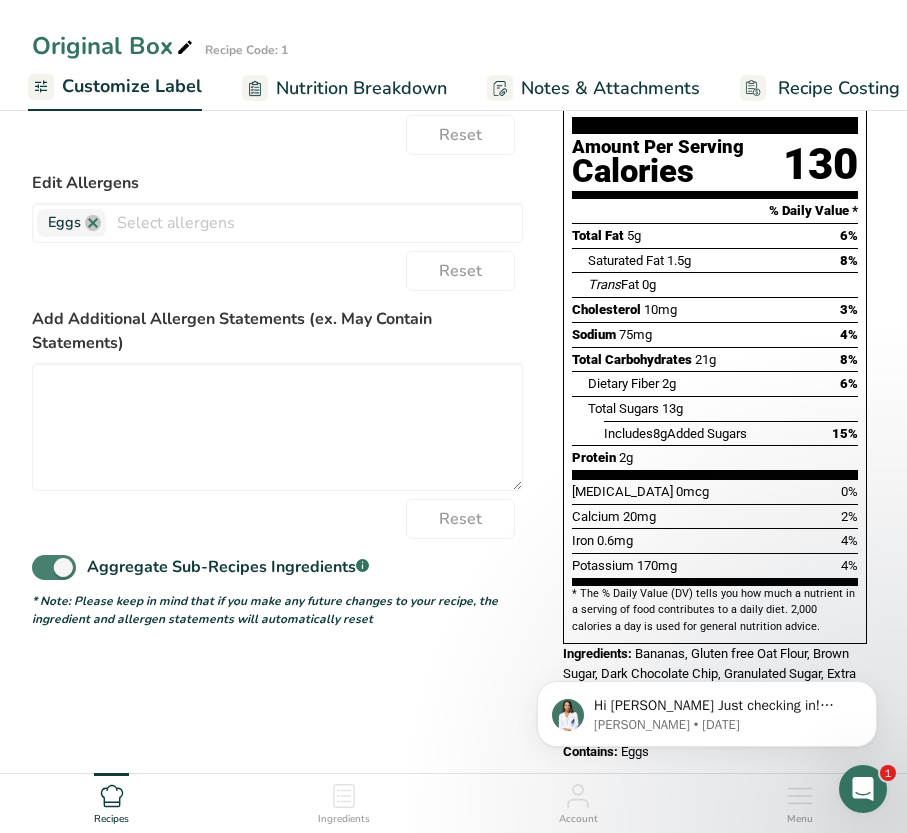 click at bounding box center (54, 567) 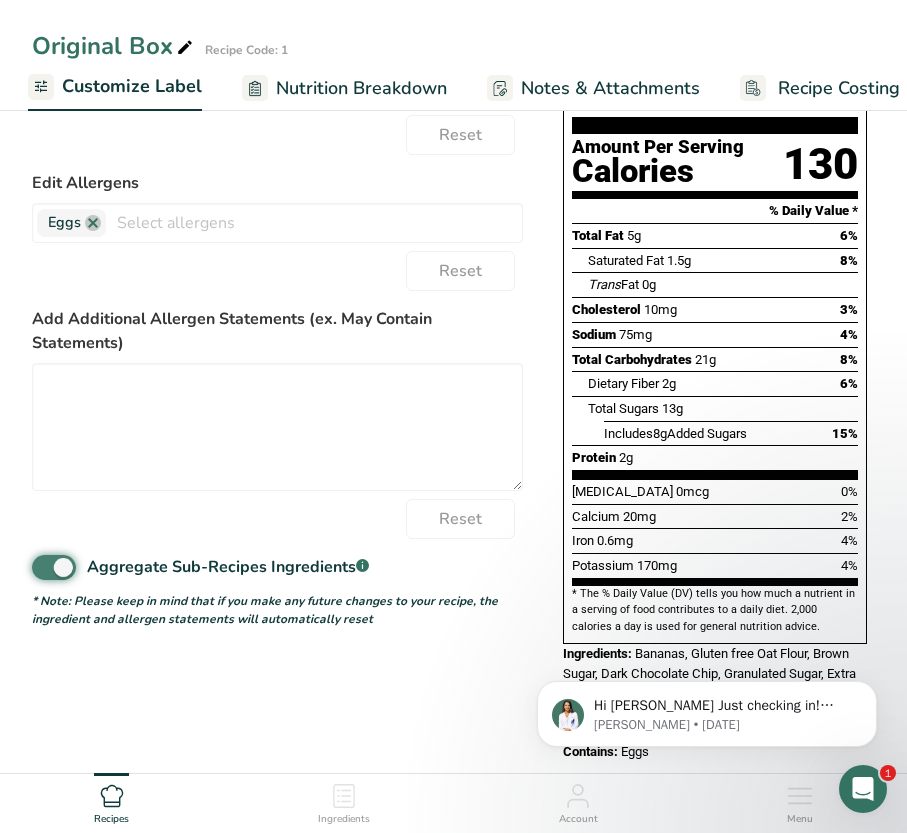 click on "Aggregate Sub-Recipes Ingredients
.a-a{fill:#347362;}.b-a{fill:#fff;}" at bounding box center (38, 567) 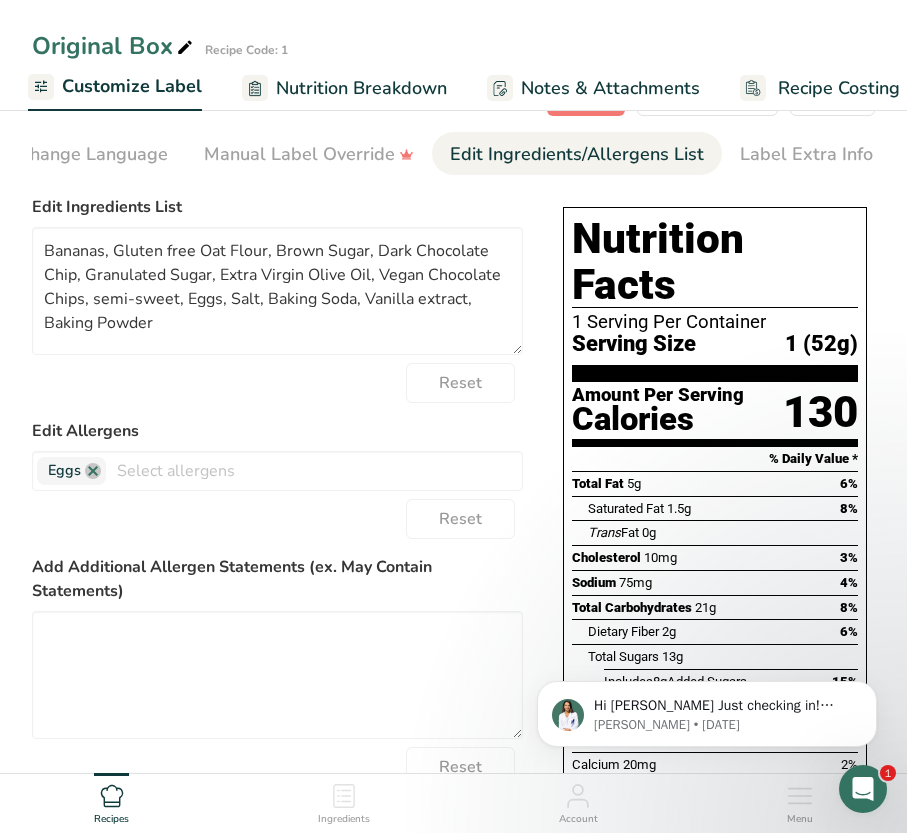 scroll, scrollTop: 0, scrollLeft: 0, axis: both 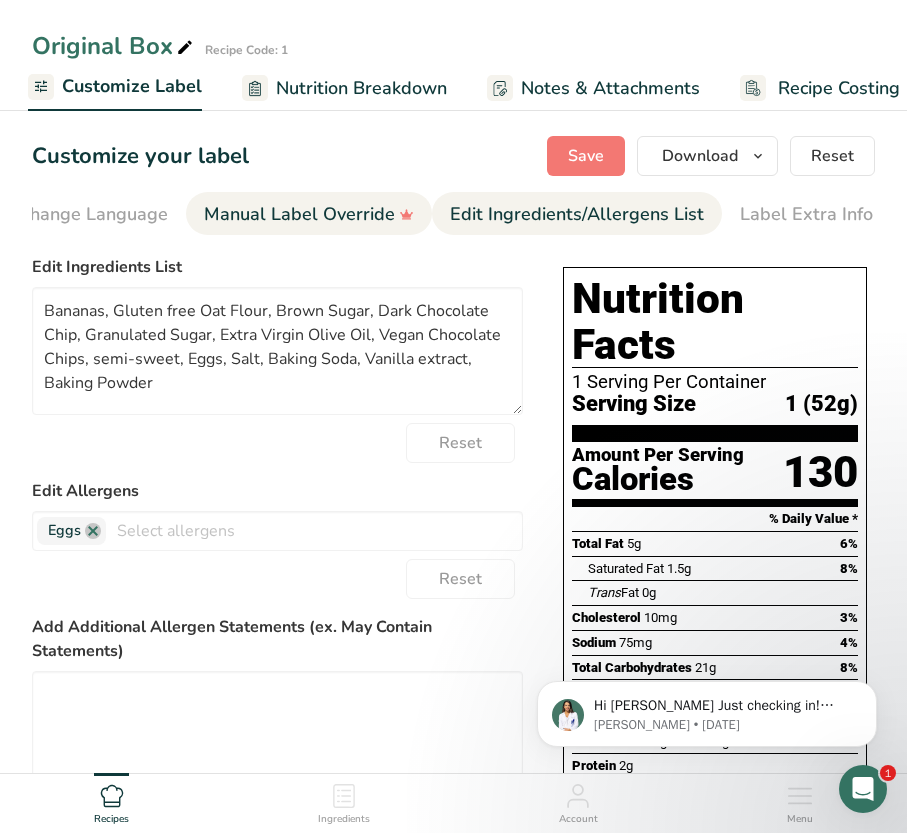 click on "Manual Label Override" at bounding box center [309, 214] 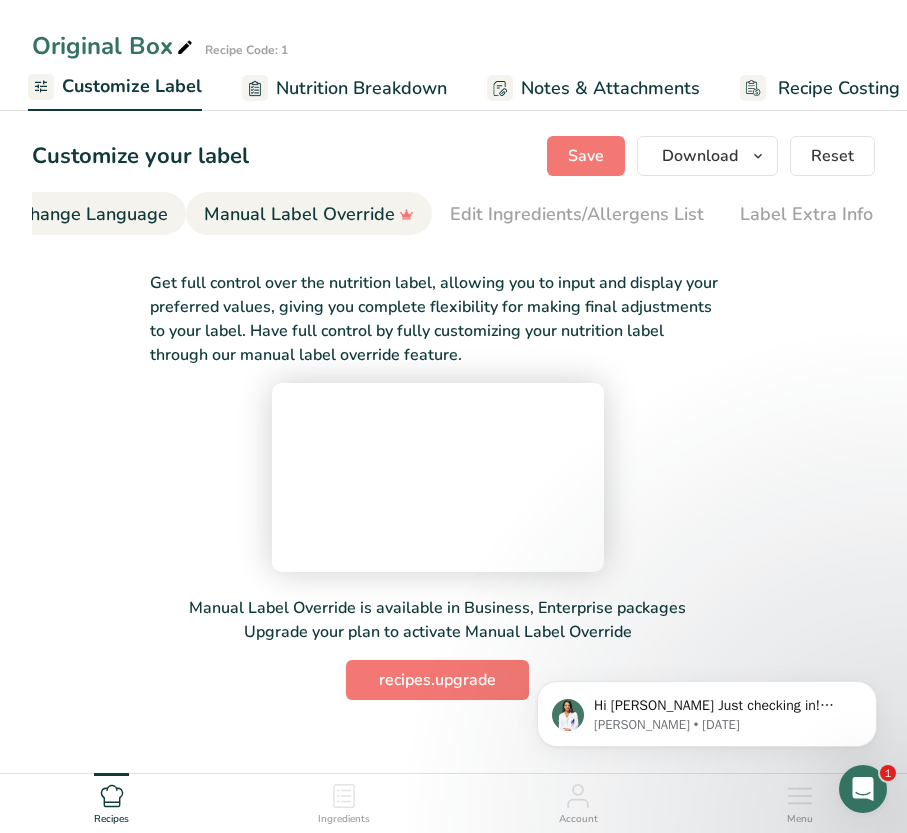 click on "Change Language" at bounding box center (93, 214) 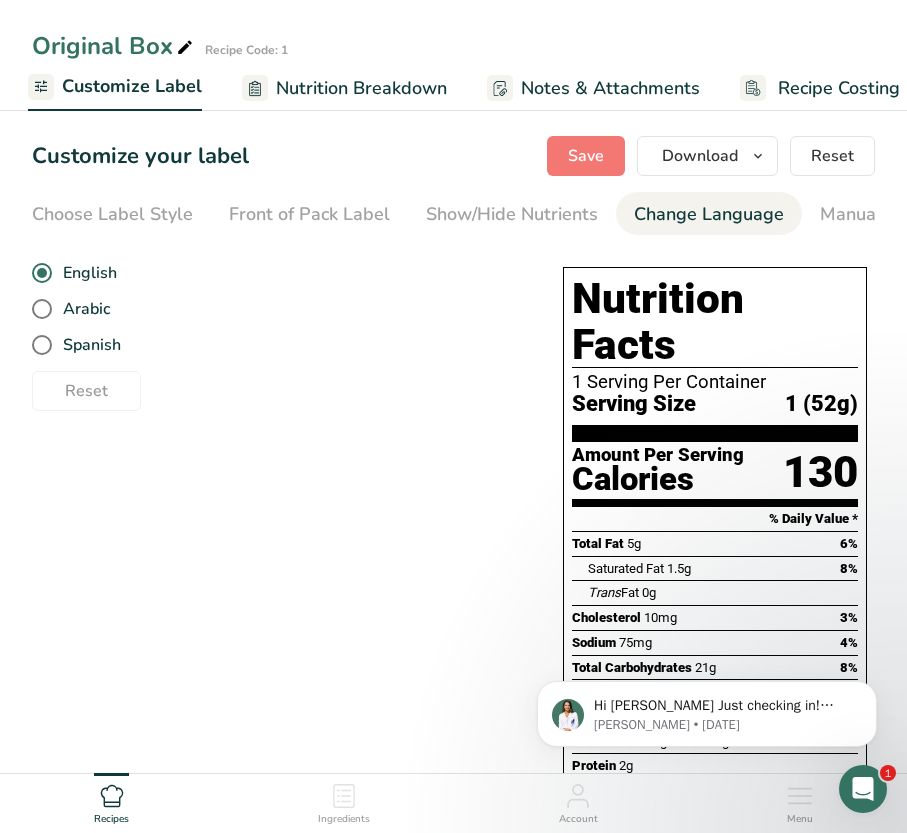 scroll, scrollTop: 0, scrollLeft: 0, axis: both 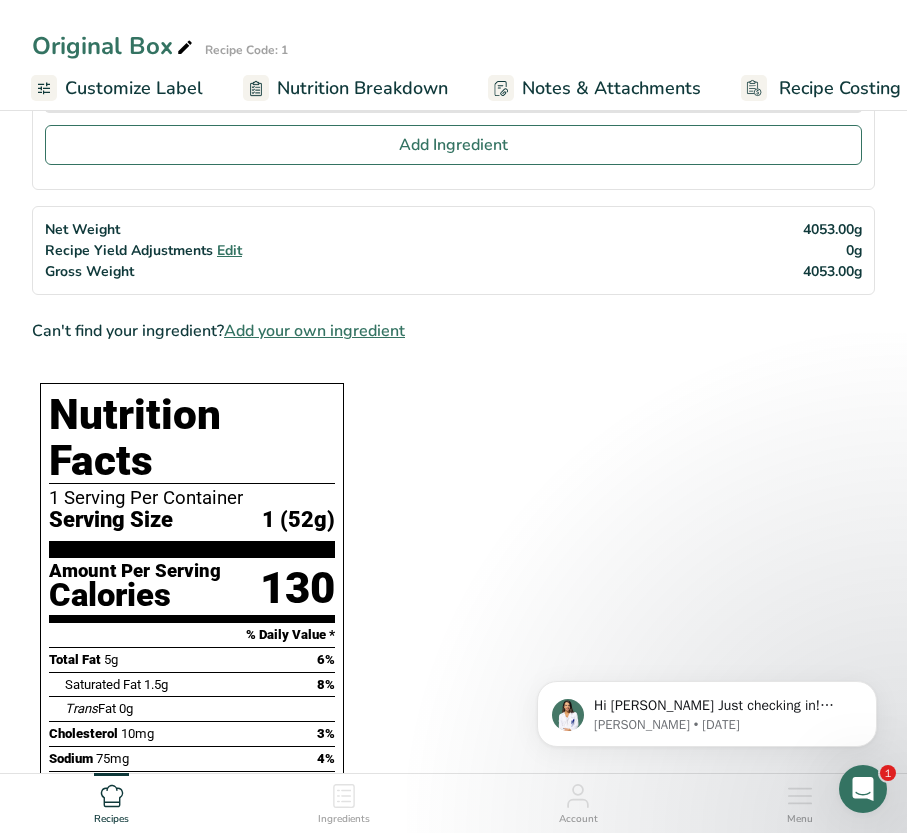 click on "Customize Label" at bounding box center [134, 88] 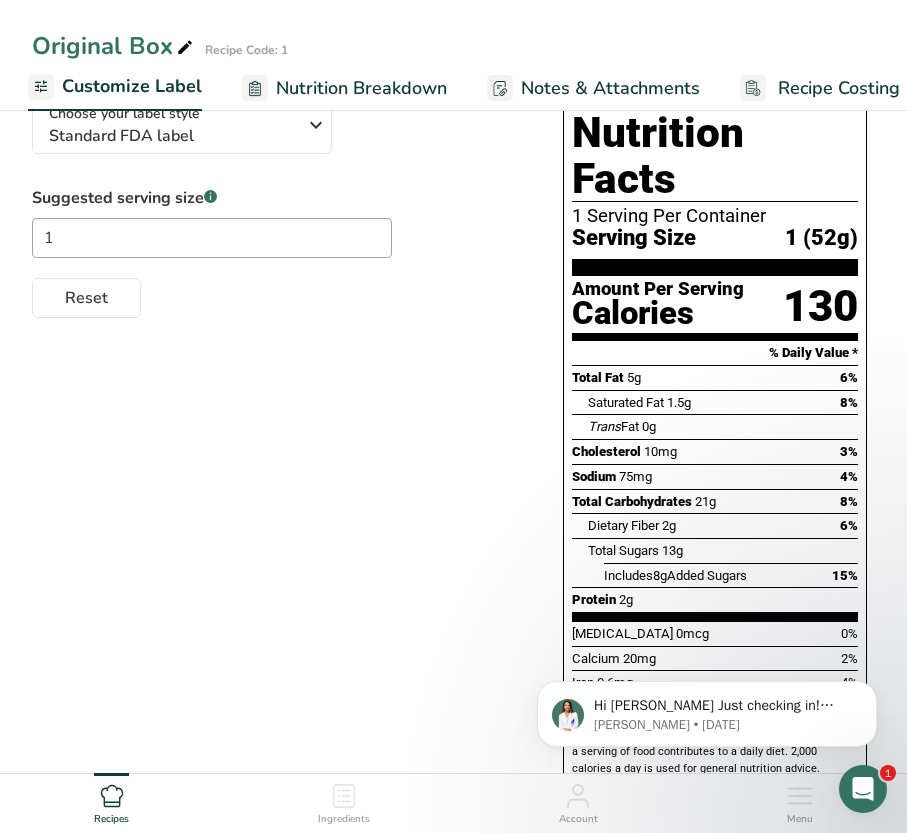 scroll, scrollTop: 0, scrollLeft: 0, axis: both 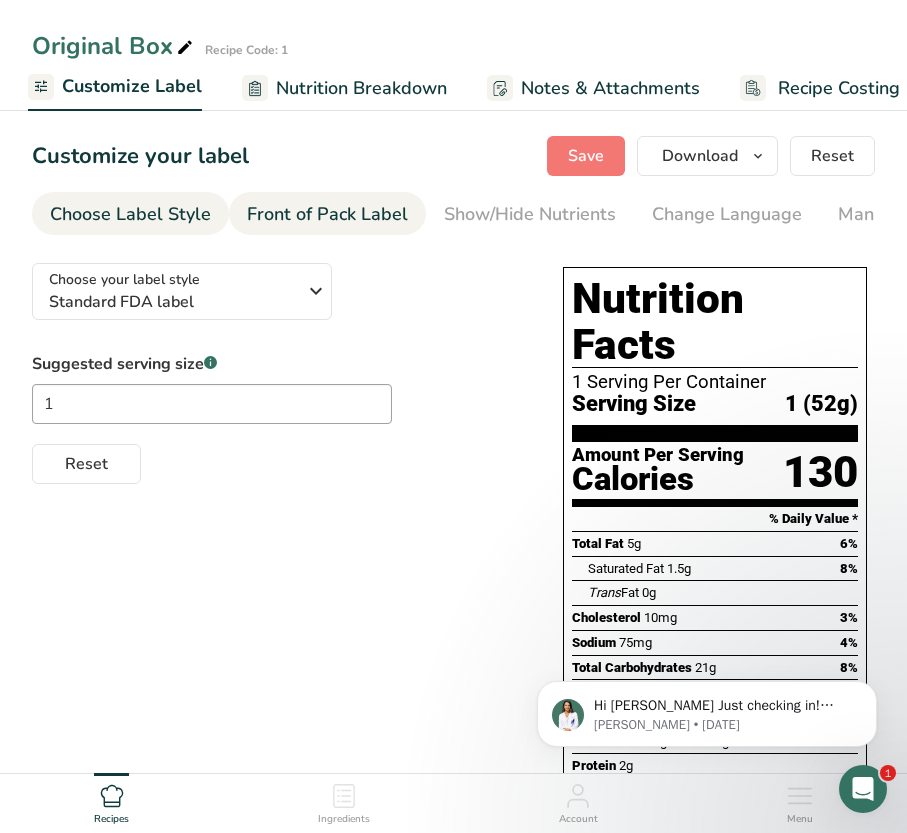 click on "Front of Pack Label" at bounding box center (327, 214) 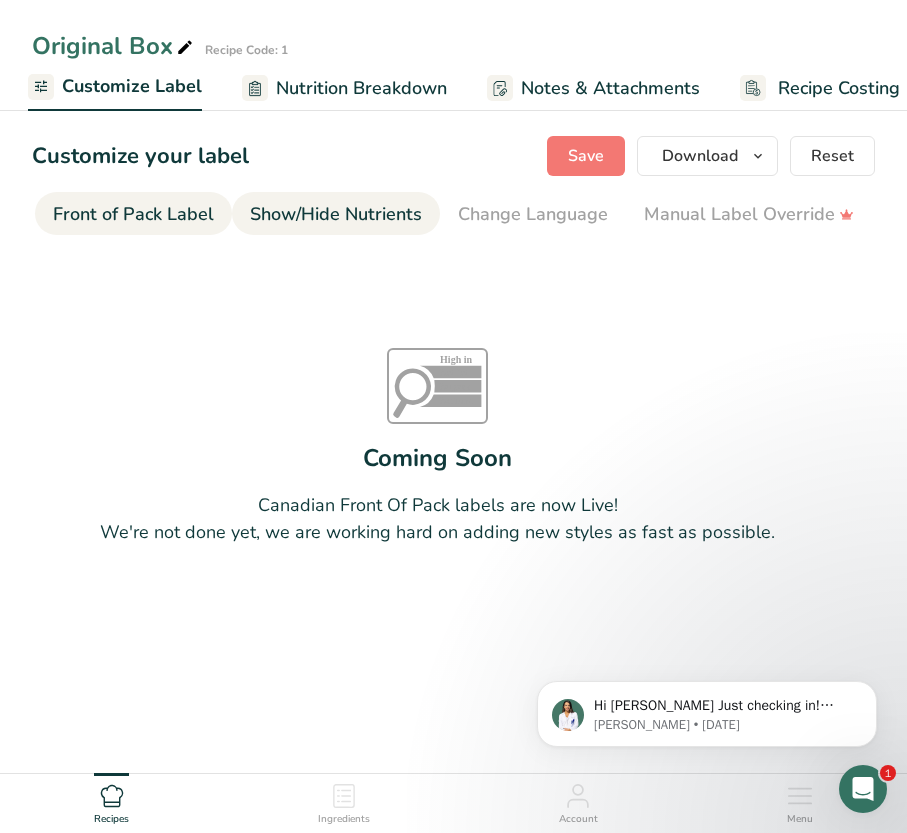 click on "Show/Hide Nutrients" at bounding box center (336, 214) 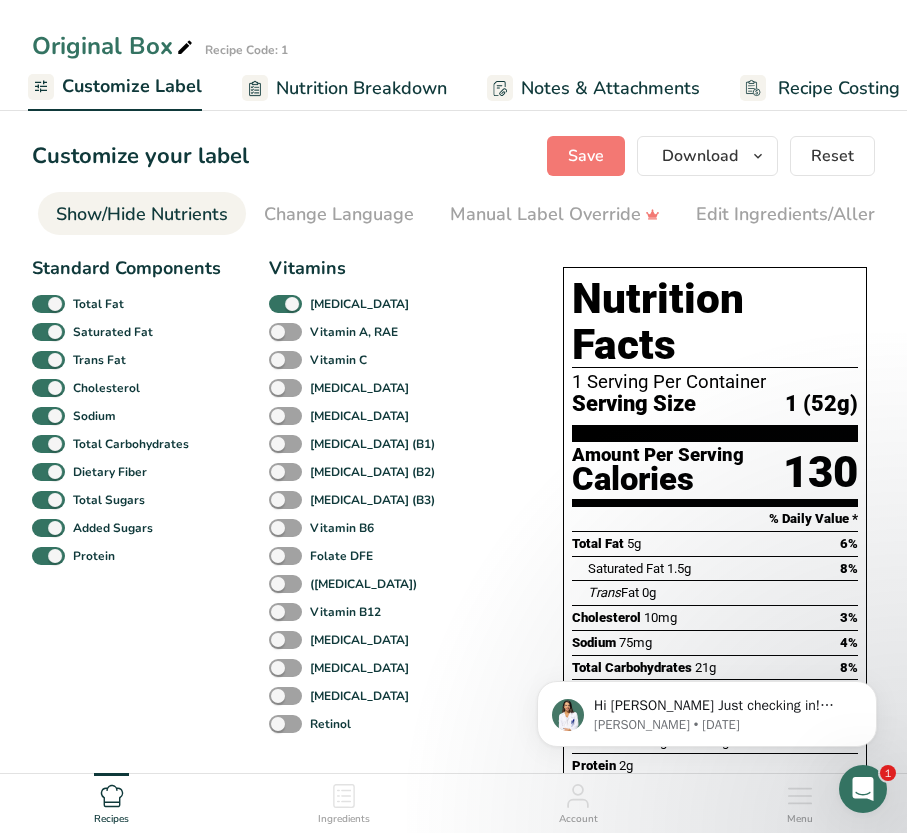 click on "Show/Hide Nutrients" at bounding box center [142, 214] 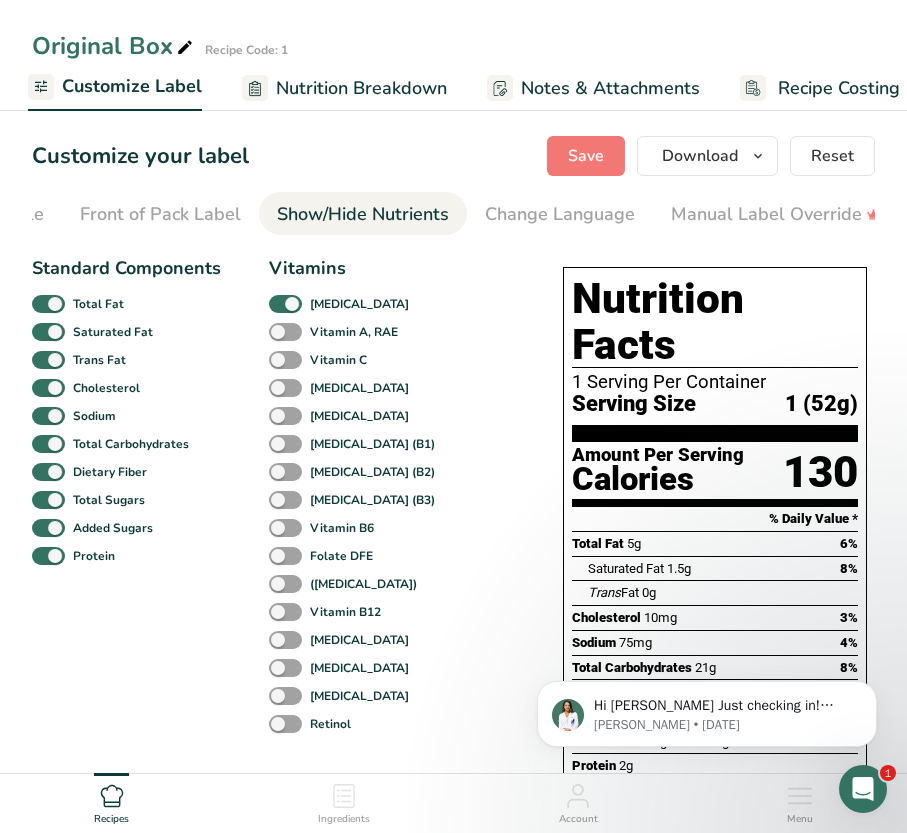 scroll, scrollTop: 0, scrollLeft: 0, axis: both 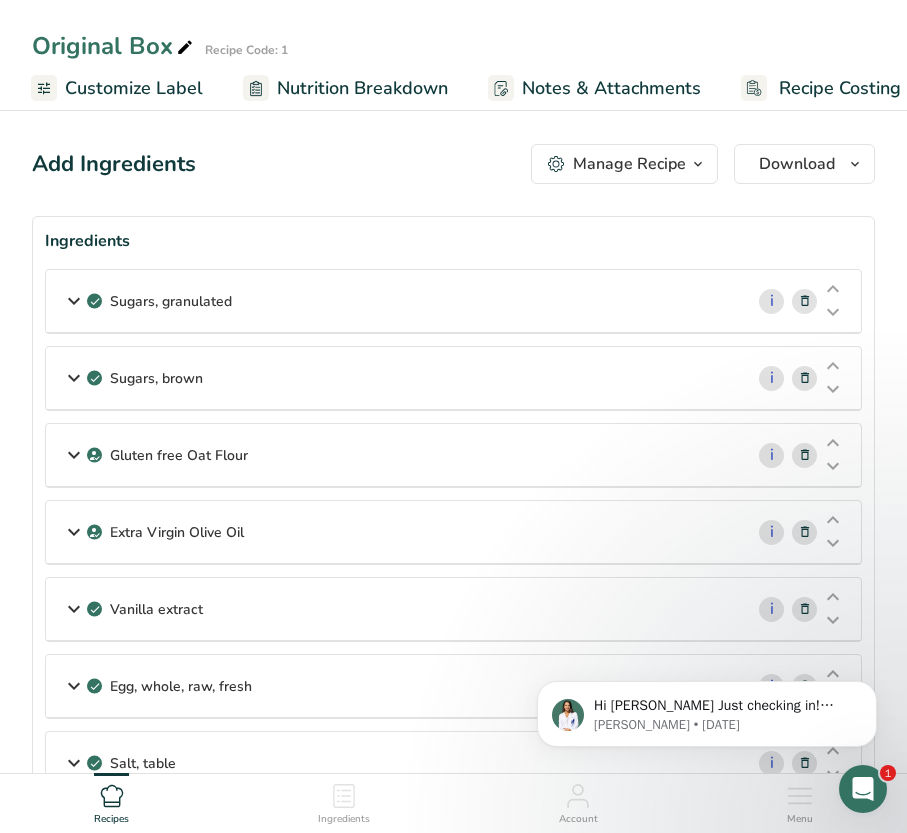 click on "Manage Recipe" at bounding box center (624, 164) 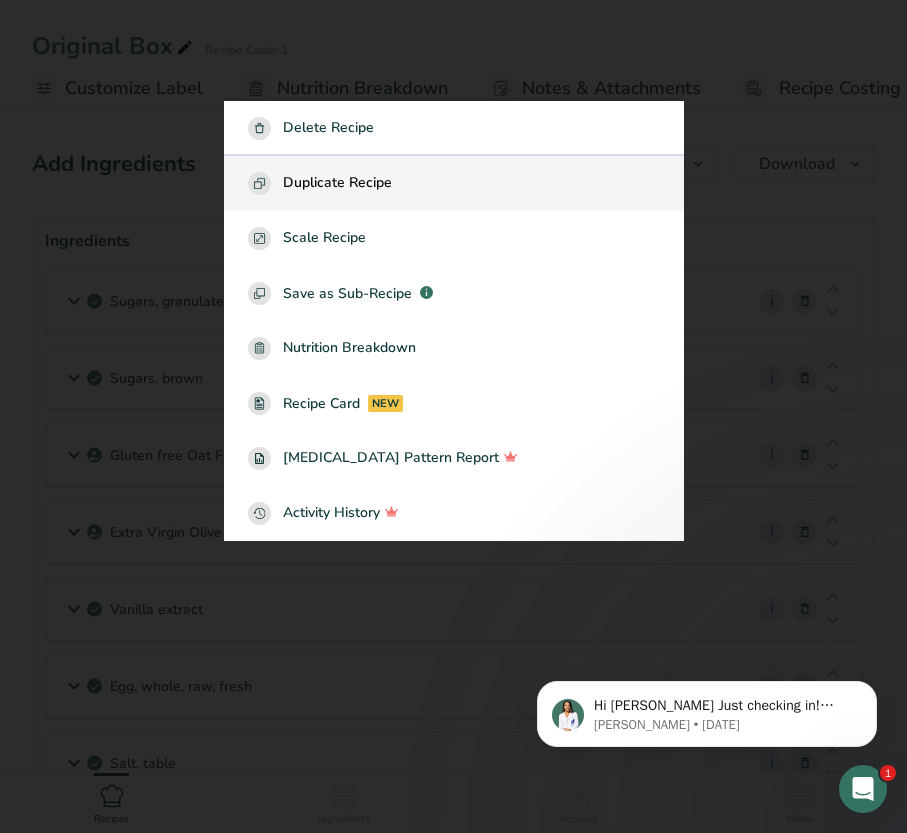 click on "Duplicate Recipe" at bounding box center [454, 183] 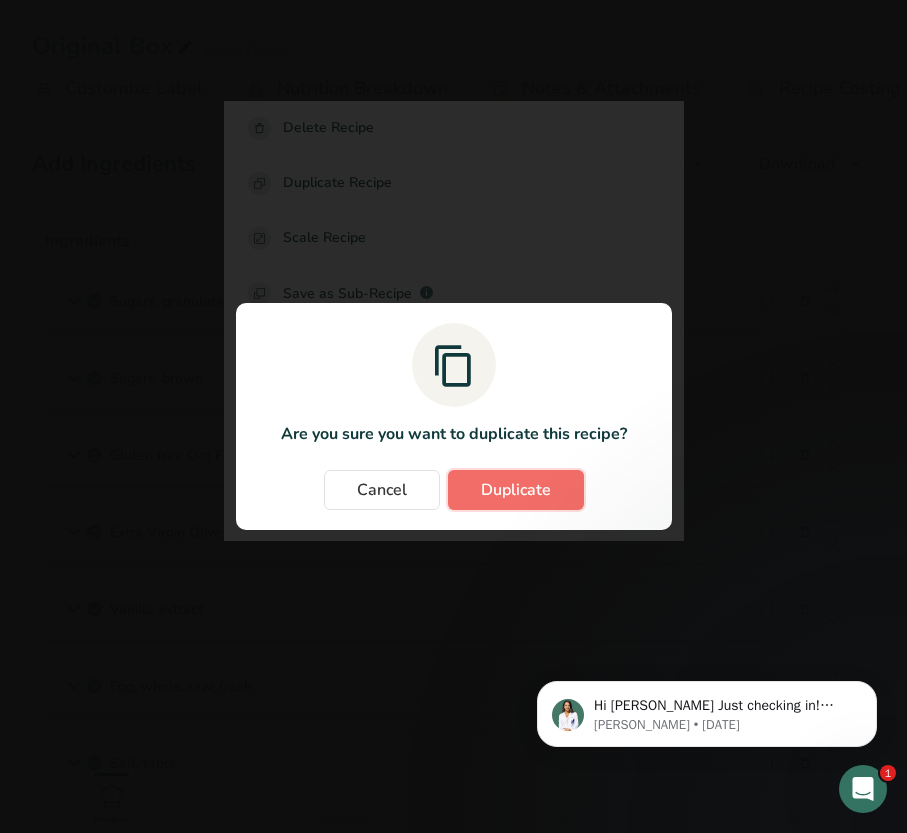 click on "Duplicate" at bounding box center [516, 490] 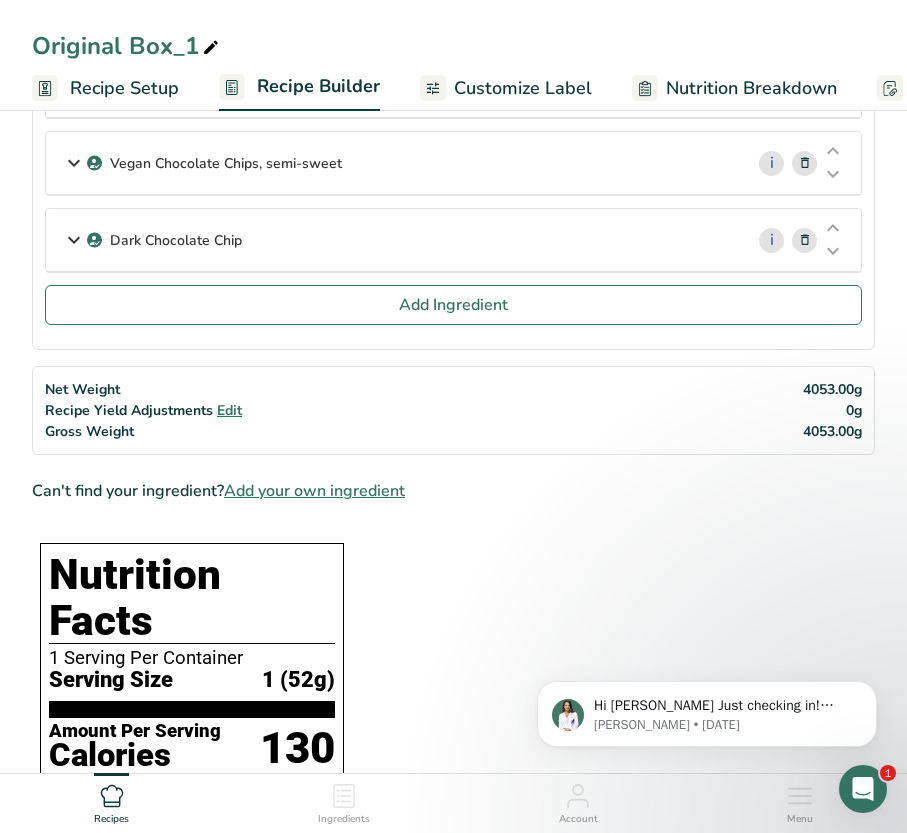 scroll, scrollTop: 918, scrollLeft: 0, axis: vertical 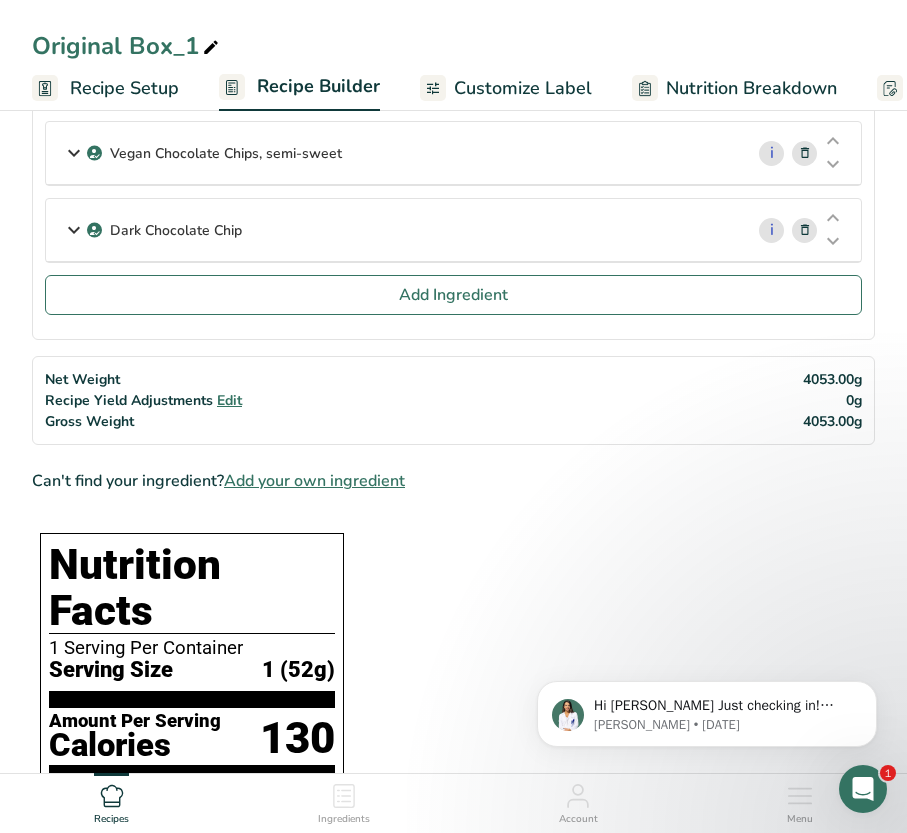 click on "Recipe Setup" at bounding box center (124, 88) 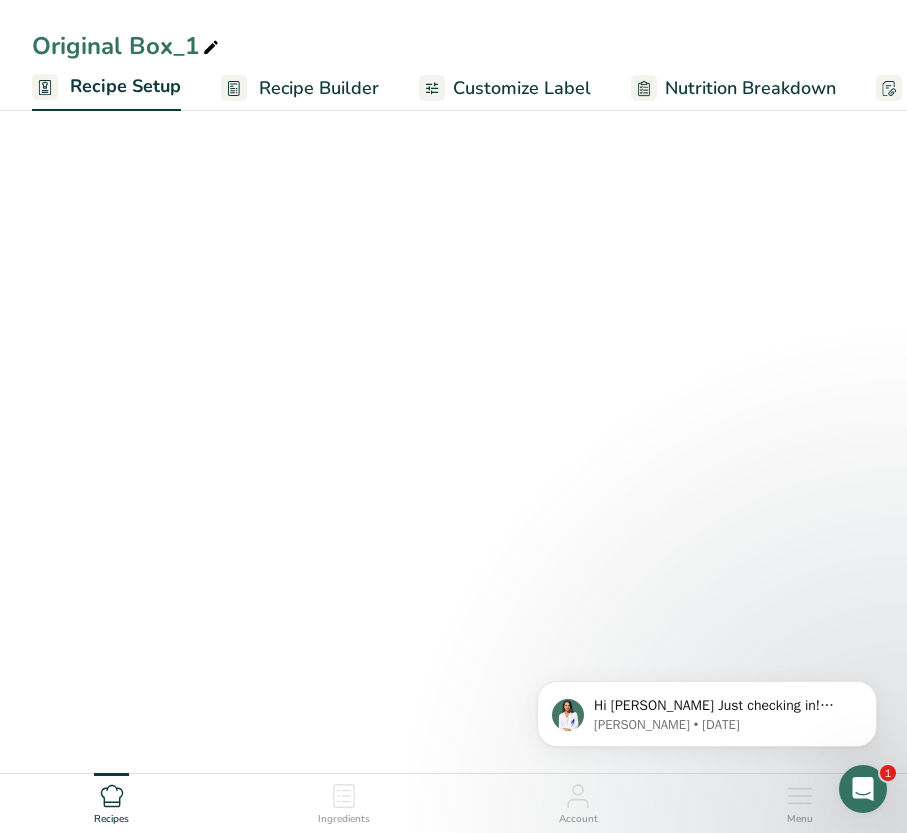 scroll, scrollTop: 0, scrollLeft: 7, axis: horizontal 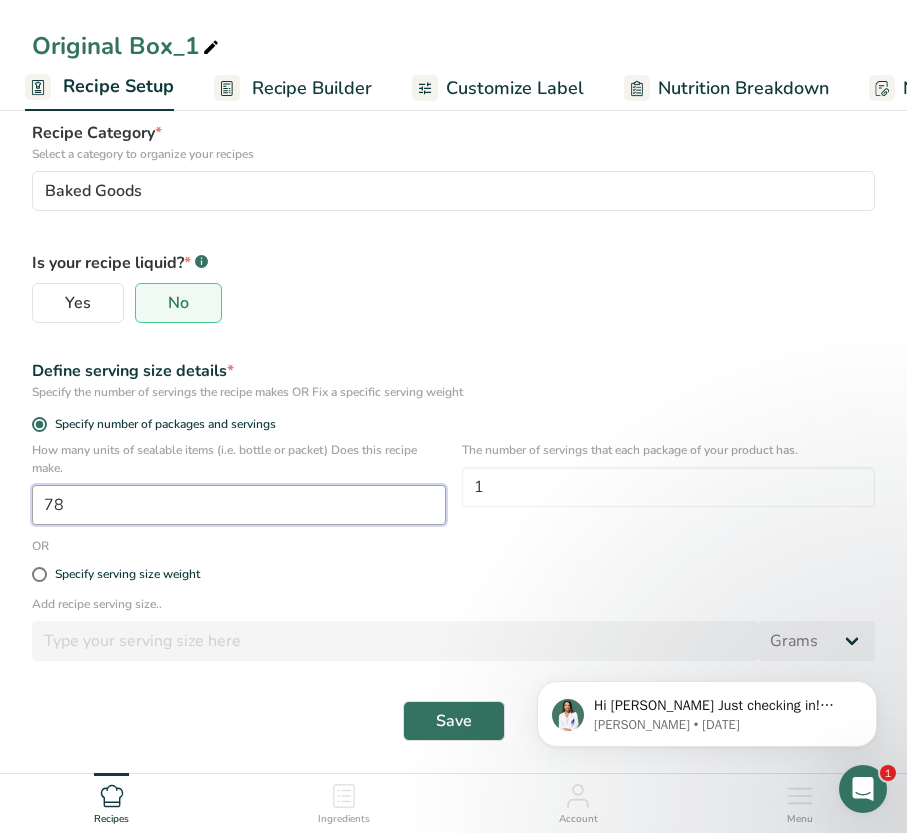click on "78" at bounding box center [239, 505] 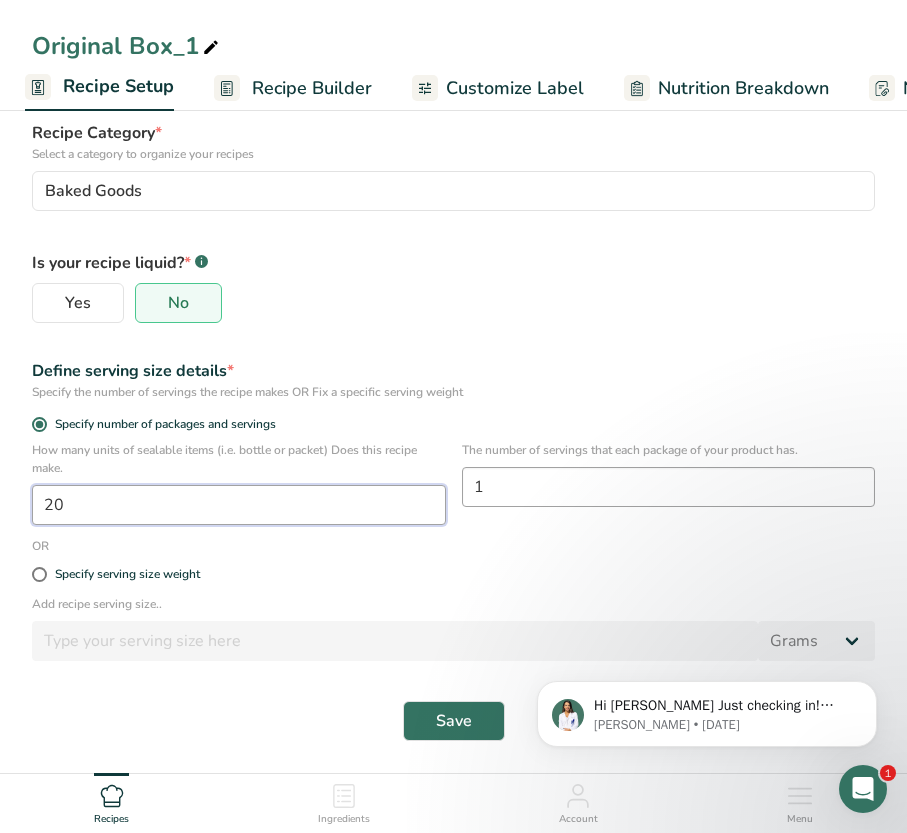 type on "20" 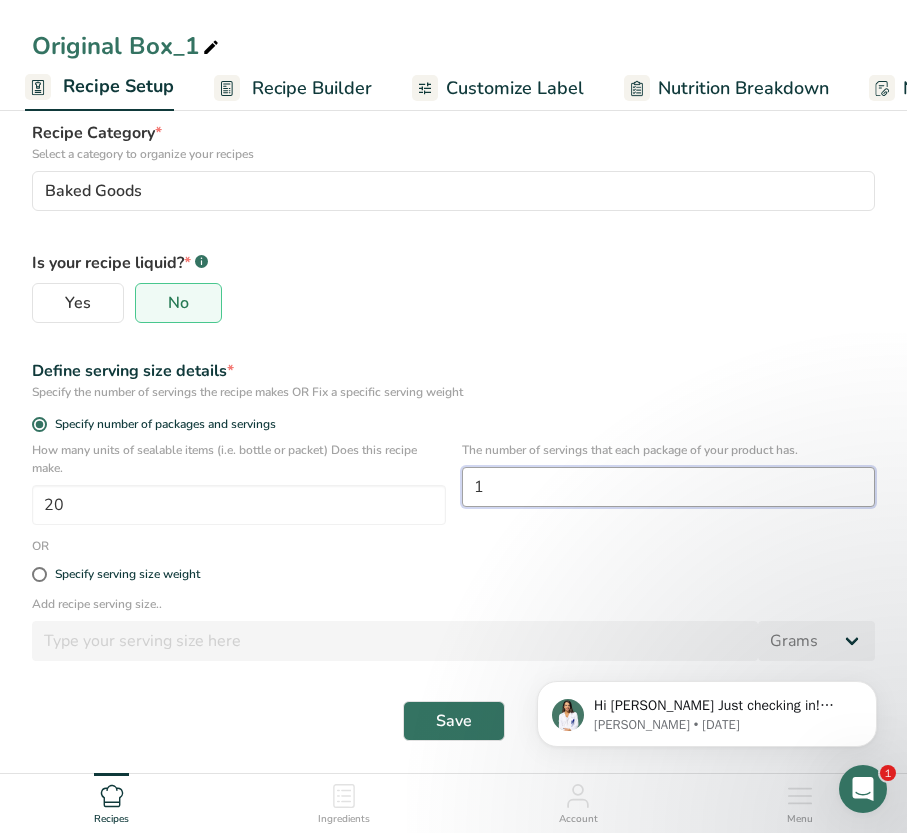 click on "1" at bounding box center [669, 487] 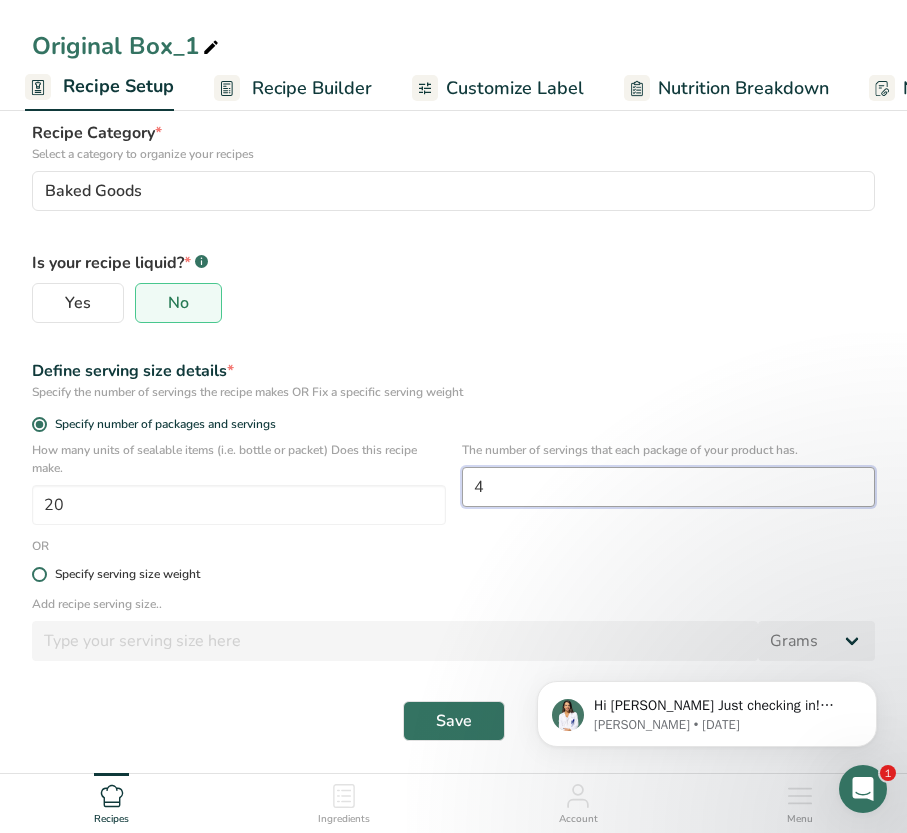 type on "4" 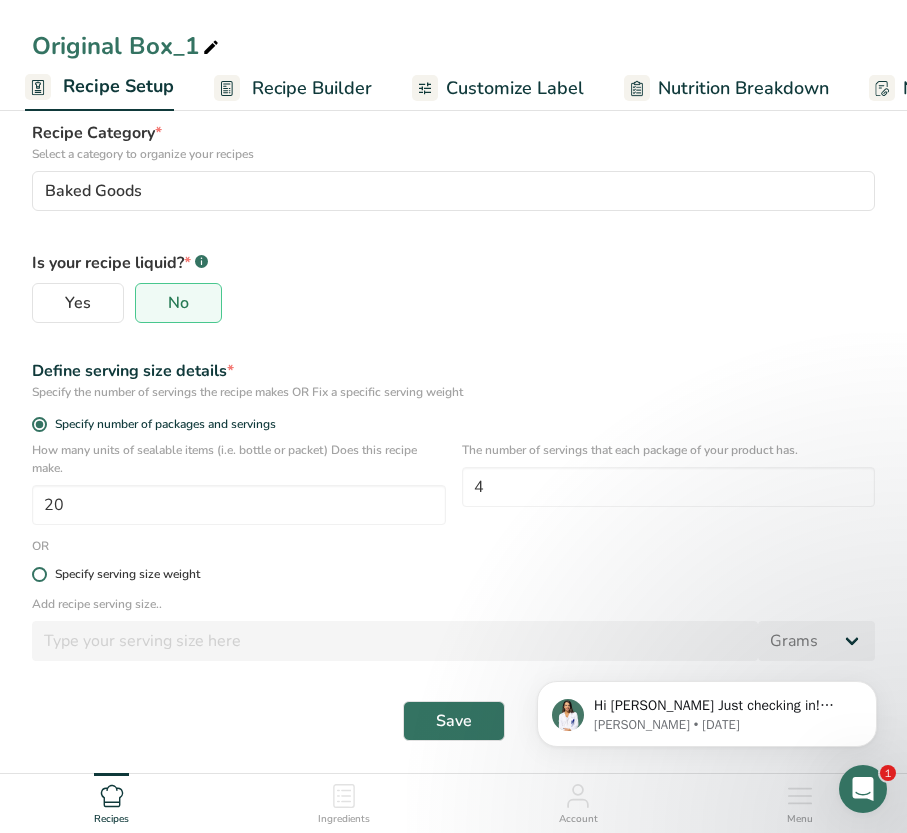click on "Specify serving size weight" at bounding box center (453, 574) 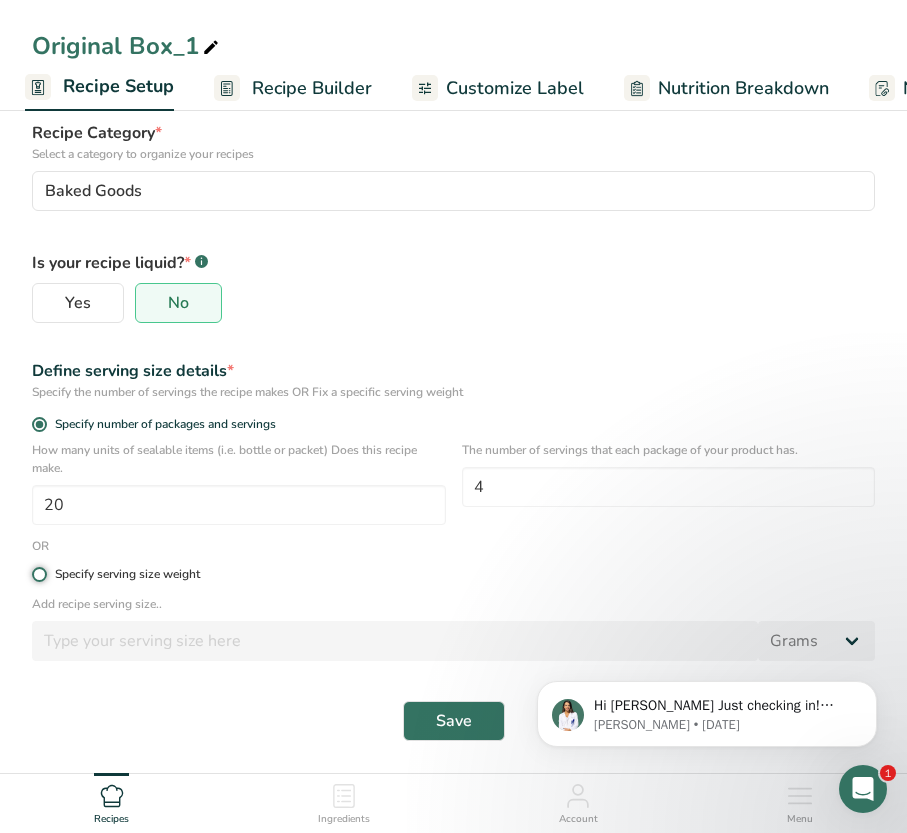 click on "Specify serving size weight" at bounding box center (38, 574) 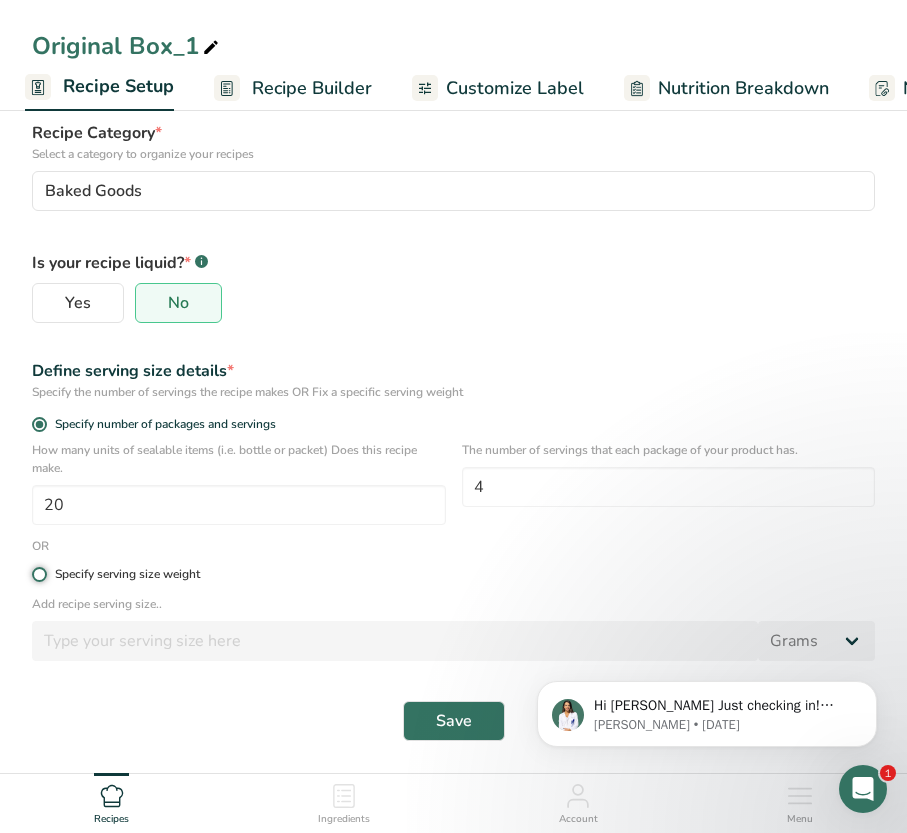 radio on "true" 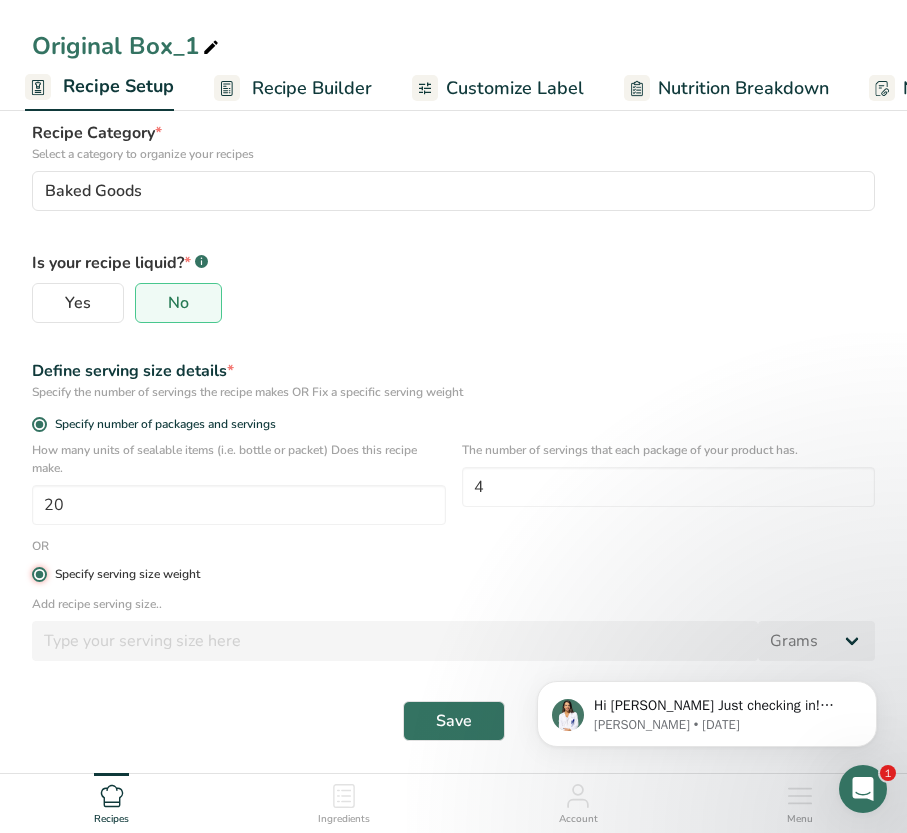 radio on "false" 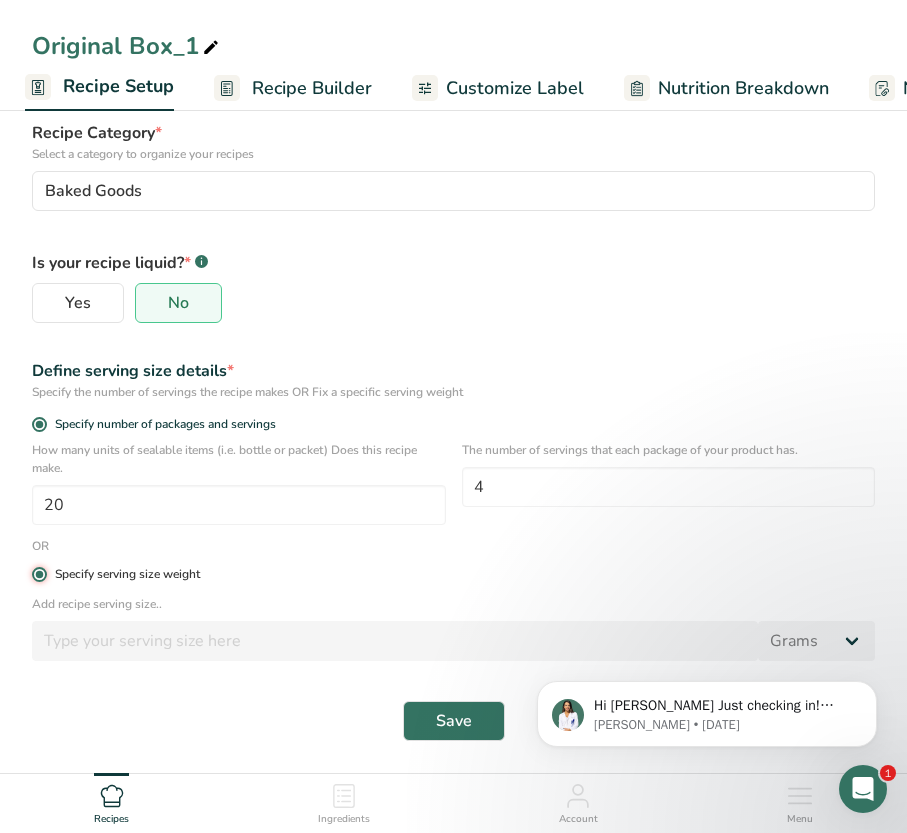 type 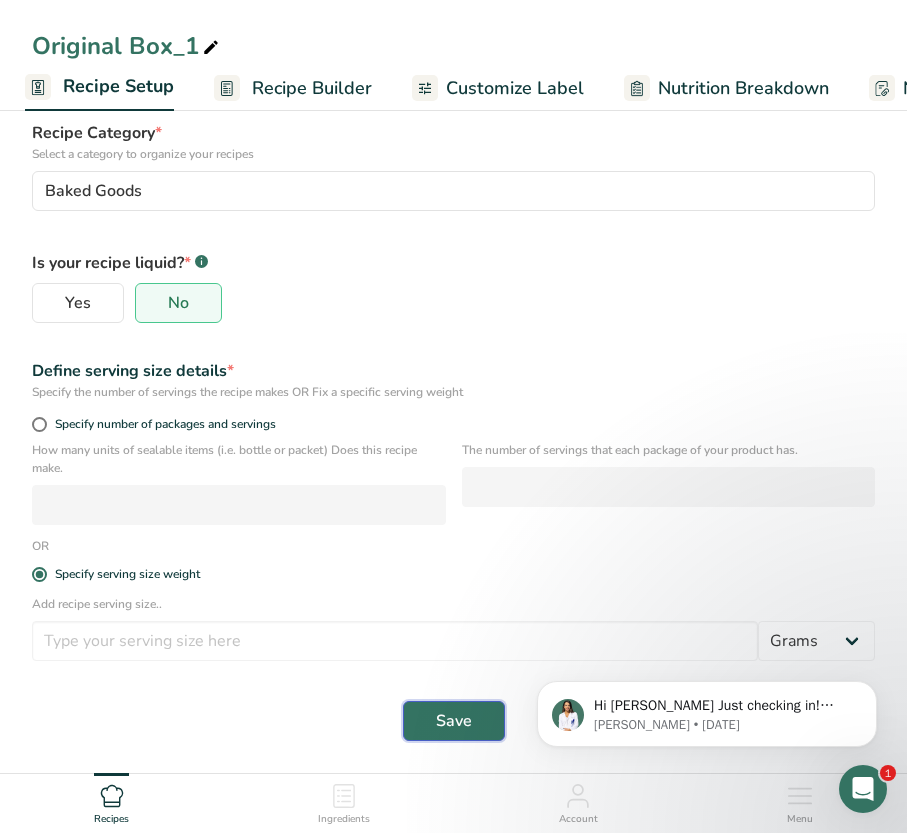 click on "Save" at bounding box center [454, 721] 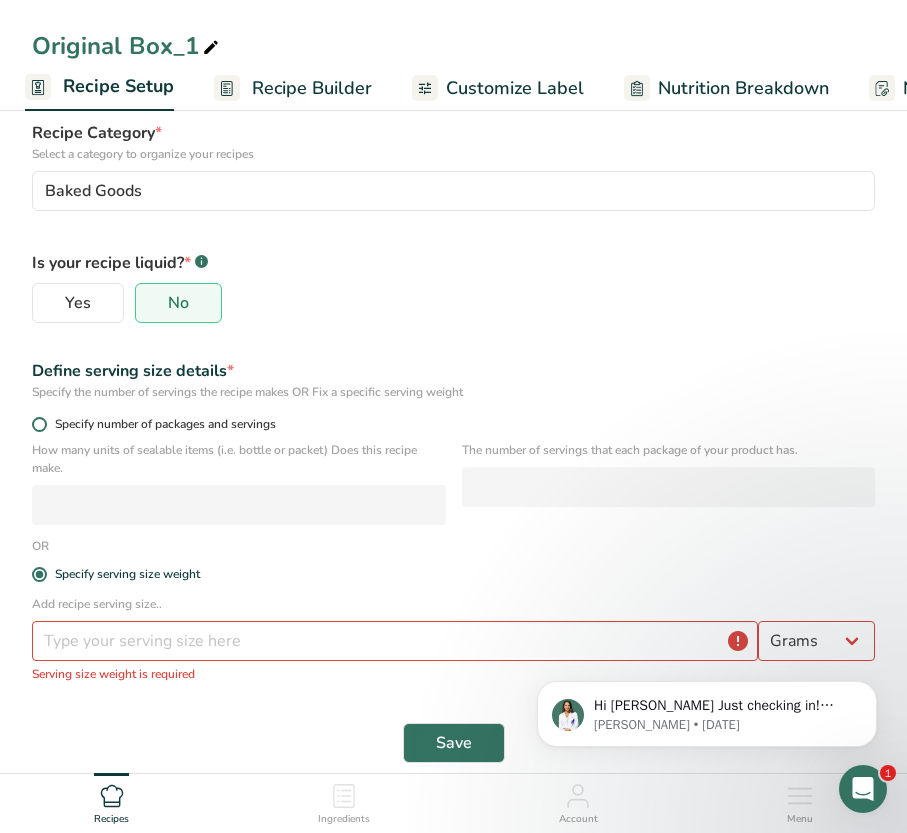 click on "Specify number of packages and servings" at bounding box center (161, 424) 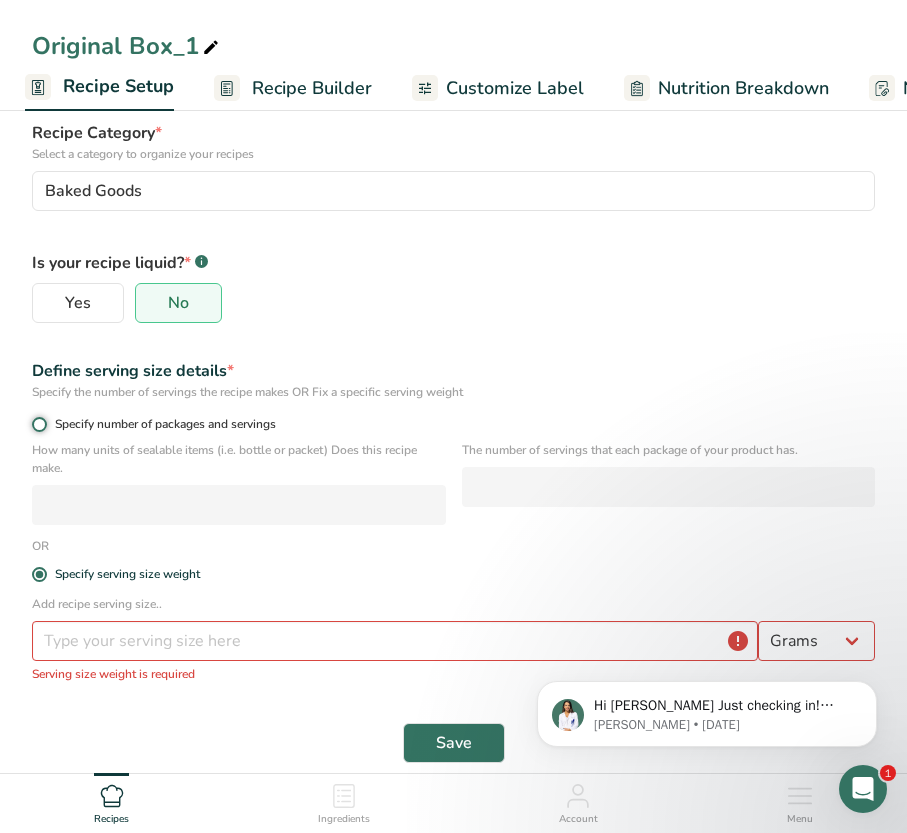 click on "Specify number of packages and servings" at bounding box center [38, 424] 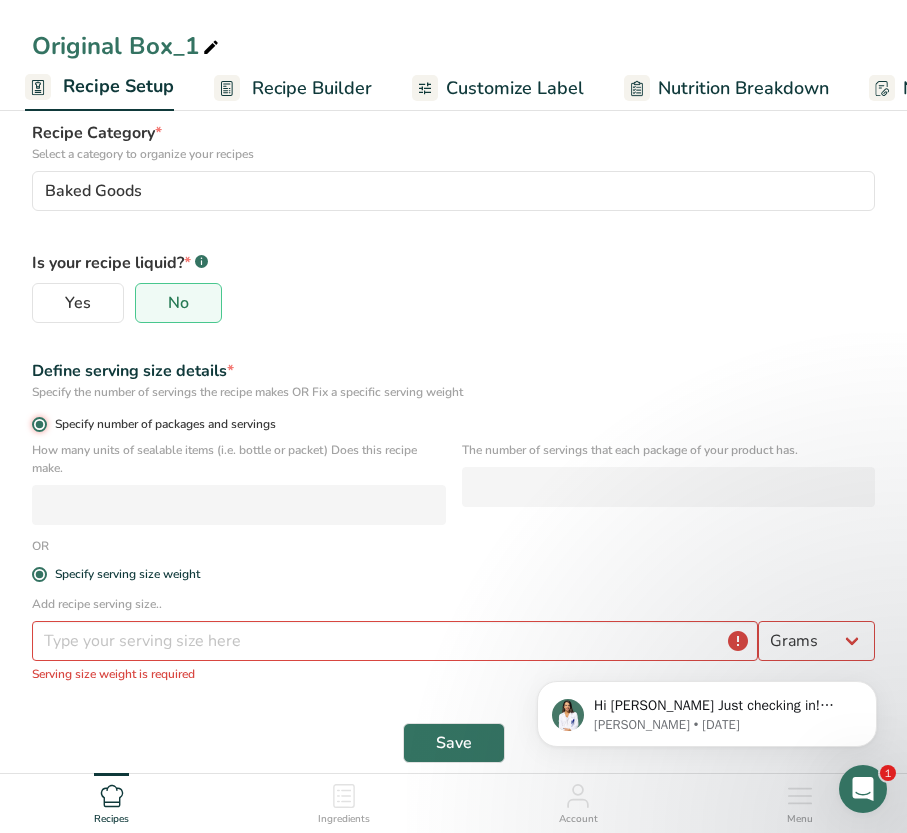 radio on "false" 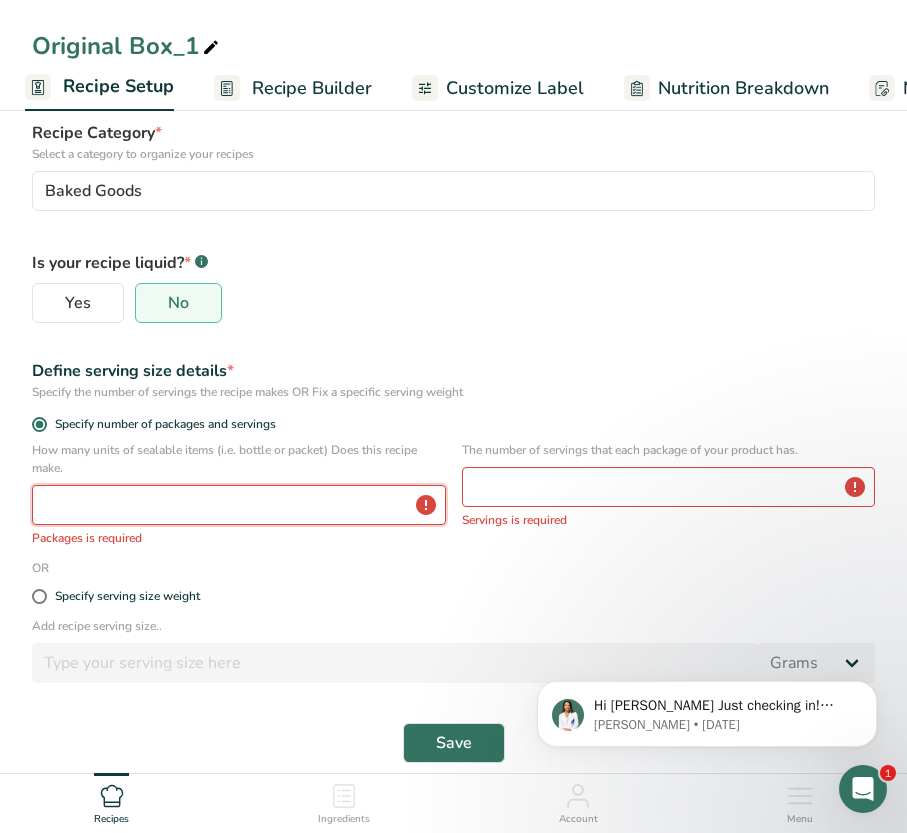 click at bounding box center (239, 505) 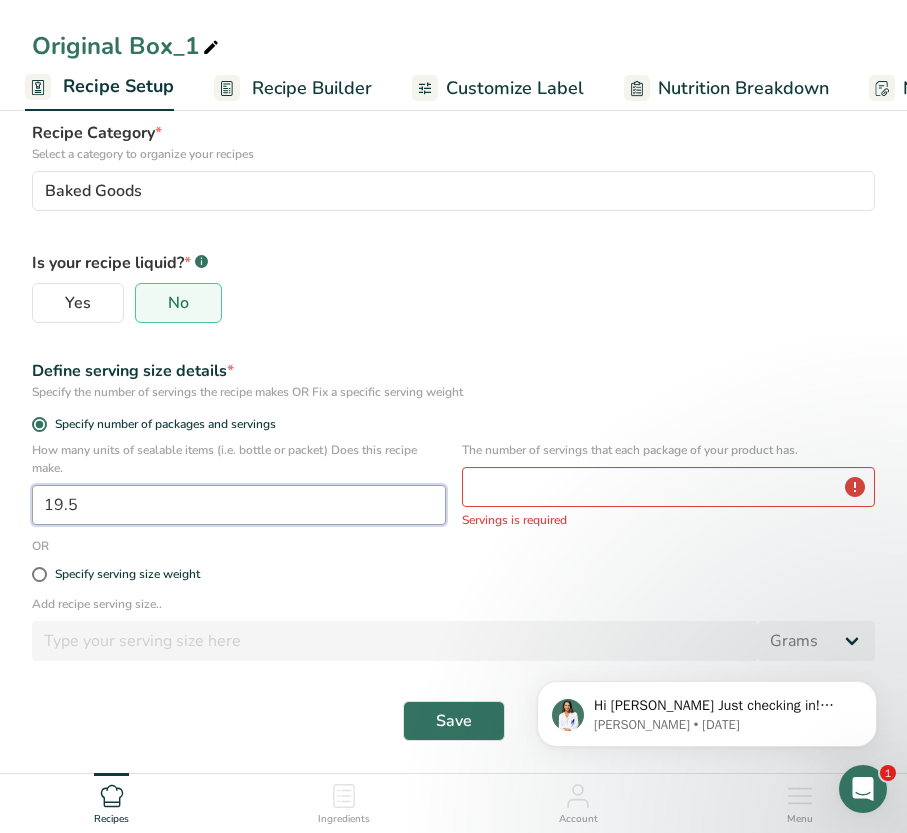 type on "19.5" 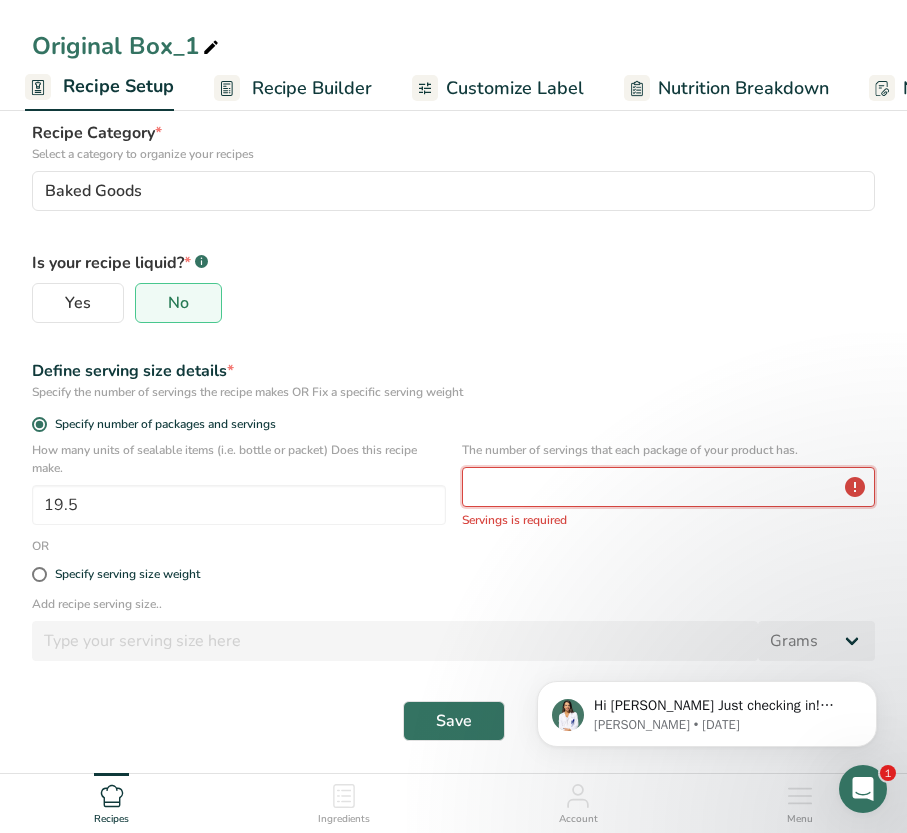 click at bounding box center (669, 487) 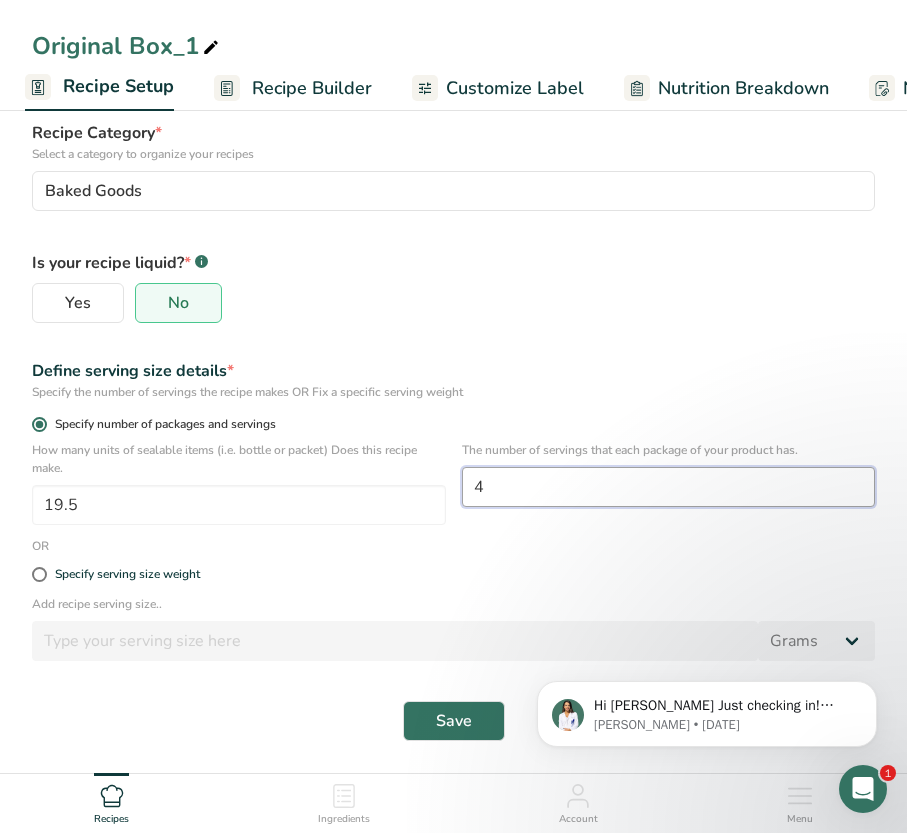 type on "4" 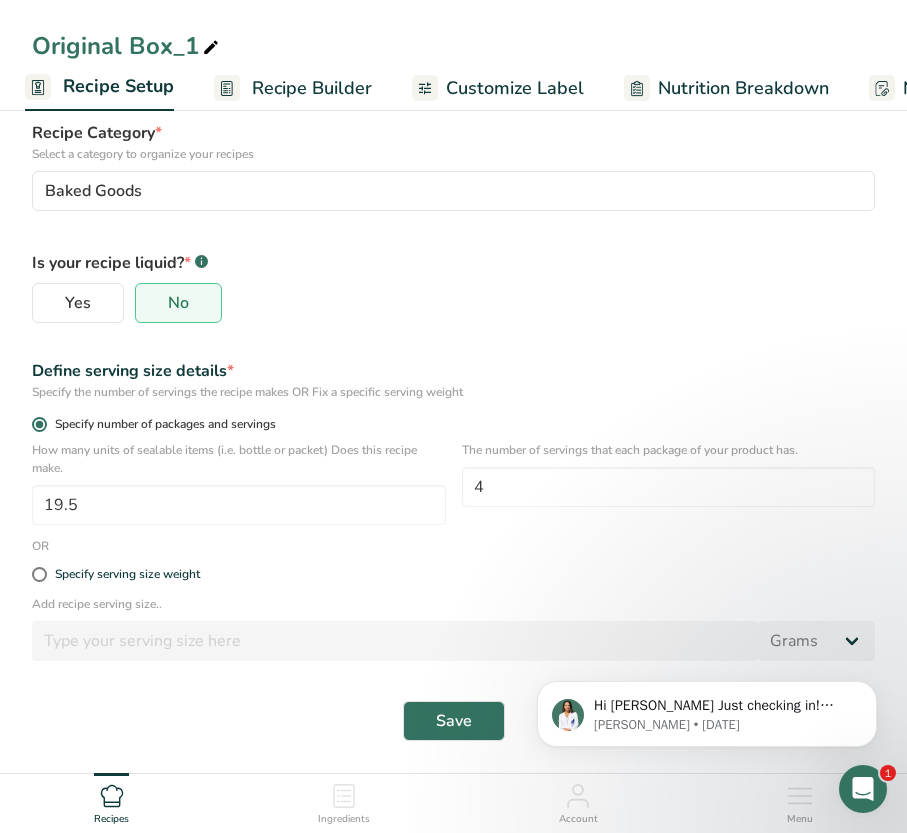 click on "Specify number of packages and servings" at bounding box center [453, 424] 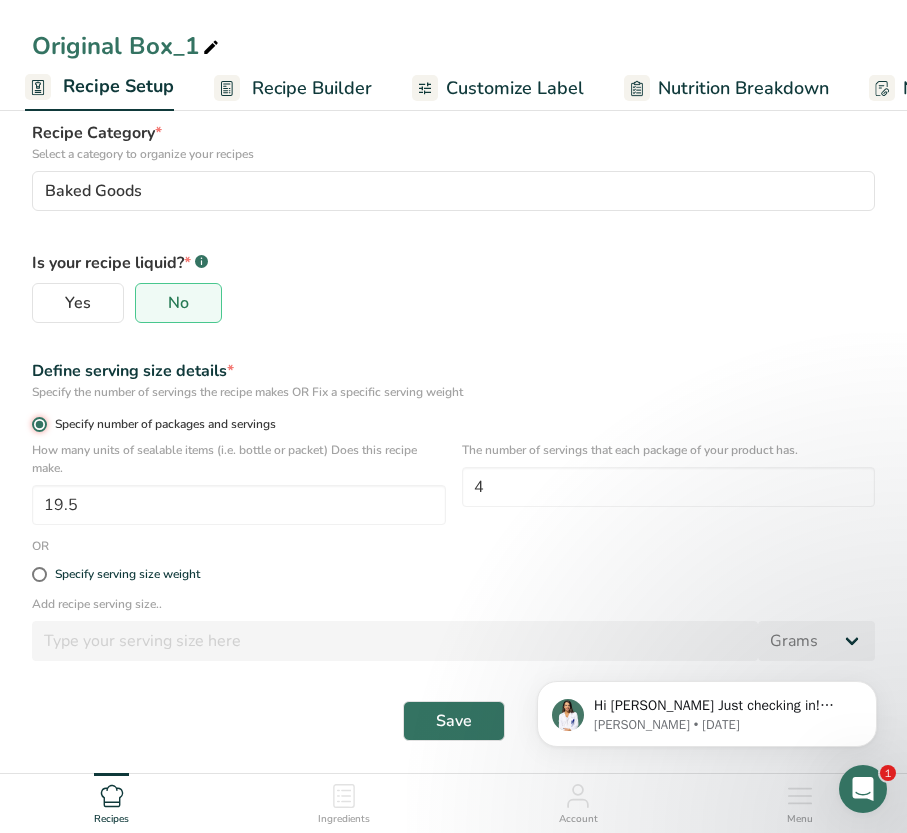 click on "Specify number of packages and servings" at bounding box center (38, 424) 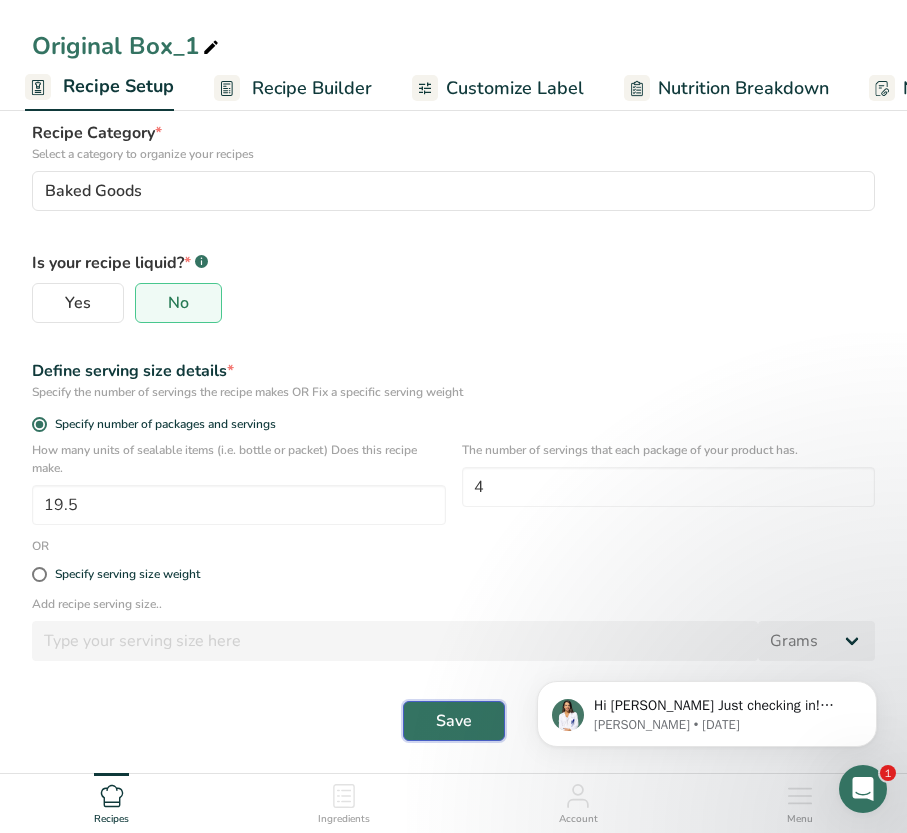 click on "Save" at bounding box center (454, 721) 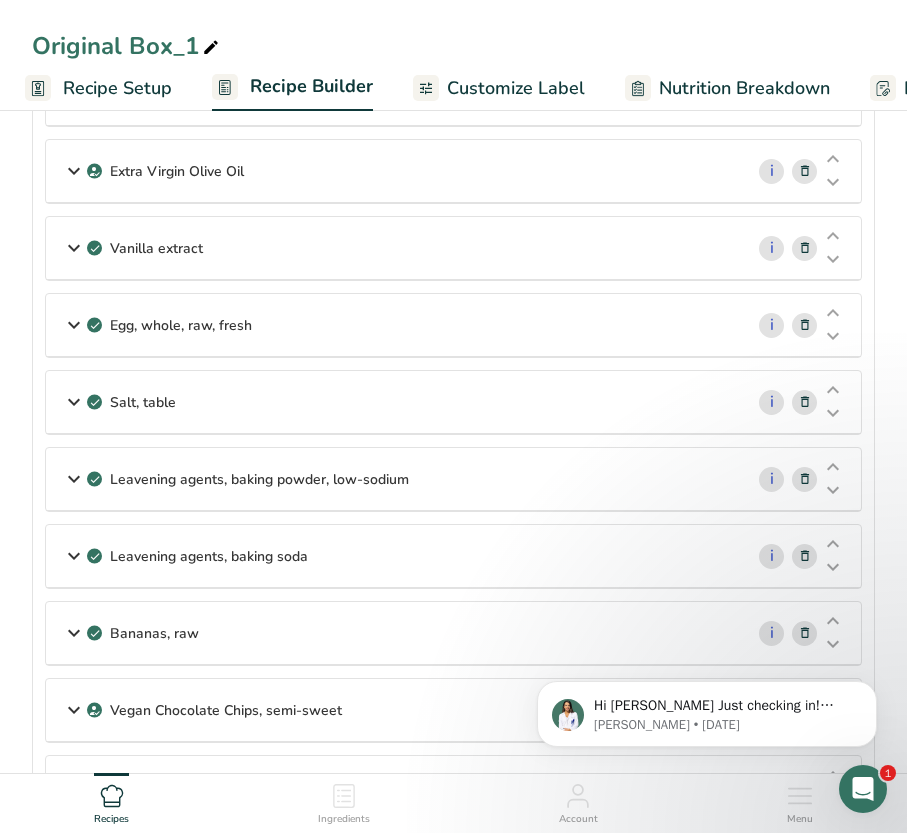 scroll, scrollTop: 0, scrollLeft: 0, axis: both 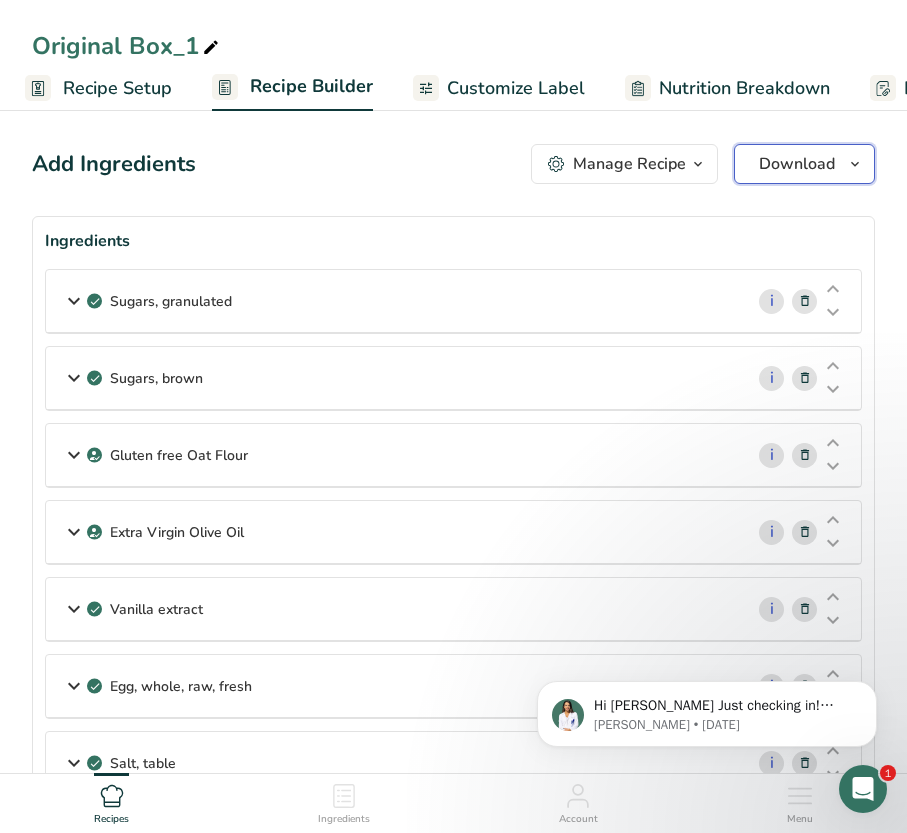 click on "Download" at bounding box center [797, 164] 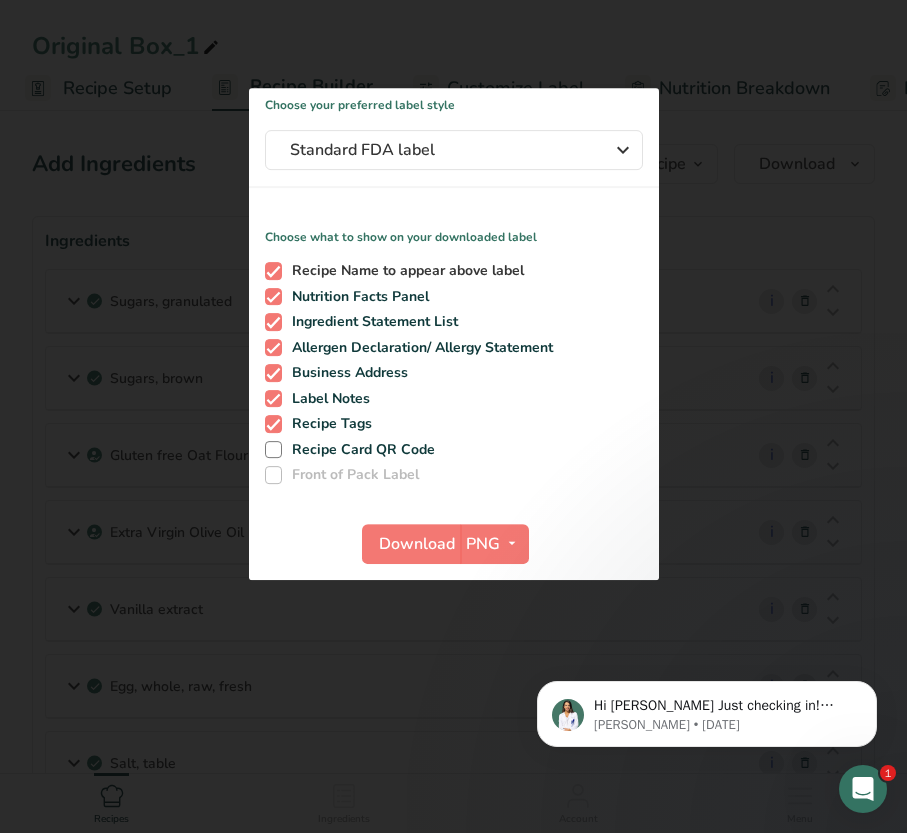 click at bounding box center (274, 271) 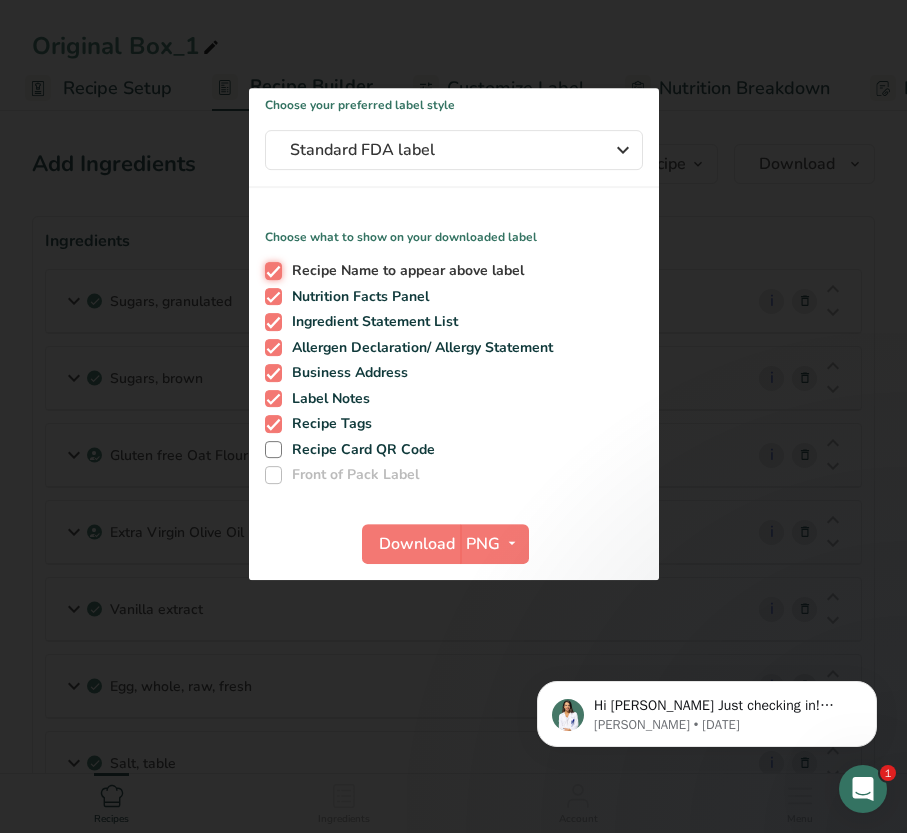 click on "Recipe Name to appear above label" at bounding box center [271, 271] 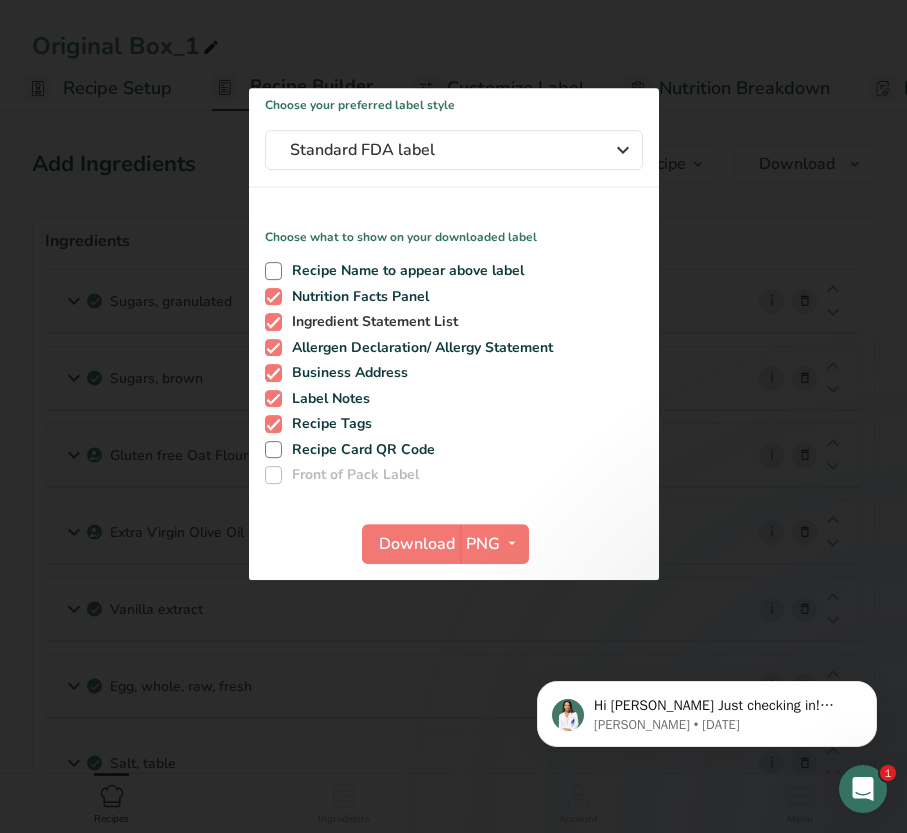 click at bounding box center [274, 322] 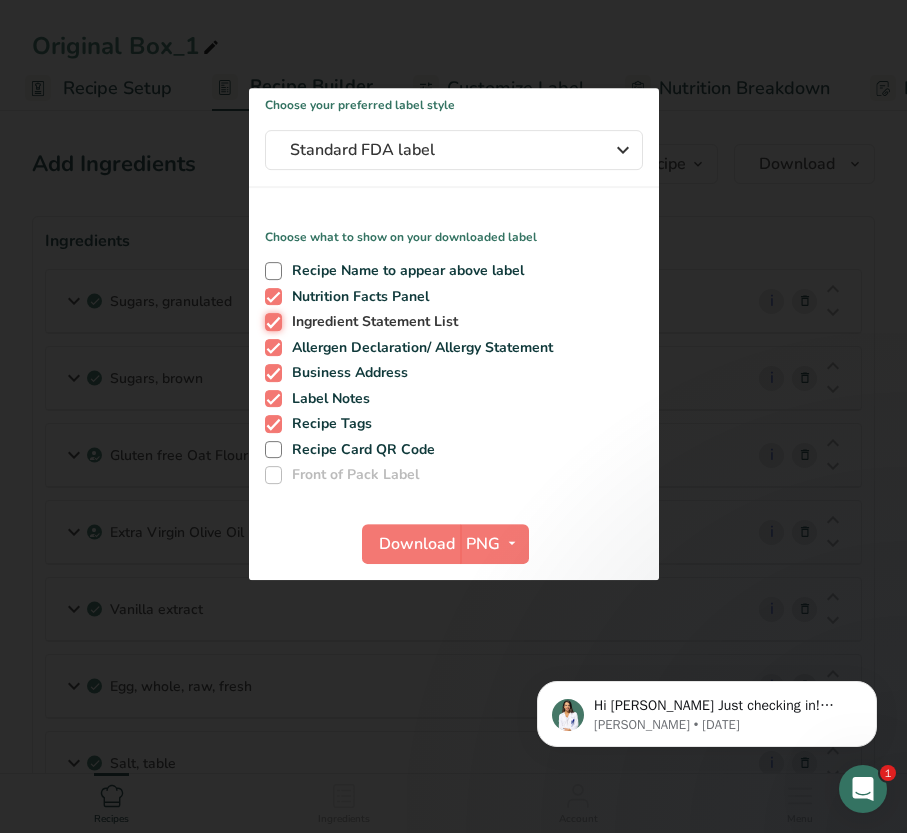 click on "Ingredient Statement List" at bounding box center (271, 322) 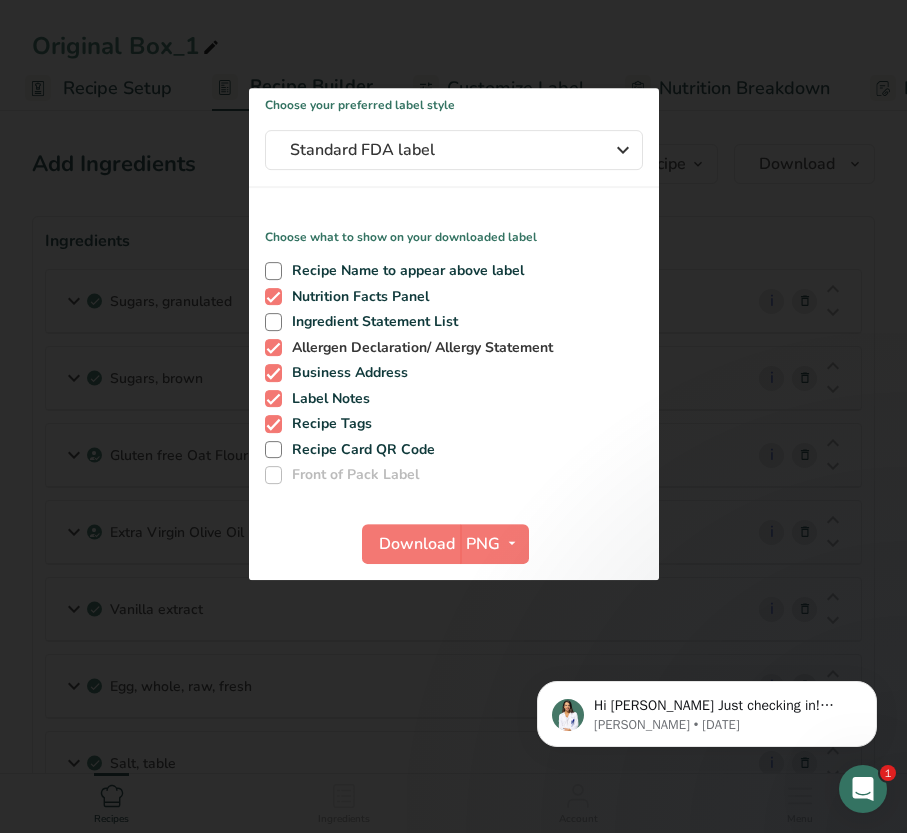 click at bounding box center [274, 348] 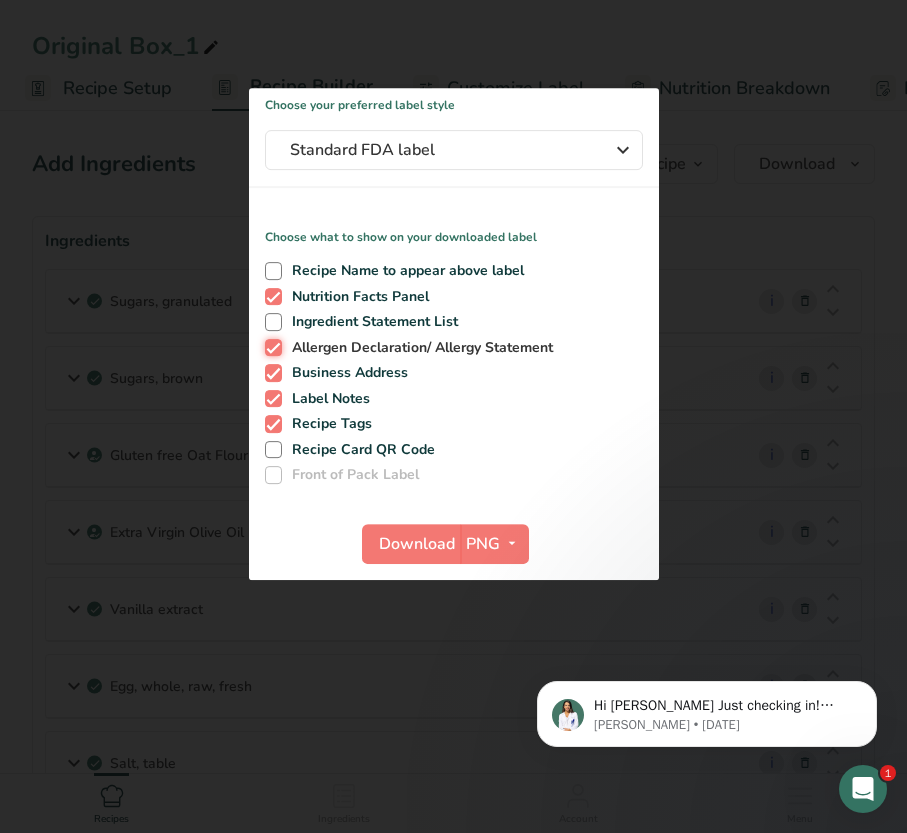 click on "Allergen Declaration/ Allergy Statement" at bounding box center (271, 347) 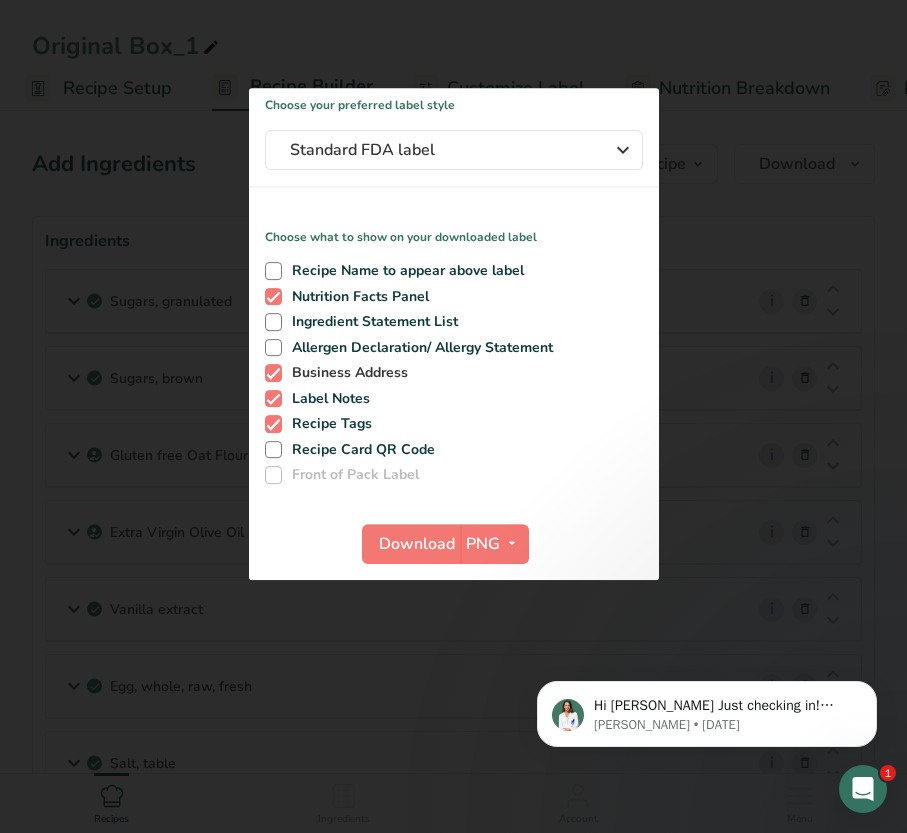 click at bounding box center [274, 373] 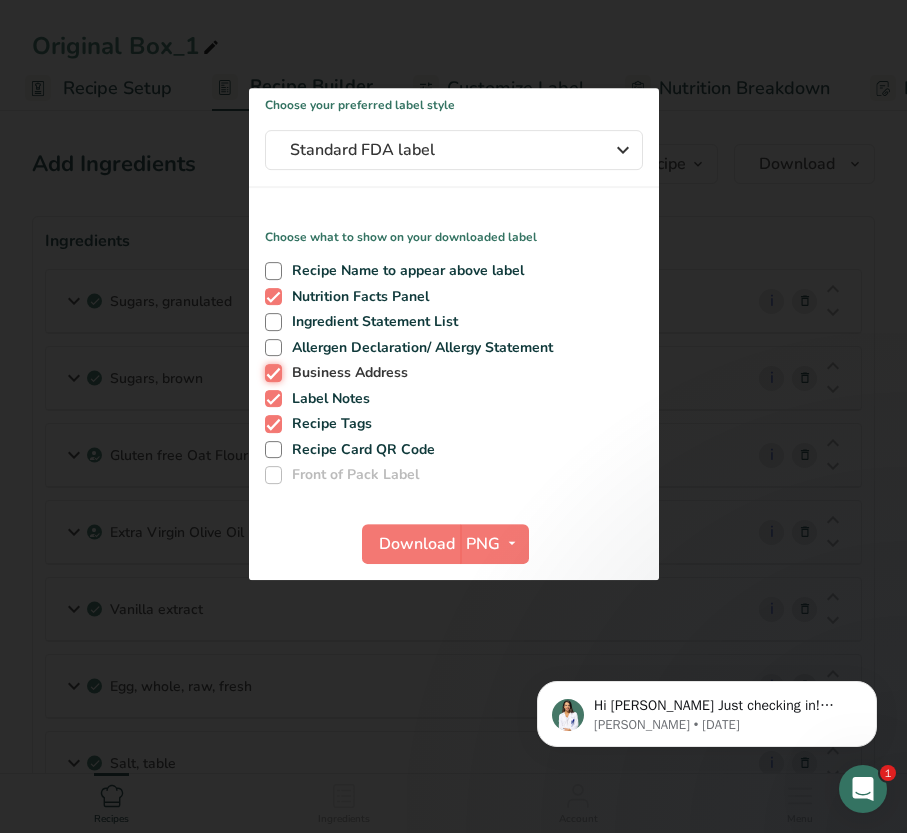 click on "Business Address" at bounding box center (271, 373) 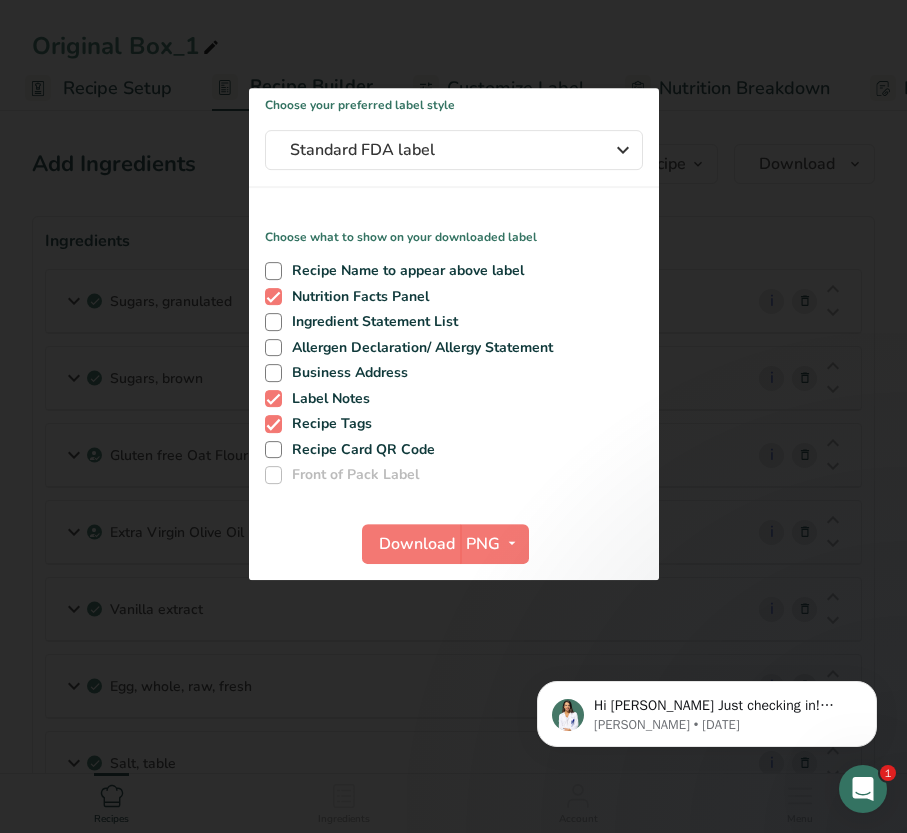 click on "Recipe Name to appear above label
Nutrition Facts Panel
Ingredient Statement List
Allergen Declaration/ Allergy Statement
Business Address
Label Notes
Recipe Tags
Recipe Card QR Code
Front of Pack Label" at bounding box center [454, 369] 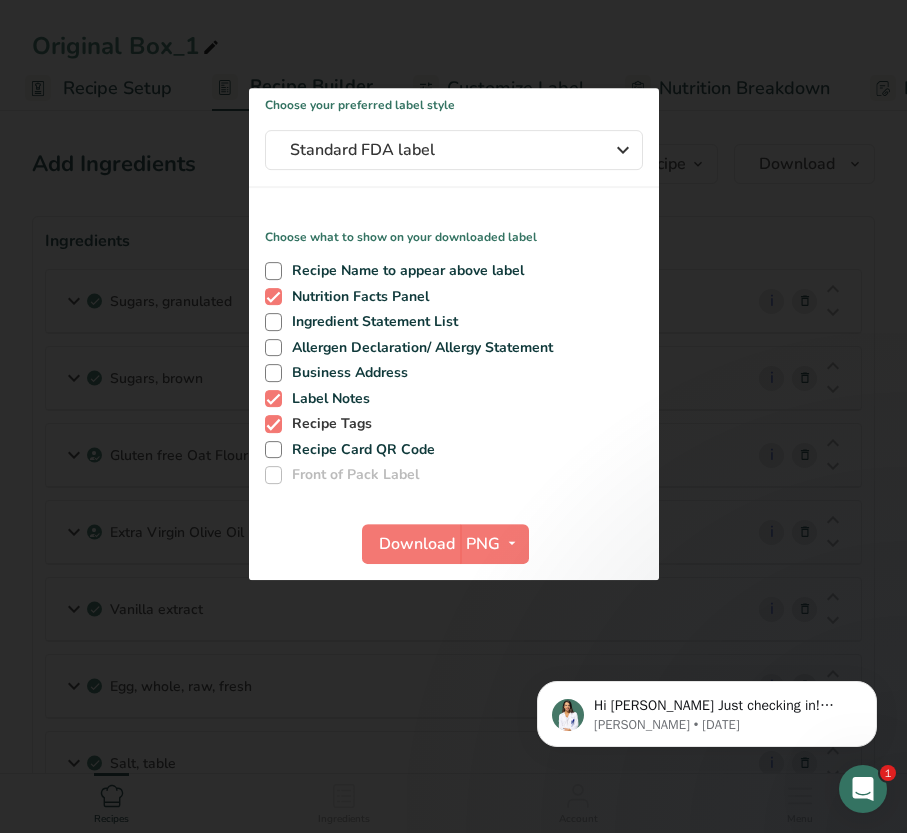 click at bounding box center [274, 424] 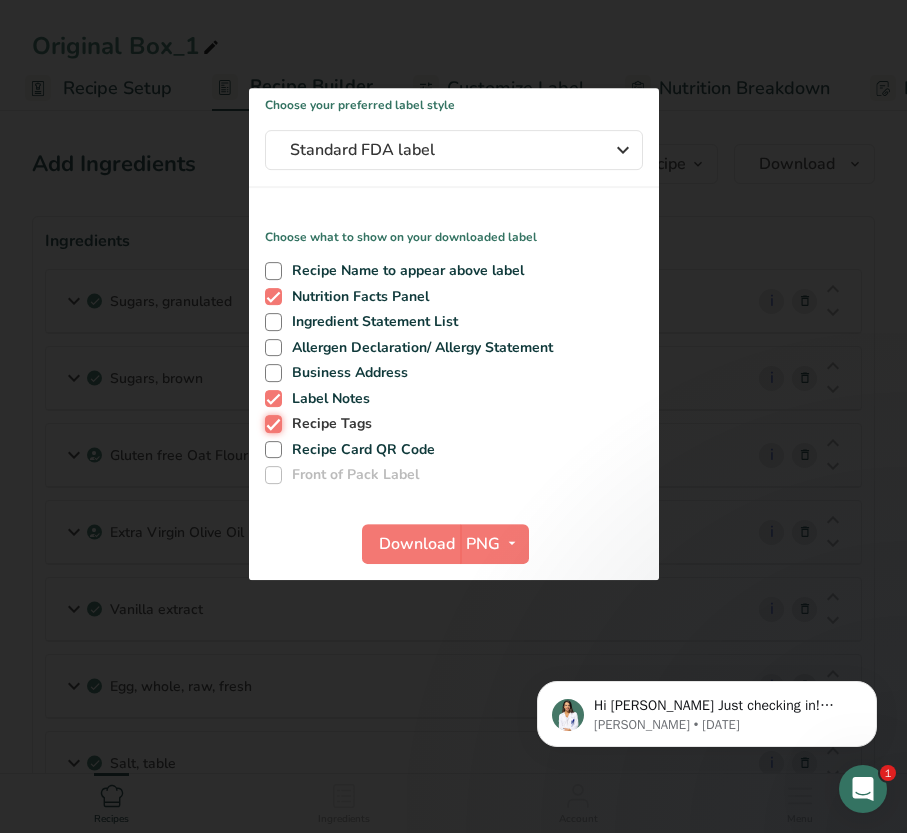 click on "Recipe Tags" at bounding box center (271, 424) 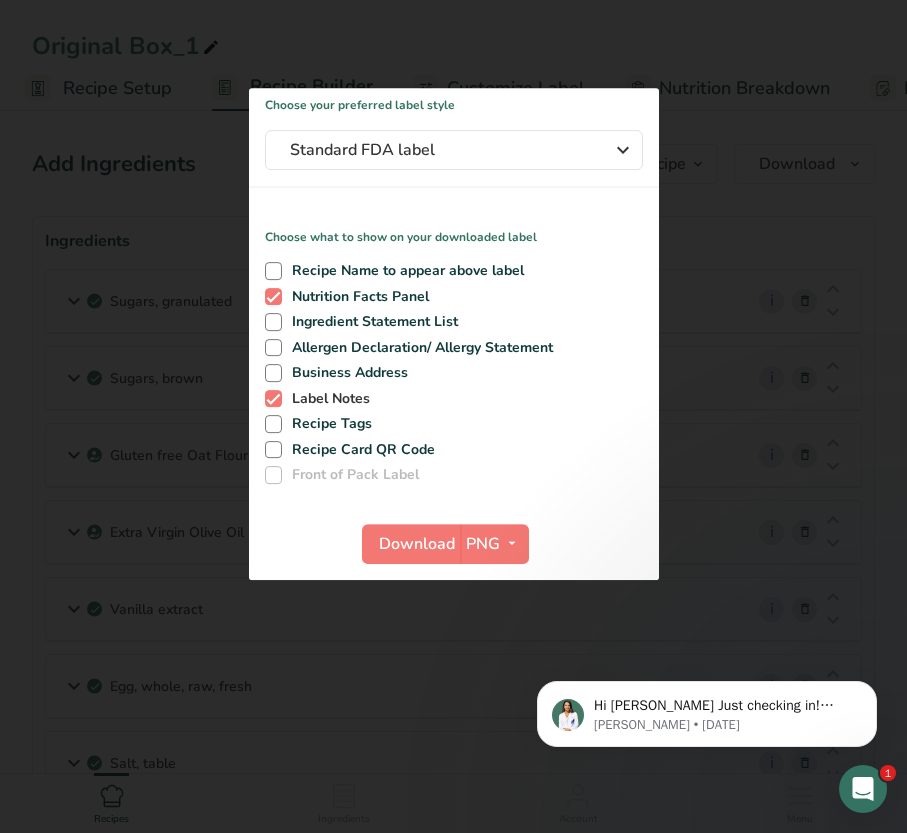 click at bounding box center [274, 399] 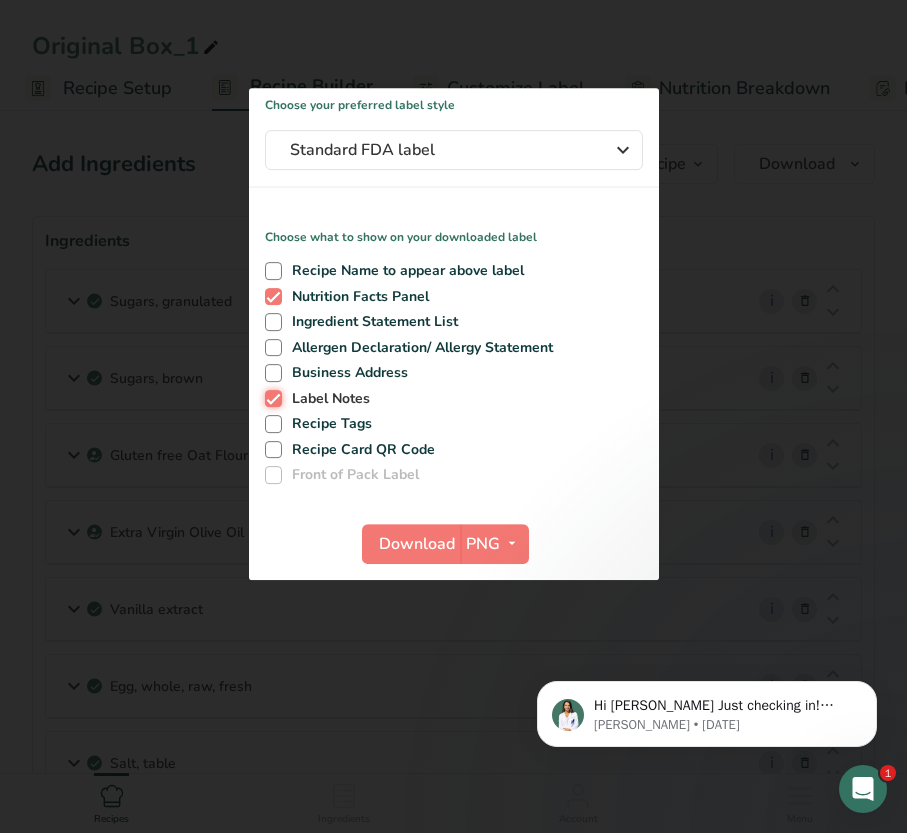 click on "Label Notes" at bounding box center (271, 398) 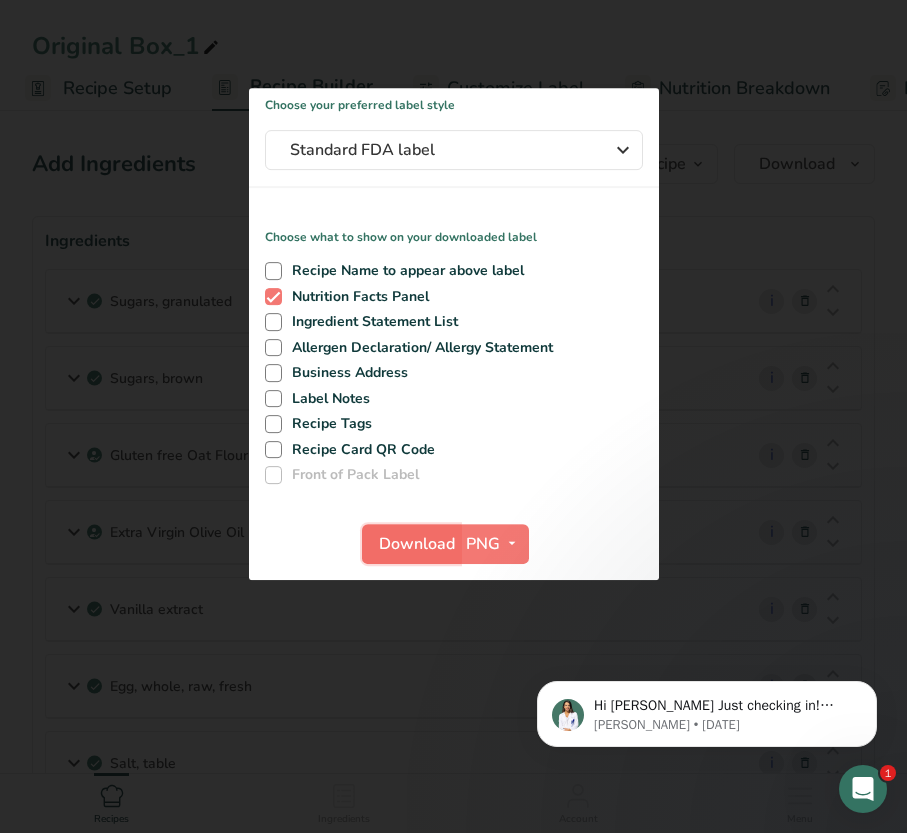 click on "Download" at bounding box center [417, 544] 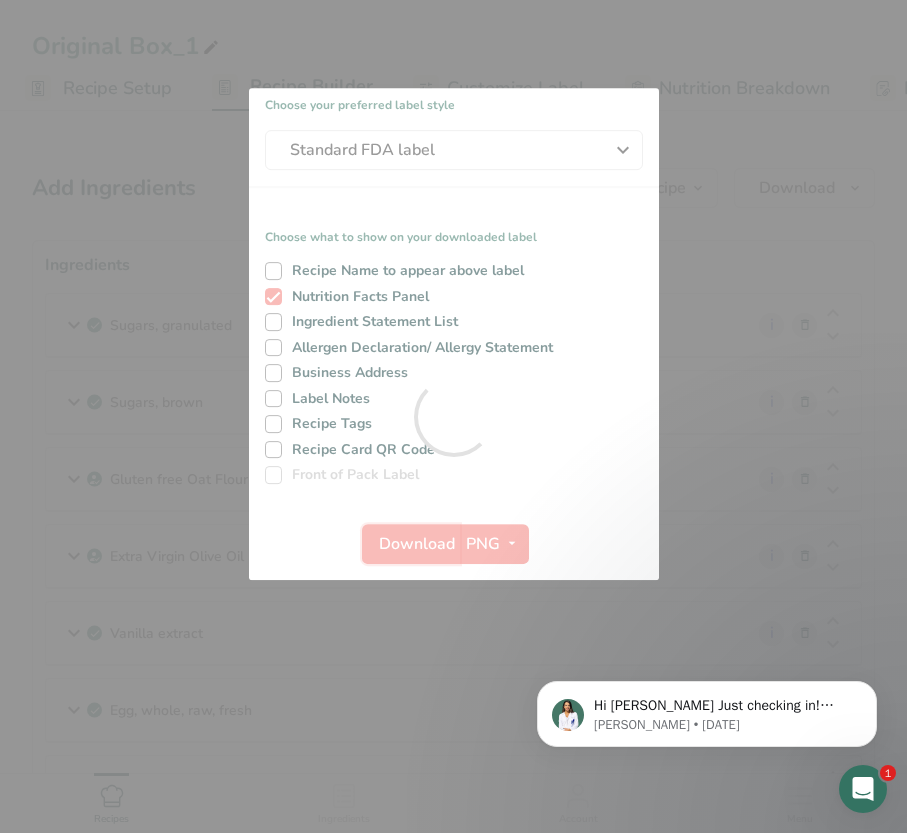 scroll, scrollTop: 0, scrollLeft: 0, axis: both 